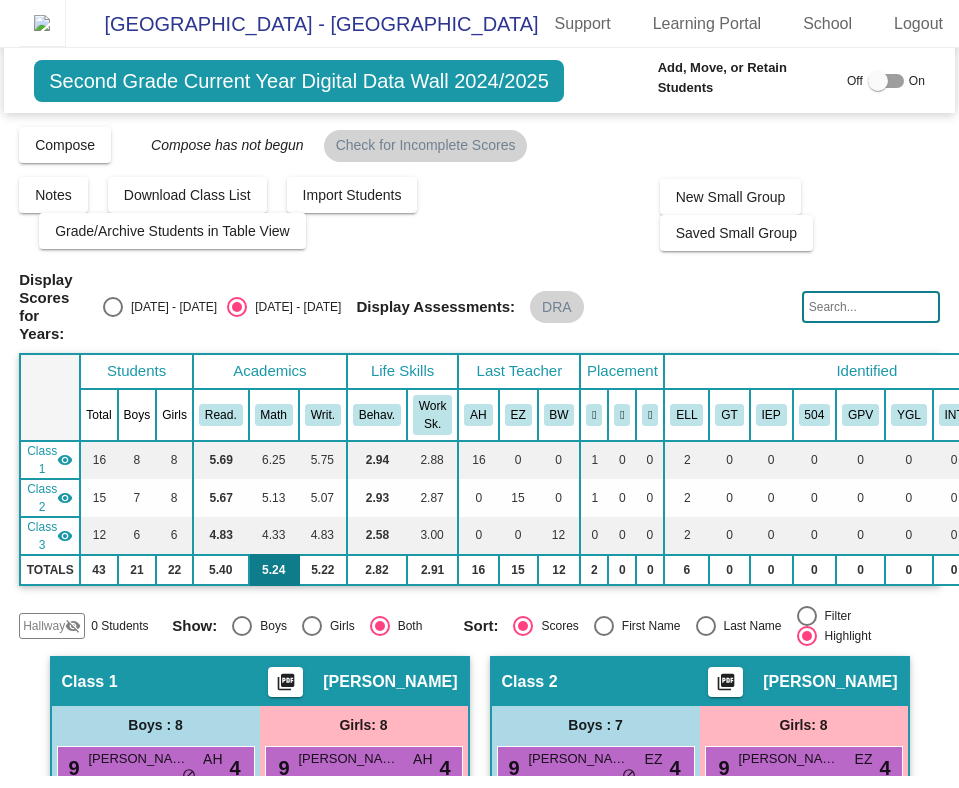 scroll, scrollTop: 0, scrollLeft: 0, axis: both 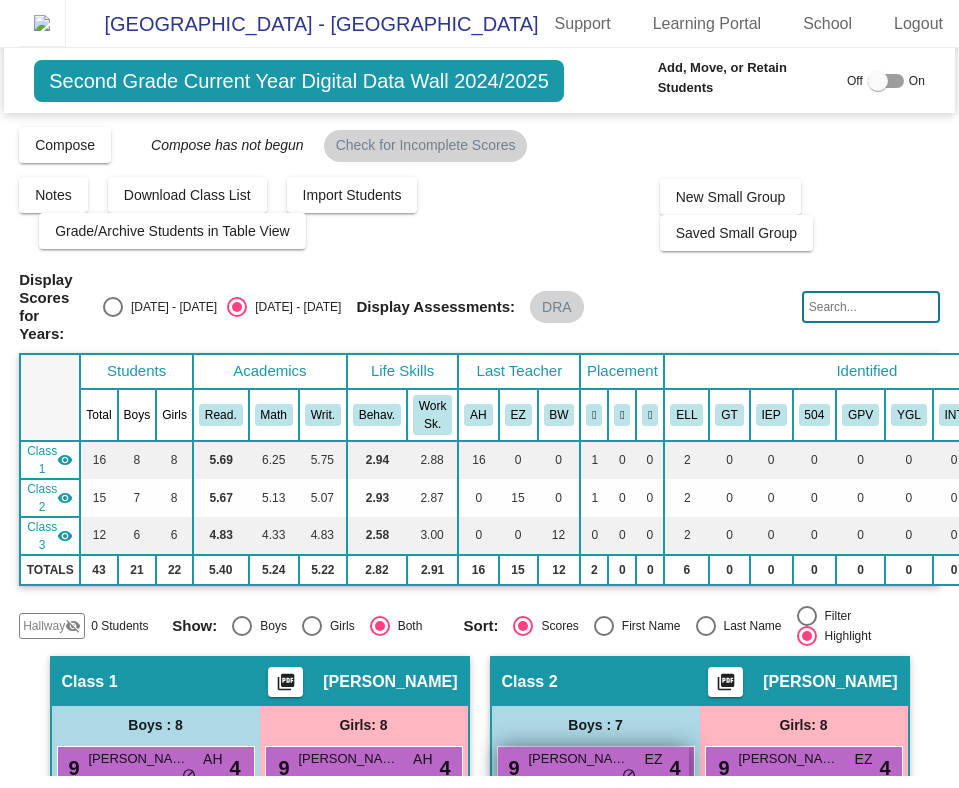 click on "9 [PERSON_NAME] EZ lock do_not_disturb_alt 4" at bounding box center [593, 767] 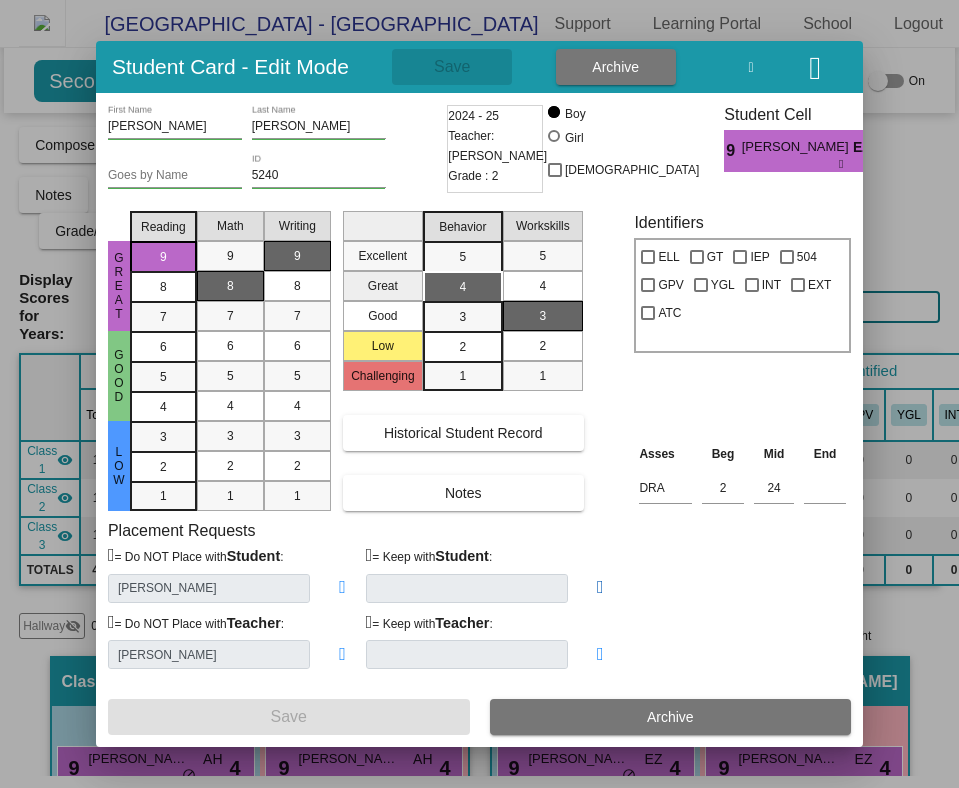 click at bounding box center [600, 587] 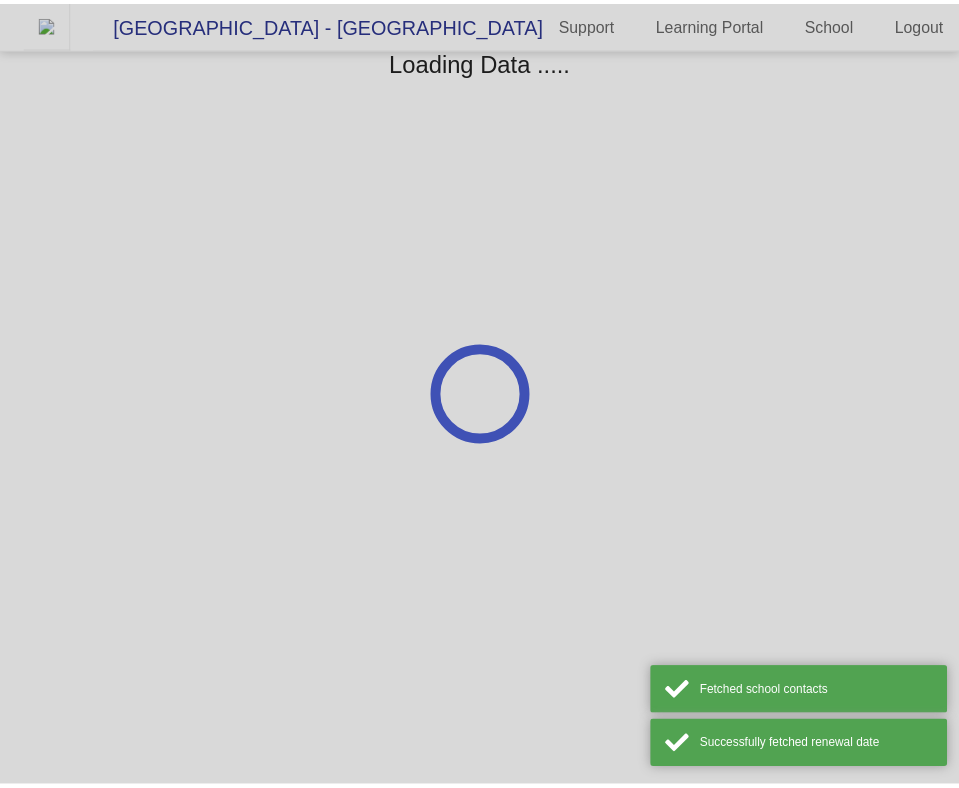 scroll, scrollTop: 0, scrollLeft: 0, axis: both 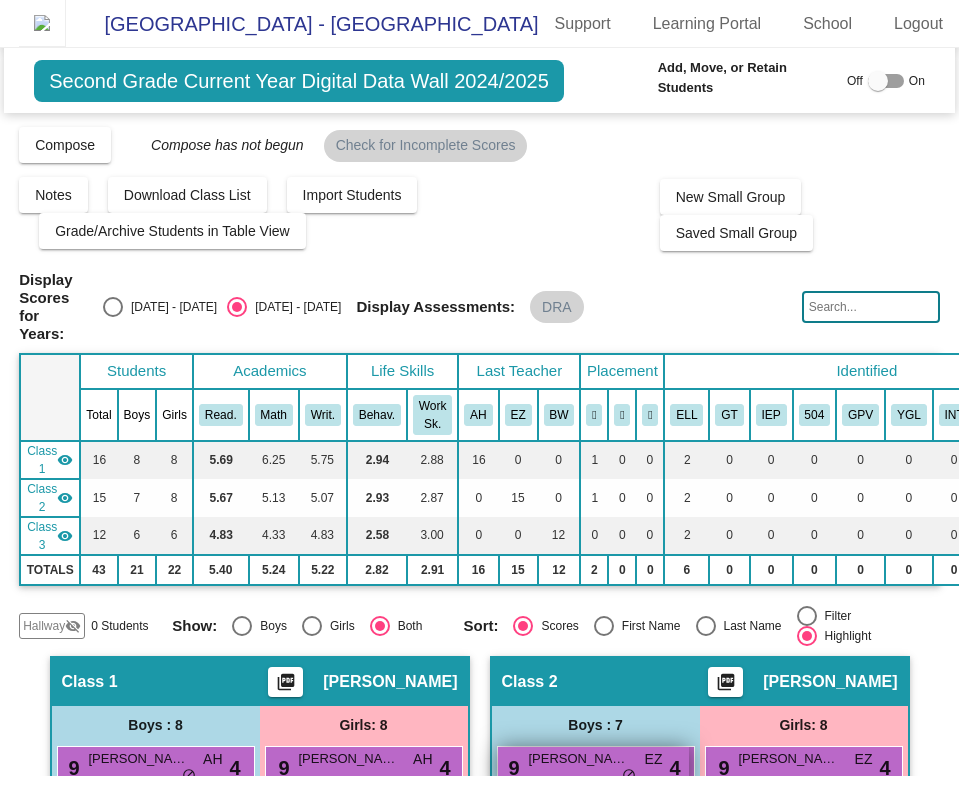 click on "[PERSON_NAME]" at bounding box center (579, 759) 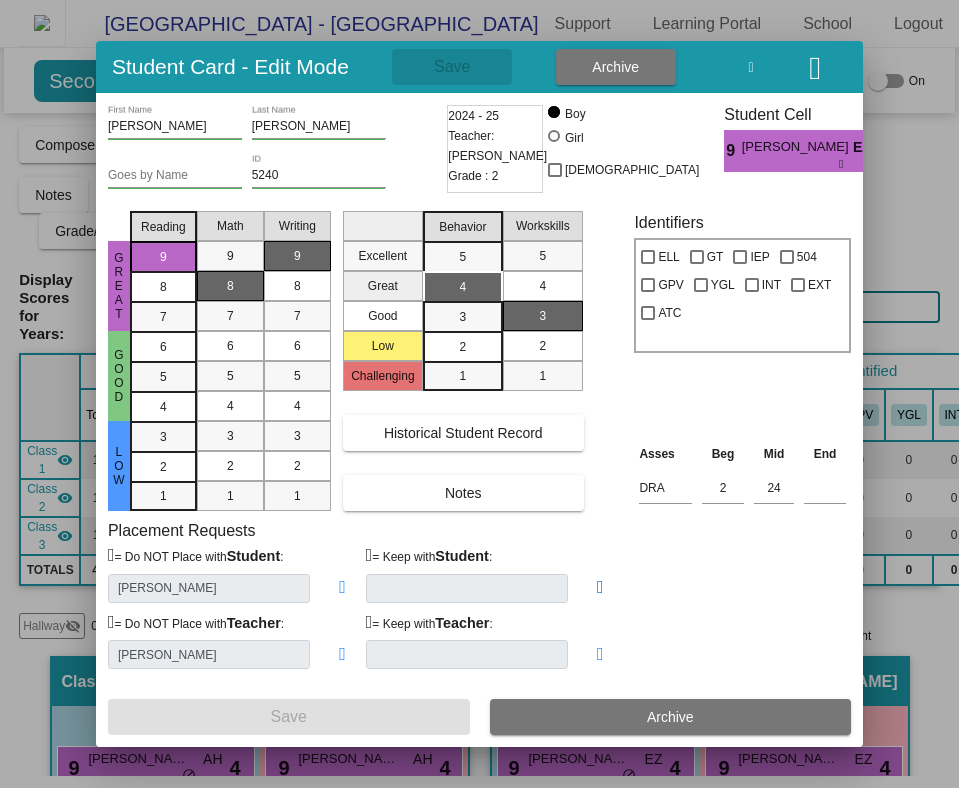 click at bounding box center (600, 587) 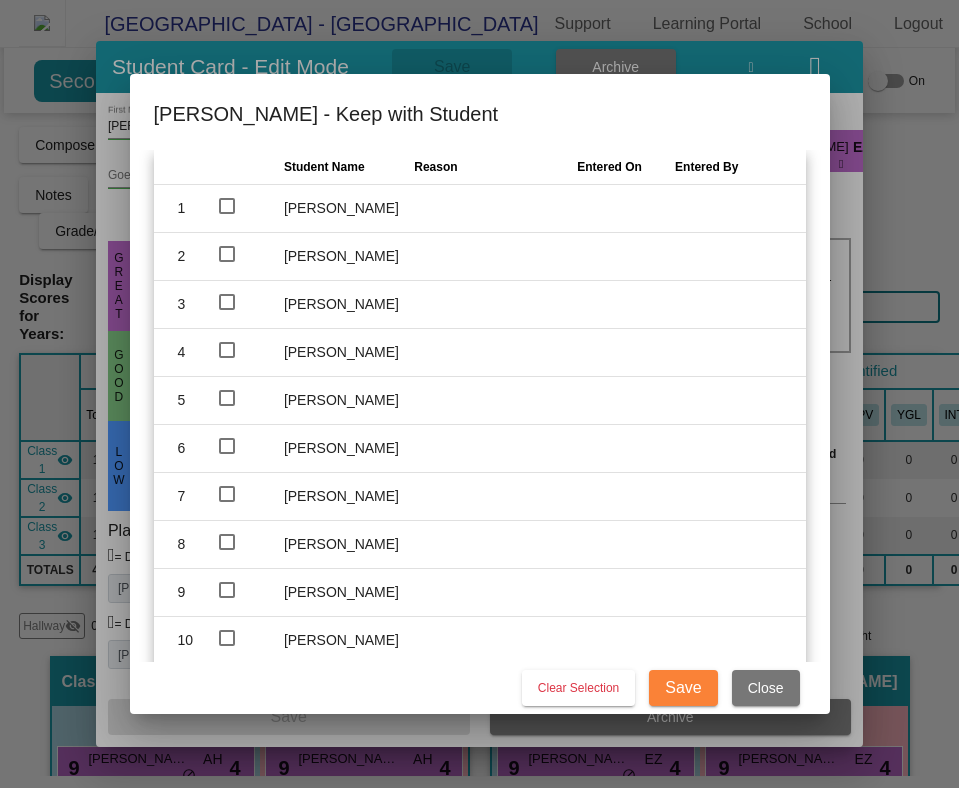 click at bounding box center [479, 394] 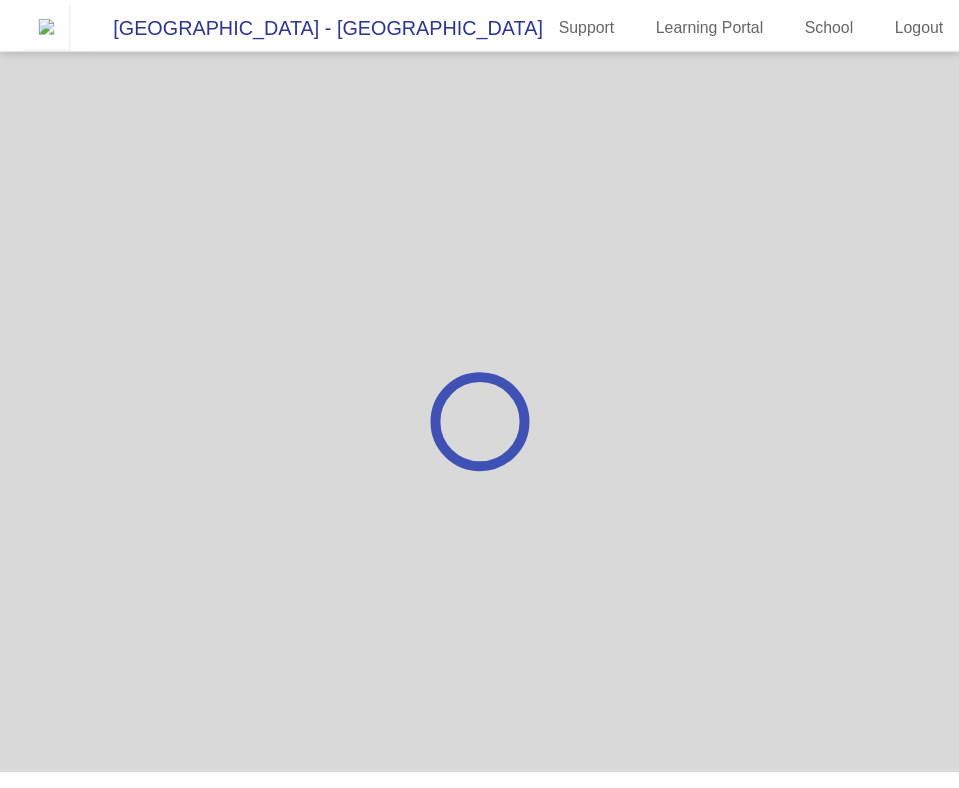 scroll, scrollTop: 0, scrollLeft: 0, axis: both 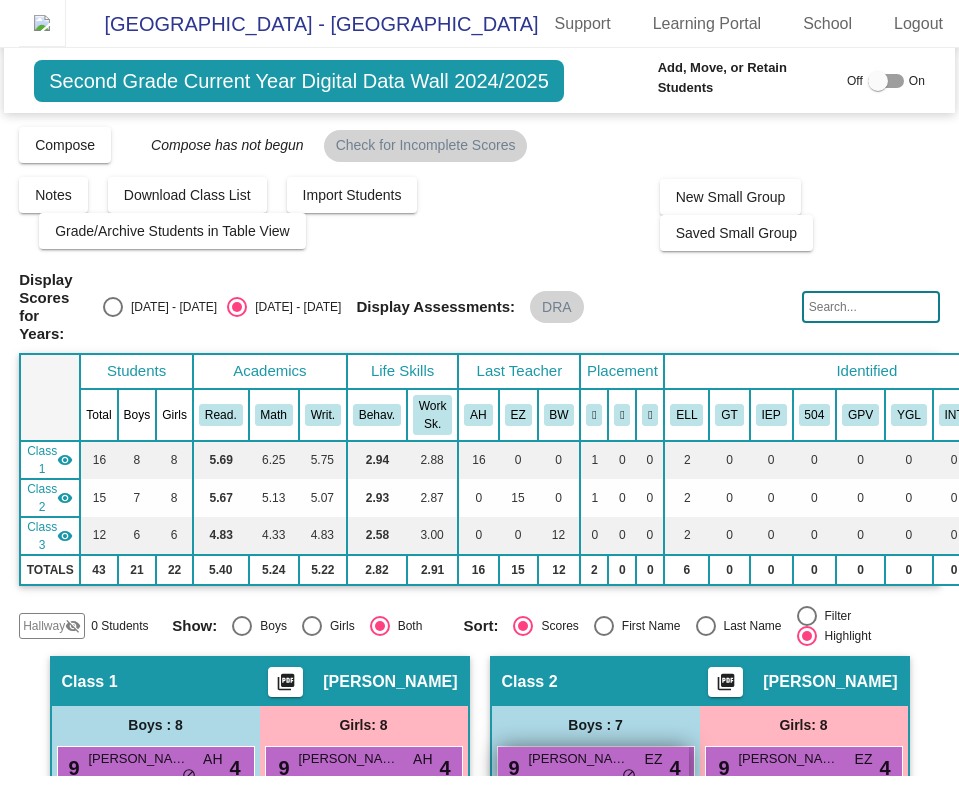 click on "[PERSON_NAME]" at bounding box center (579, 759) 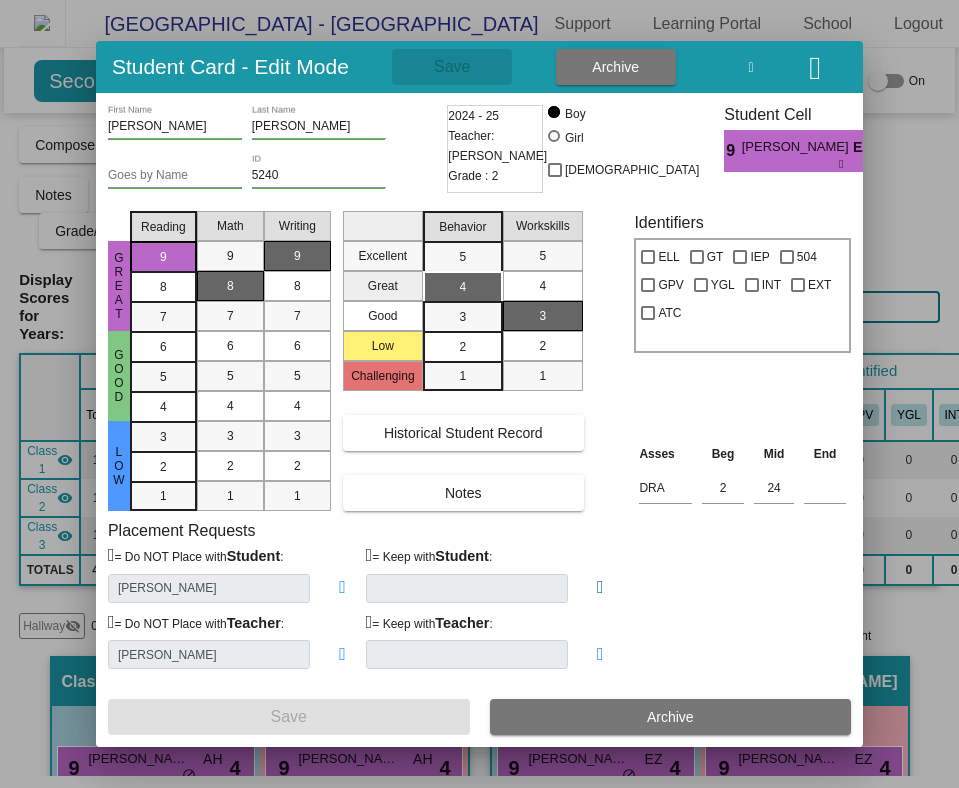 click at bounding box center [600, 587] 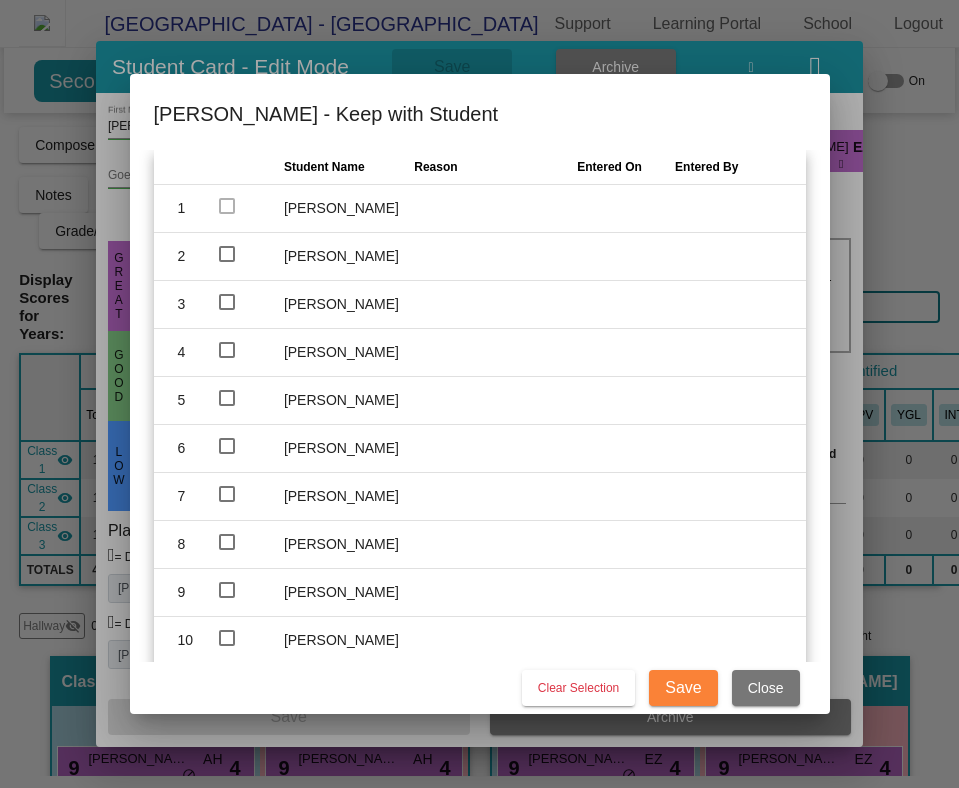 click at bounding box center [227, 206] 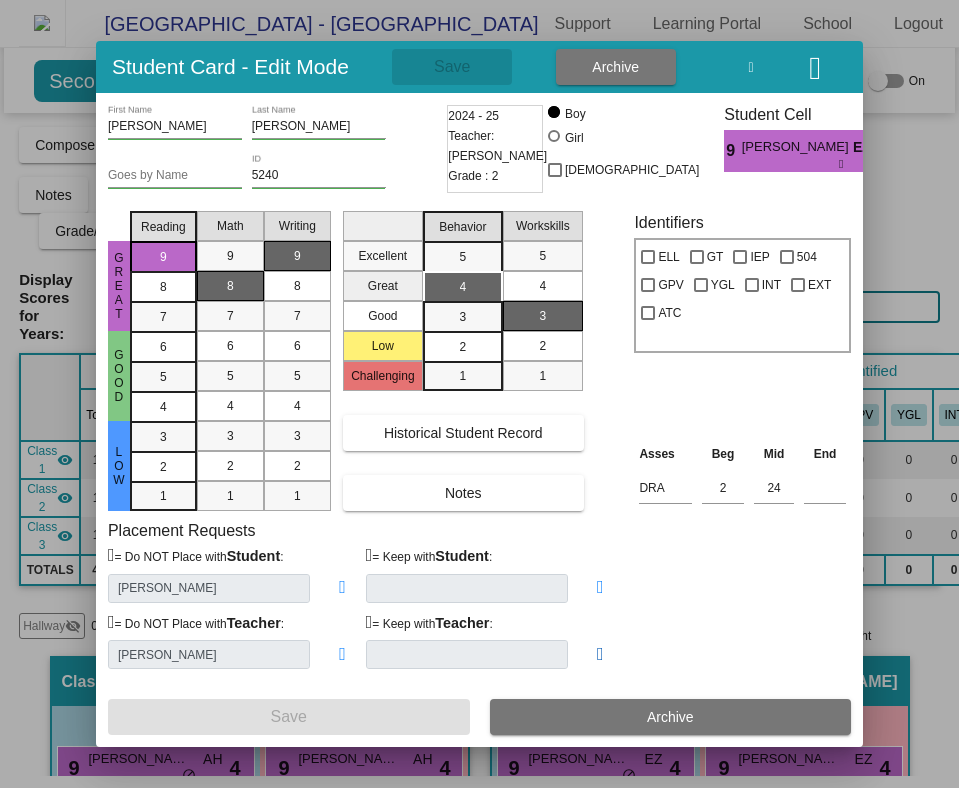 click at bounding box center [600, 654] 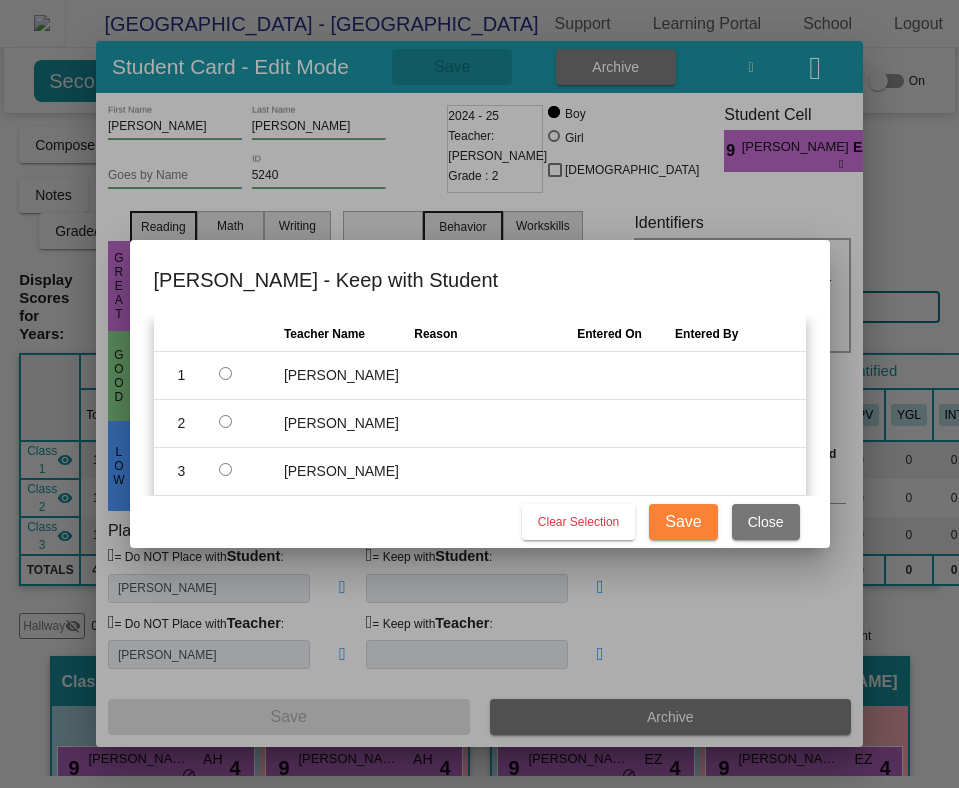 click at bounding box center [225, 373] 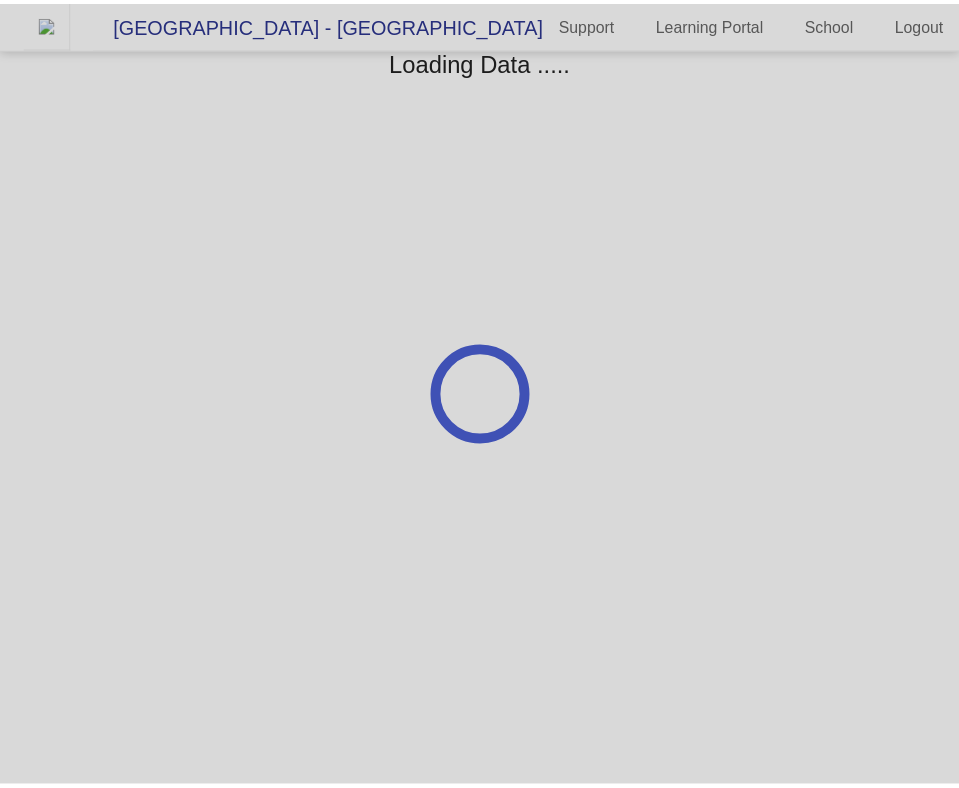 scroll, scrollTop: 0, scrollLeft: 0, axis: both 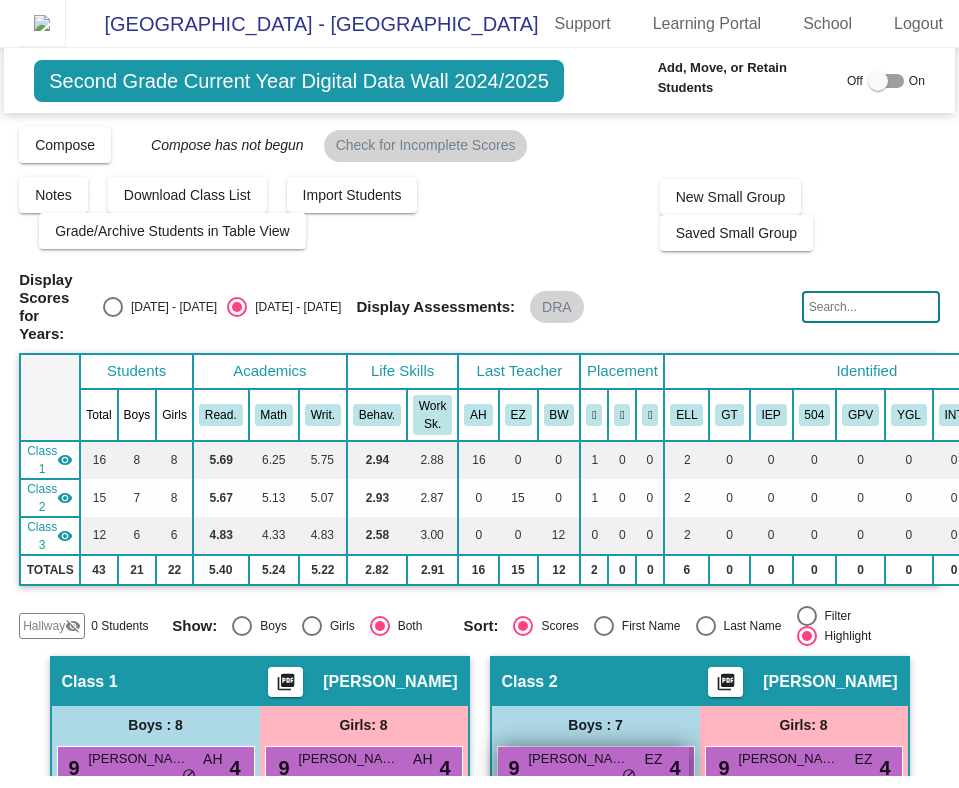 click on "9 [PERSON_NAME] EZ lock do_not_disturb_alt 4" at bounding box center (593, 767) 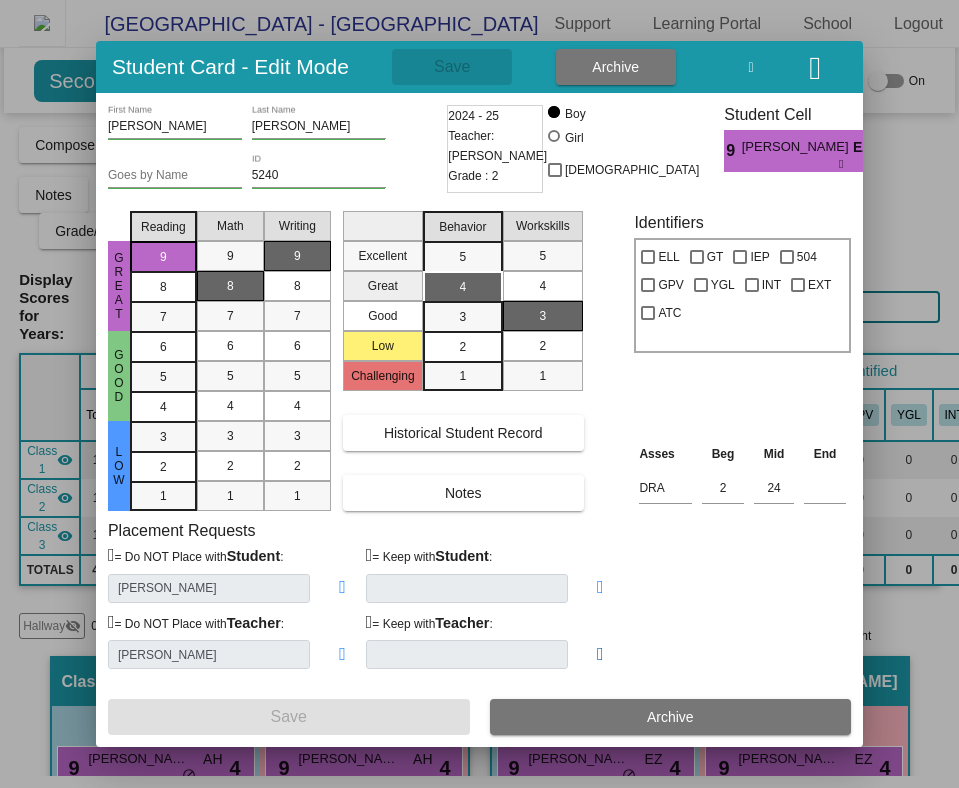 click at bounding box center [600, 654] 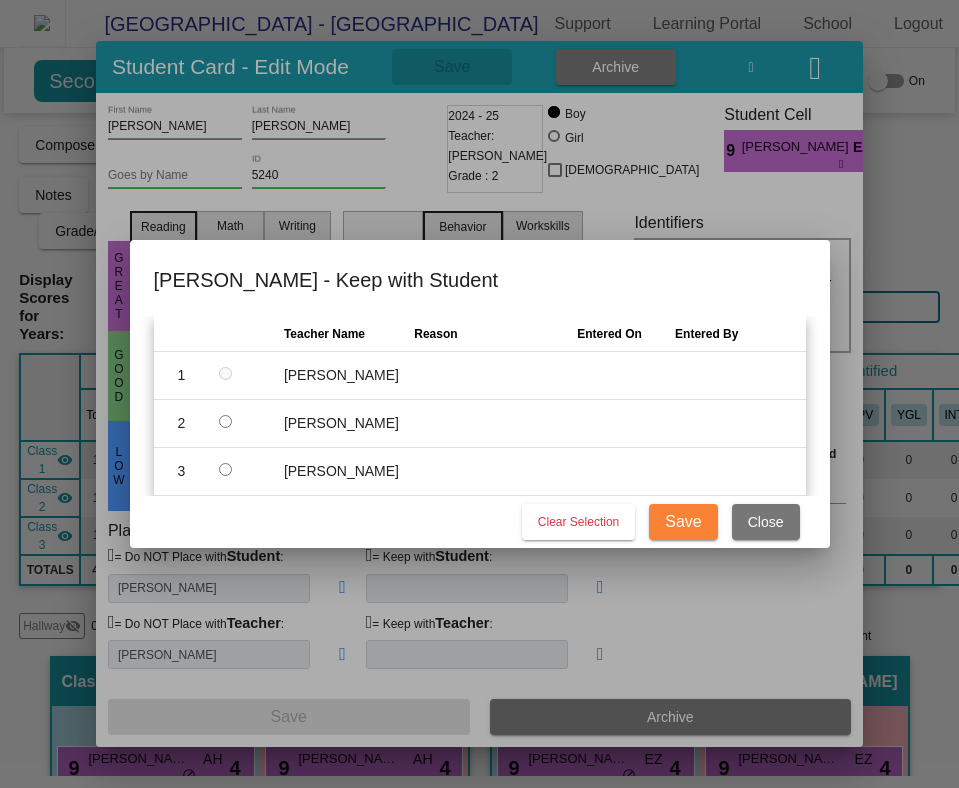 click at bounding box center [225, 421] 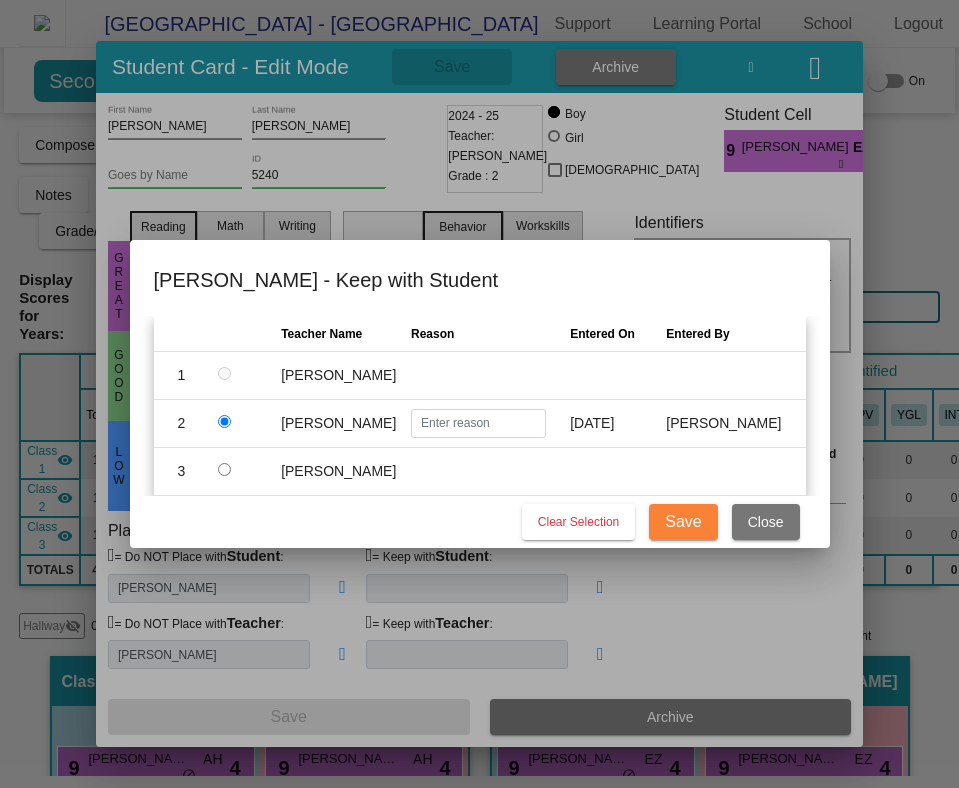click on "Close" at bounding box center (766, 522) 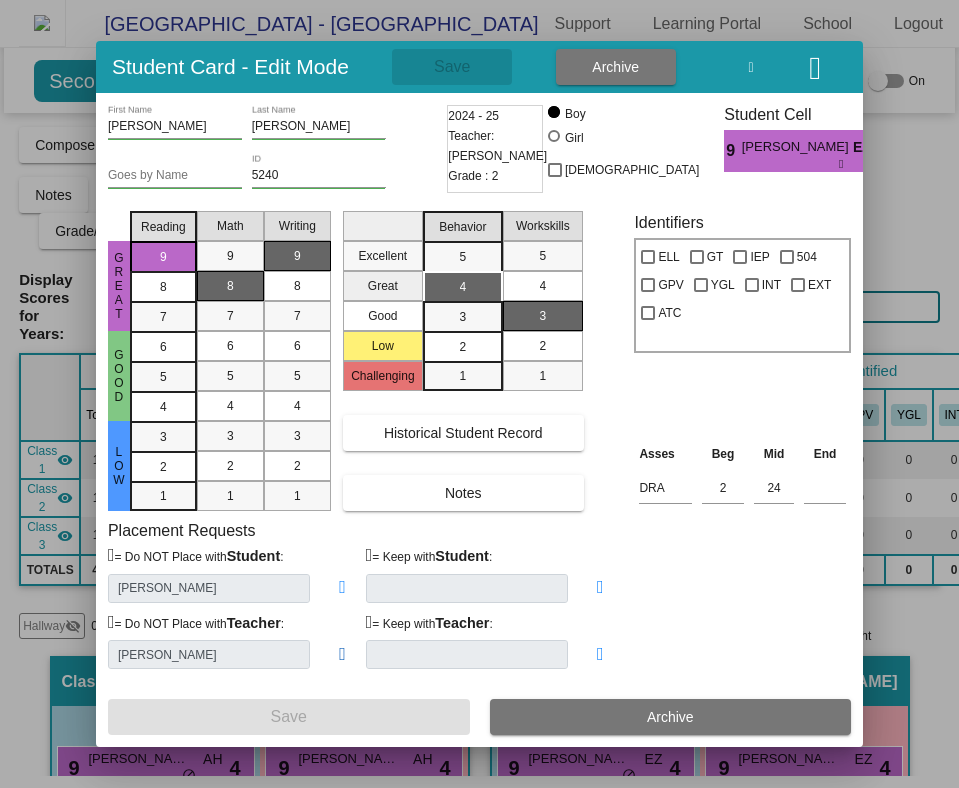 click at bounding box center (342, 654) 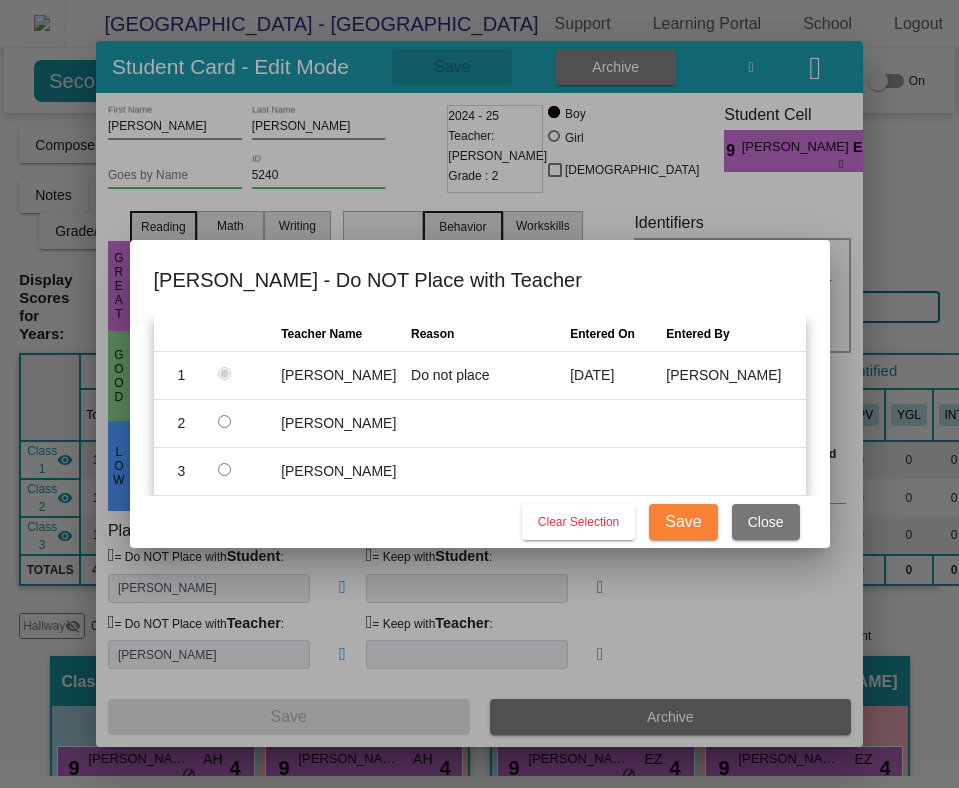 click at bounding box center (250, 375) 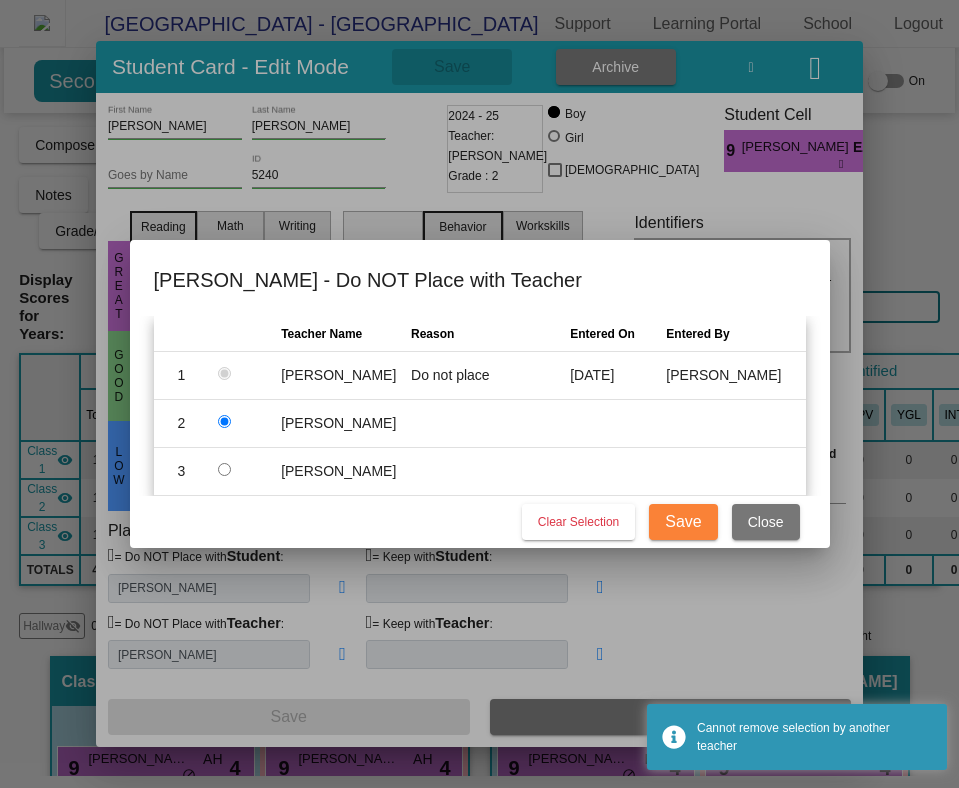 click at bounding box center (224, 421) 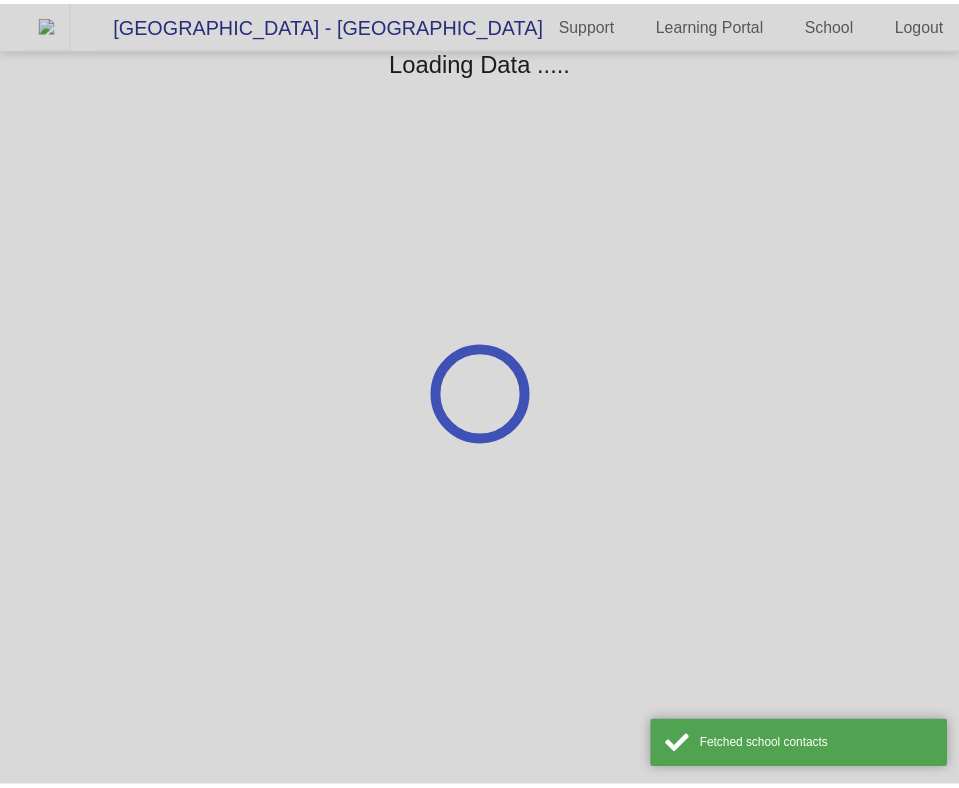 scroll, scrollTop: 0, scrollLeft: 0, axis: both 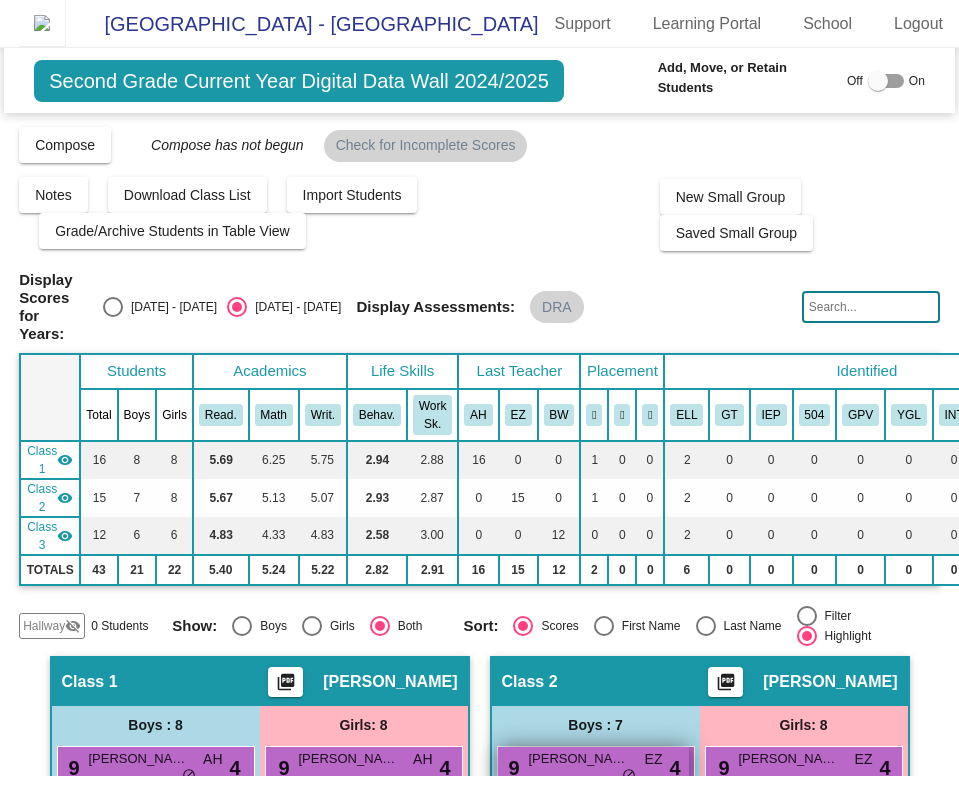click on "[PERSON_NAME]" at bounding box center [579, 759] 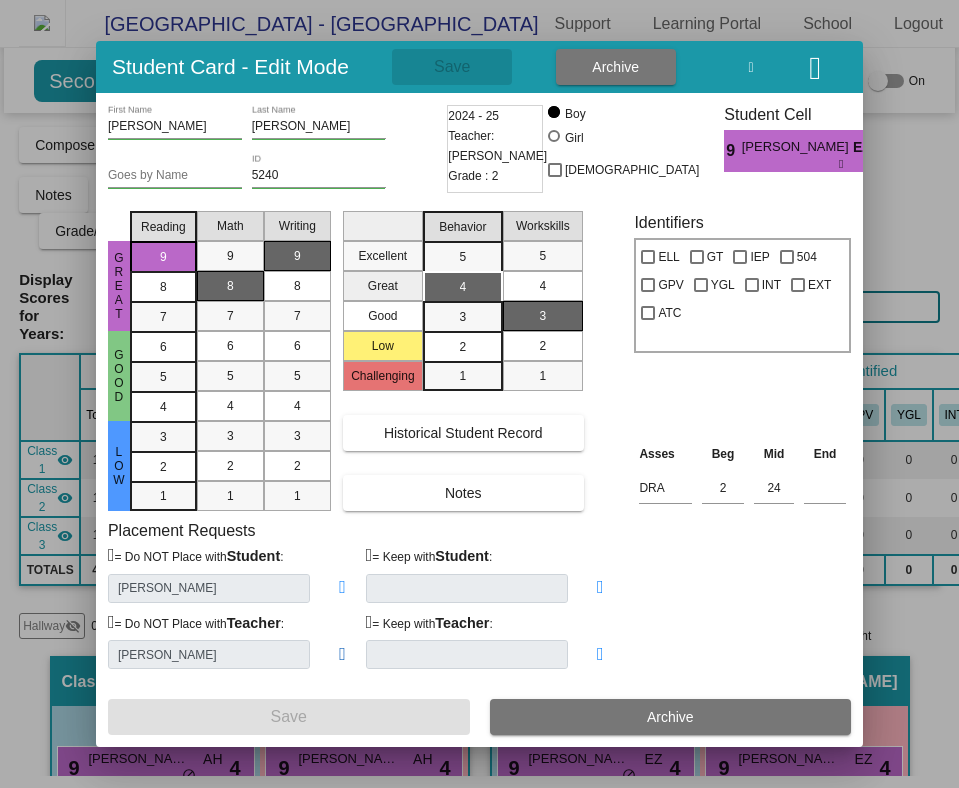 click at bounding box center [342, 654] 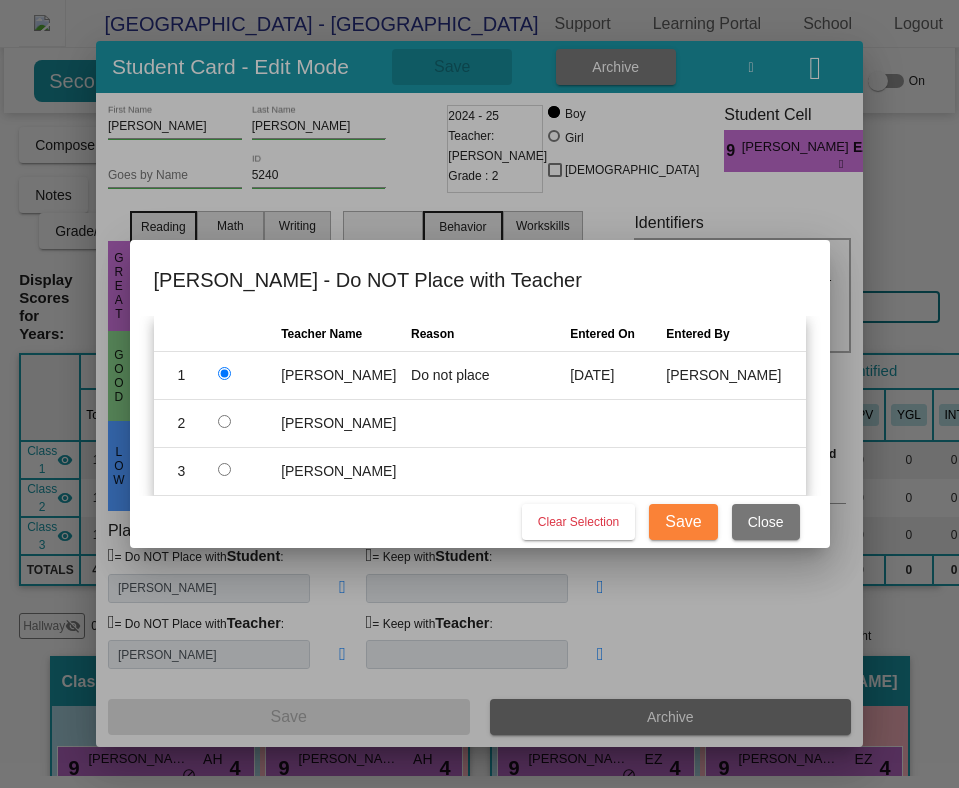 click on "Close" at bounding box center [766, 522] 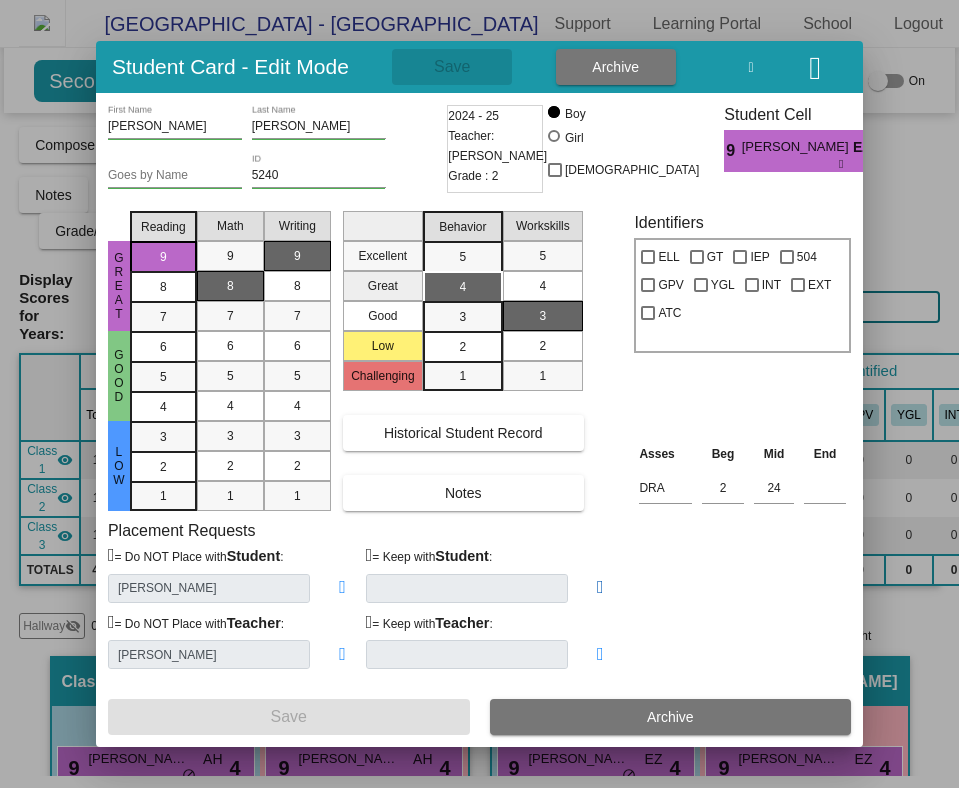click at bounding box center (600, 587) 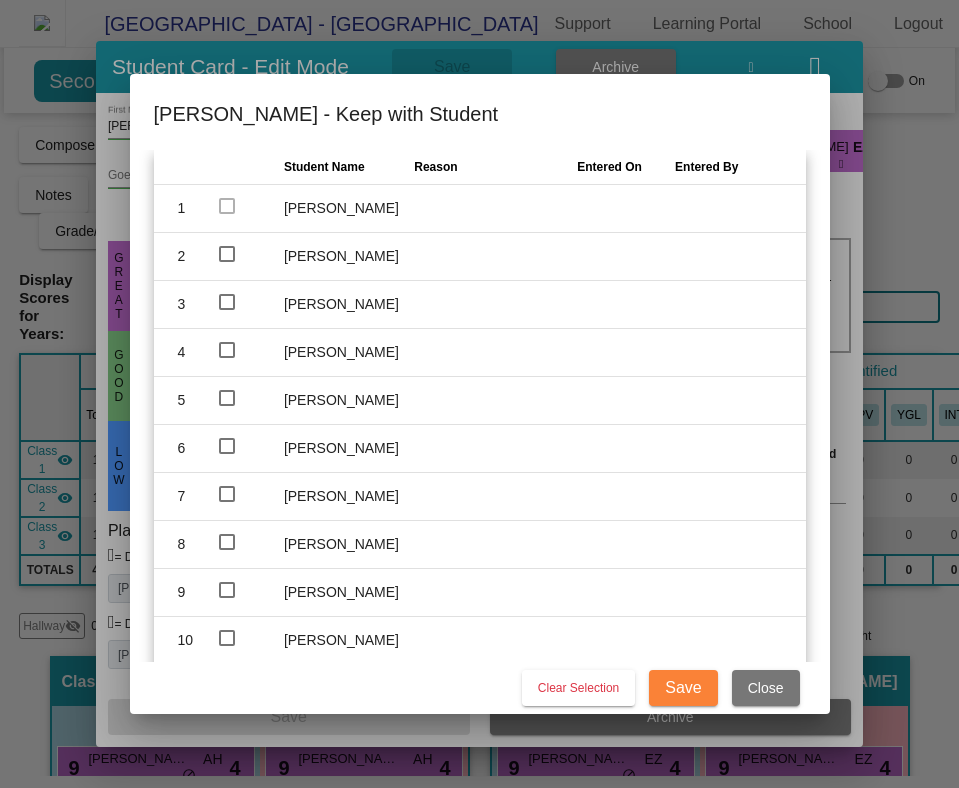 click at bounding box center [227, 254] 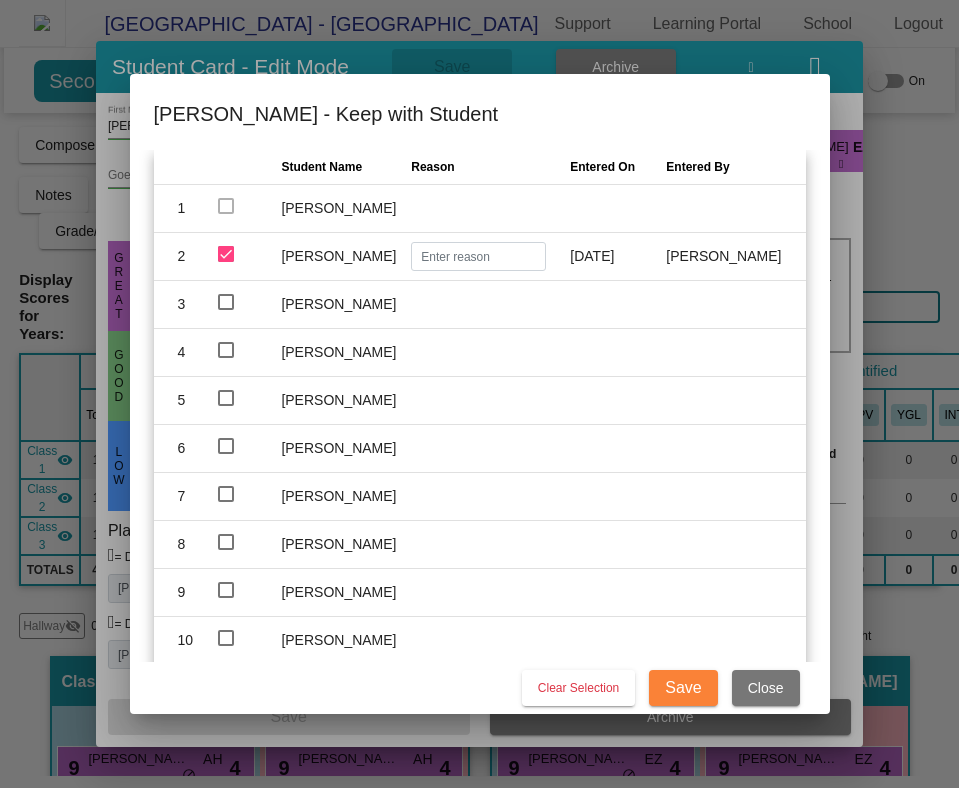 click on "Save" at bounding box center [683, 687] 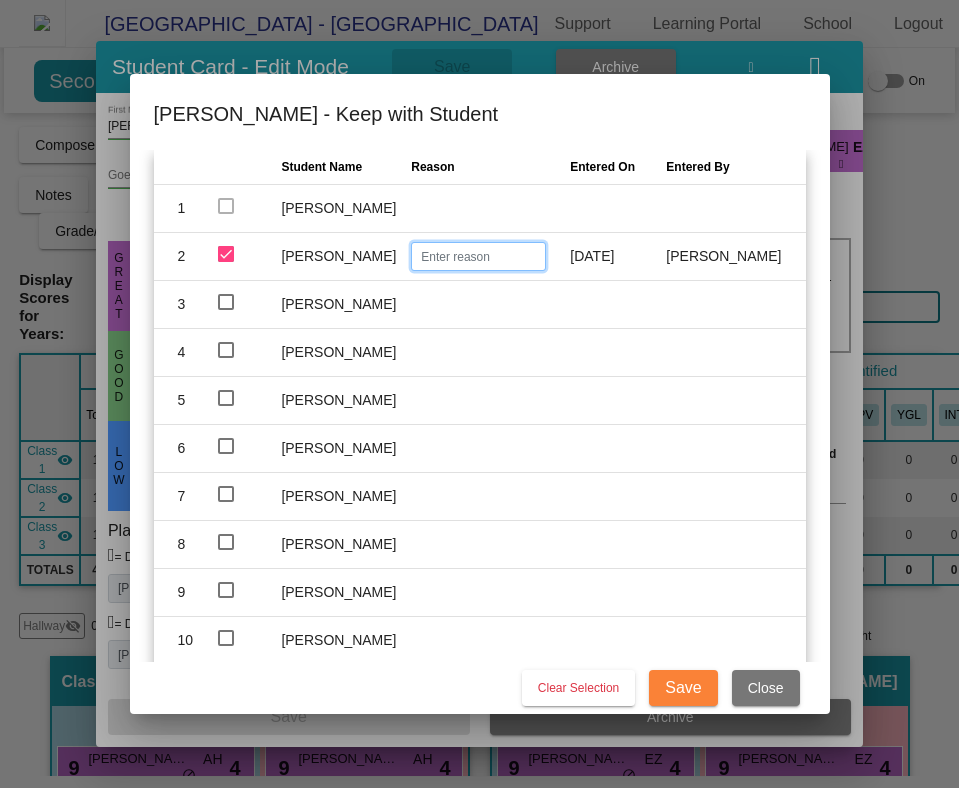click at bounding box center (478, 256) 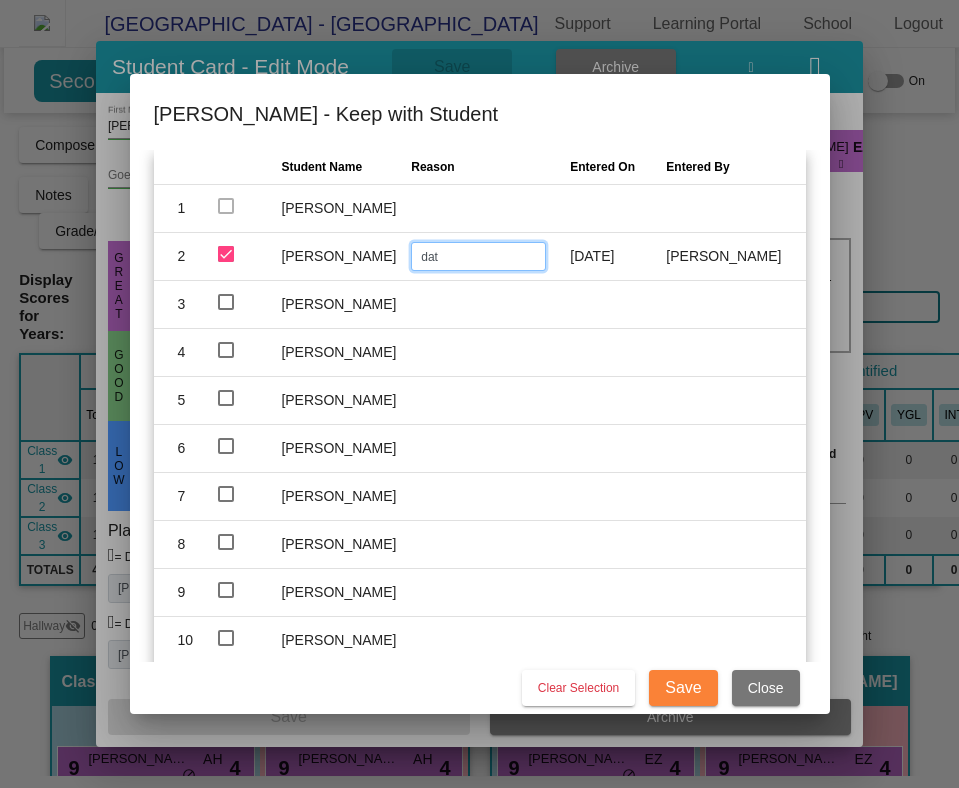 type on "data" 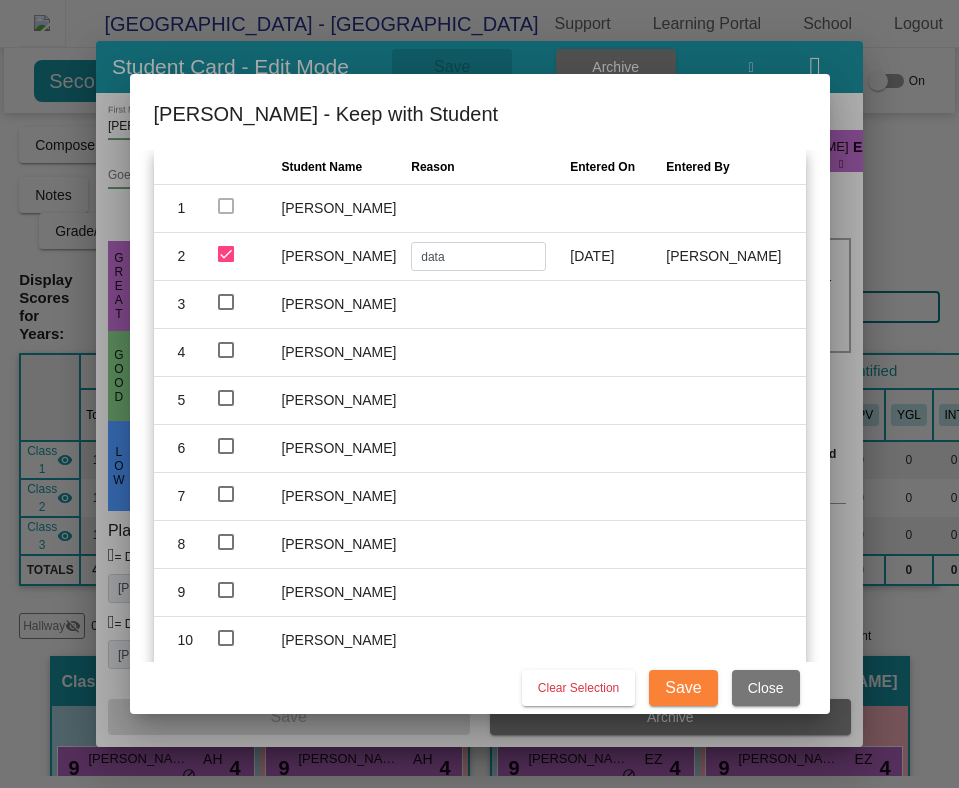 click at bounding box center (226, 302) 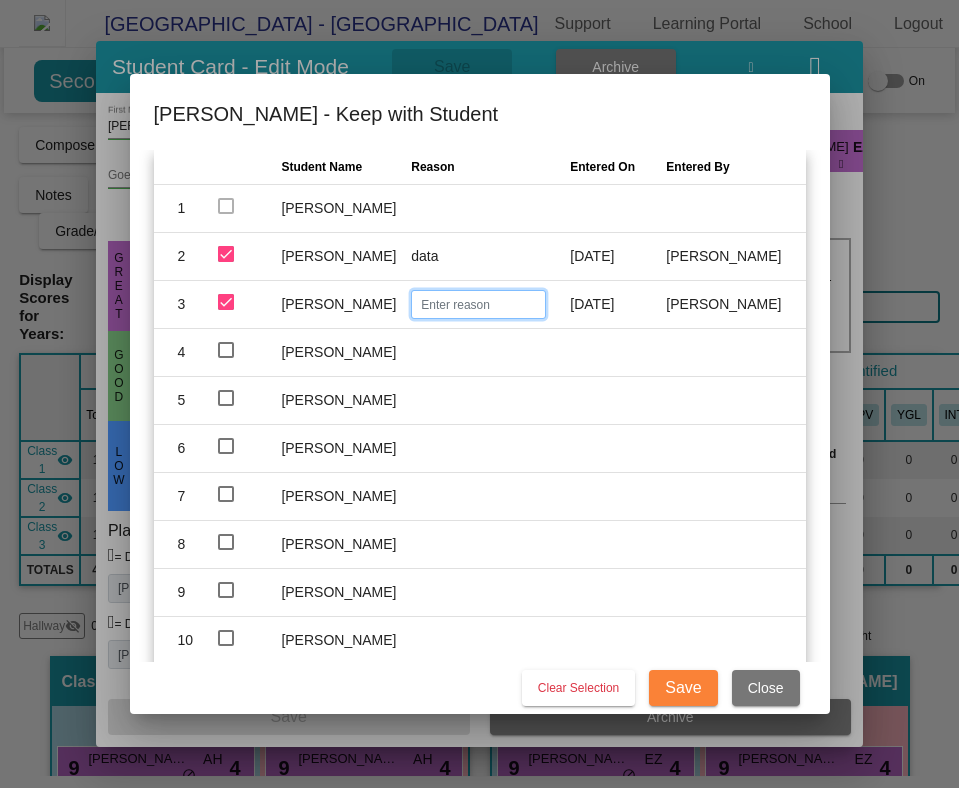 click at bounding box center [478, 304] 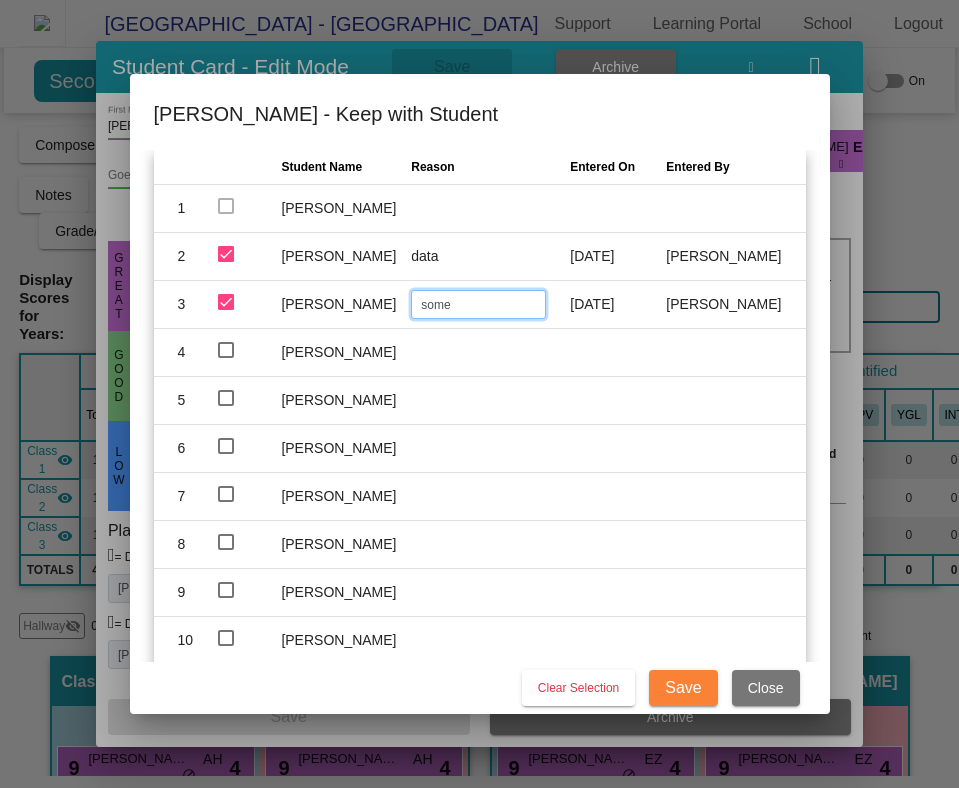 type on "some" 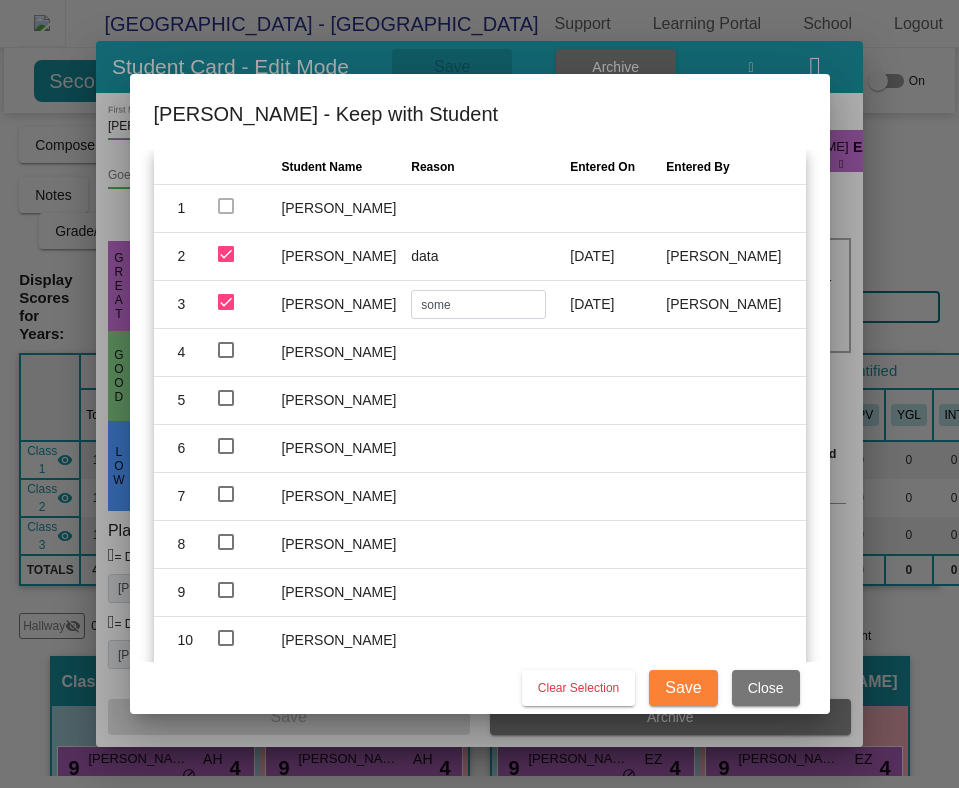 click on "Save" at bounding box center [683, 687] 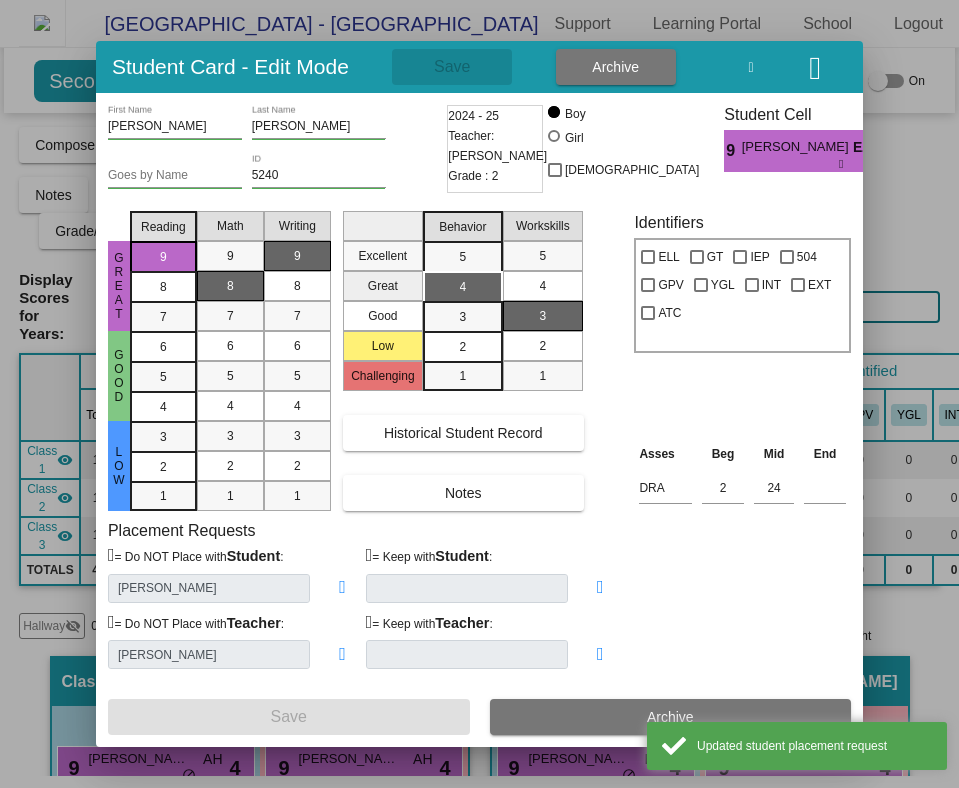 type on "Alan DeVille, Alex Seton" 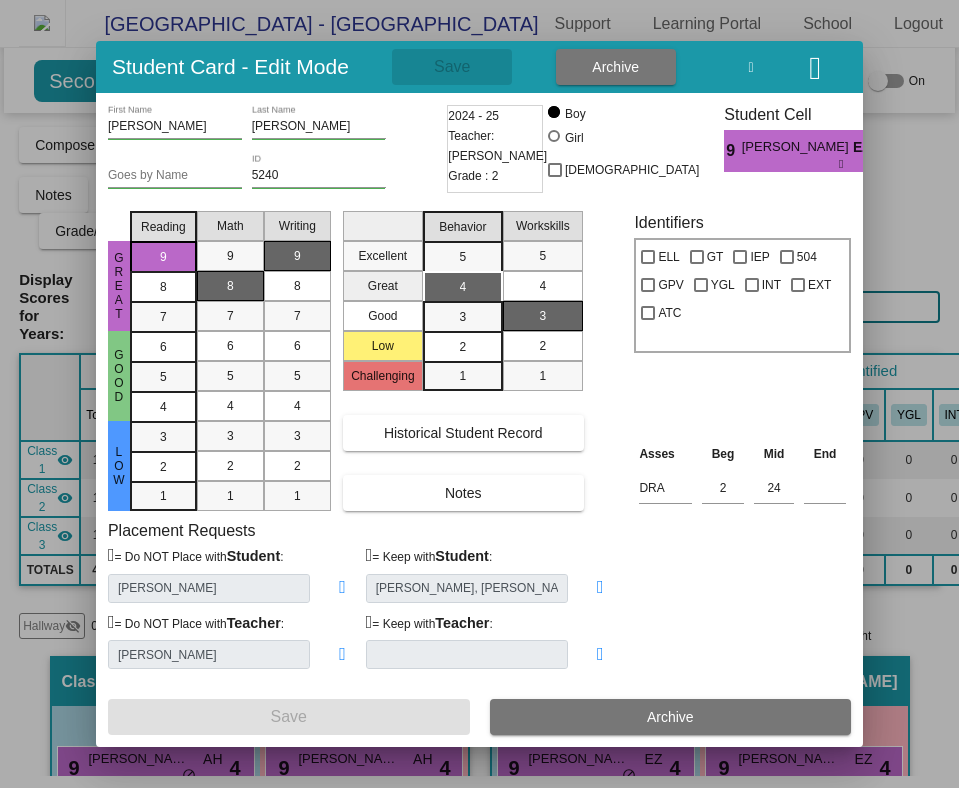 click at bounding box center [815, 68] 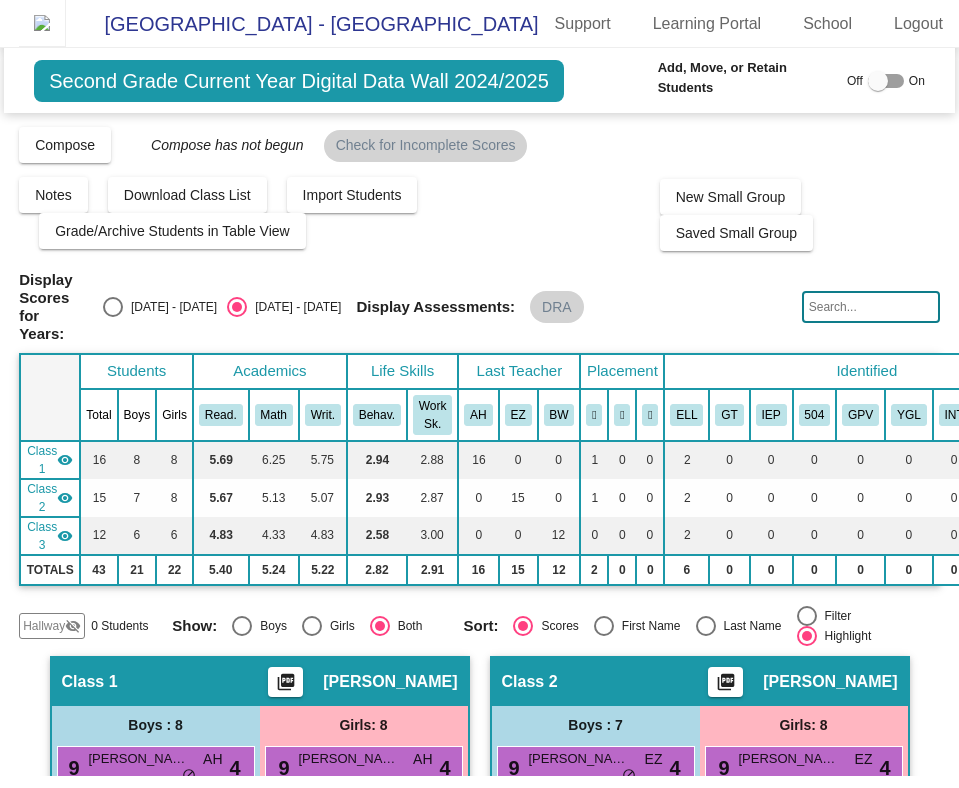 click at bounding box center (42, 23) 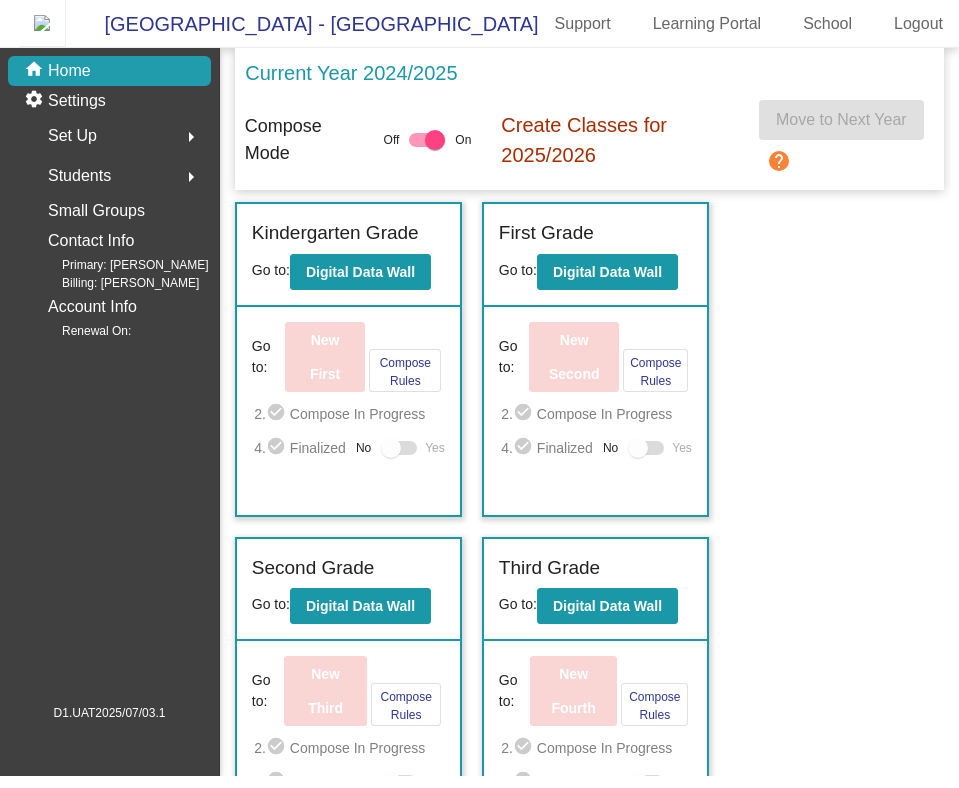 click on "arrow_right" at bounding box center (191, 137) 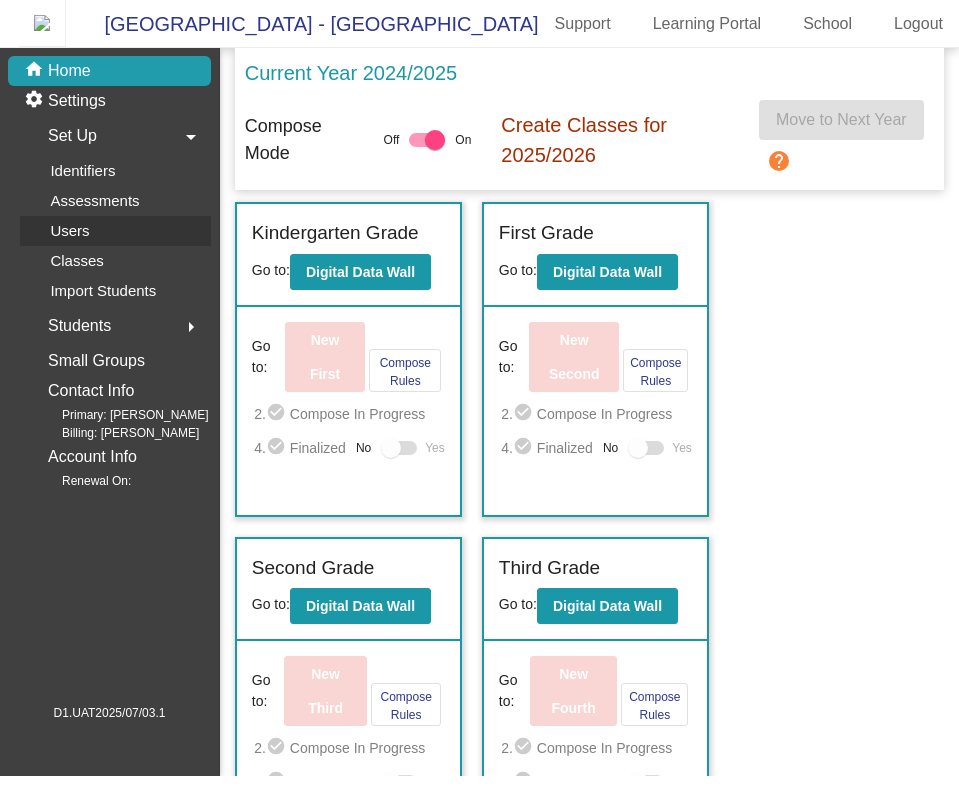 click on "Users" at bounding box center (115, 231) 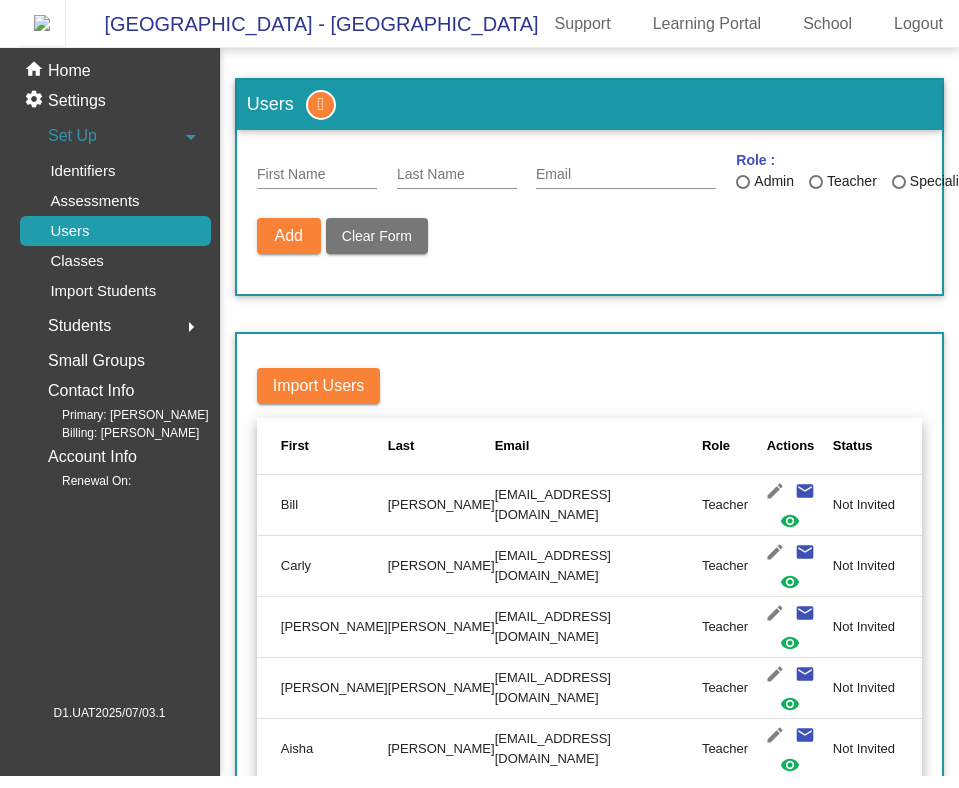 scroll, scrollTop: 102, scrollLeft: 0, axis: vertical 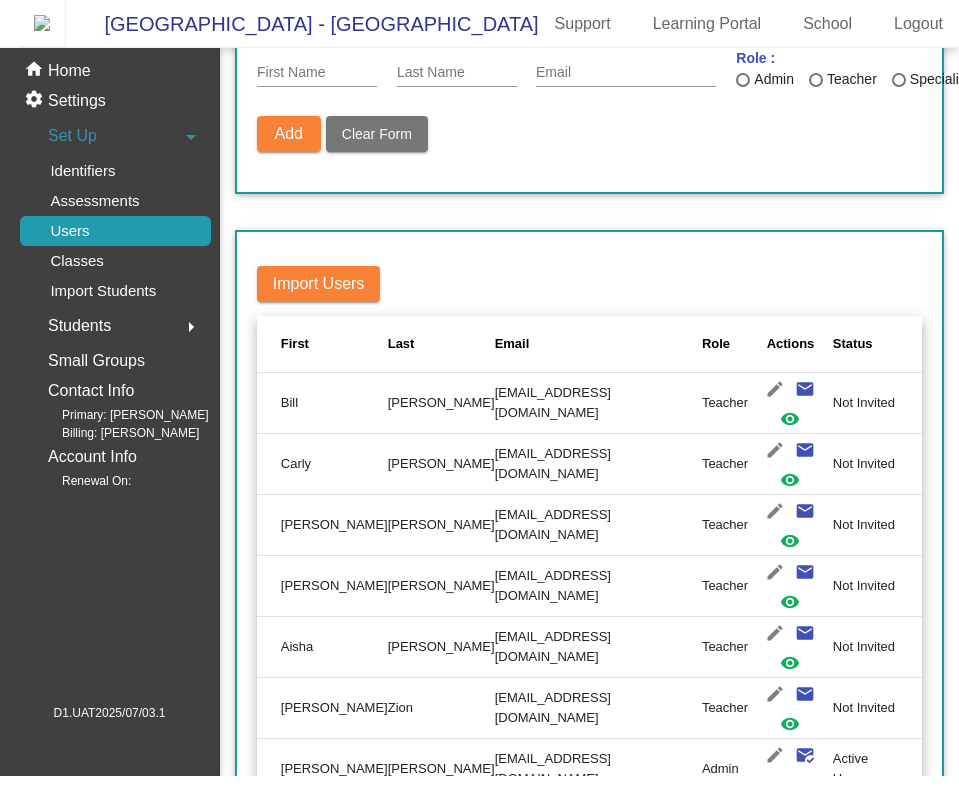 drag, startPoint x: 624, startPoint y: 695, endPoint x: 408, endPoint y: 692, distance: 216.02083 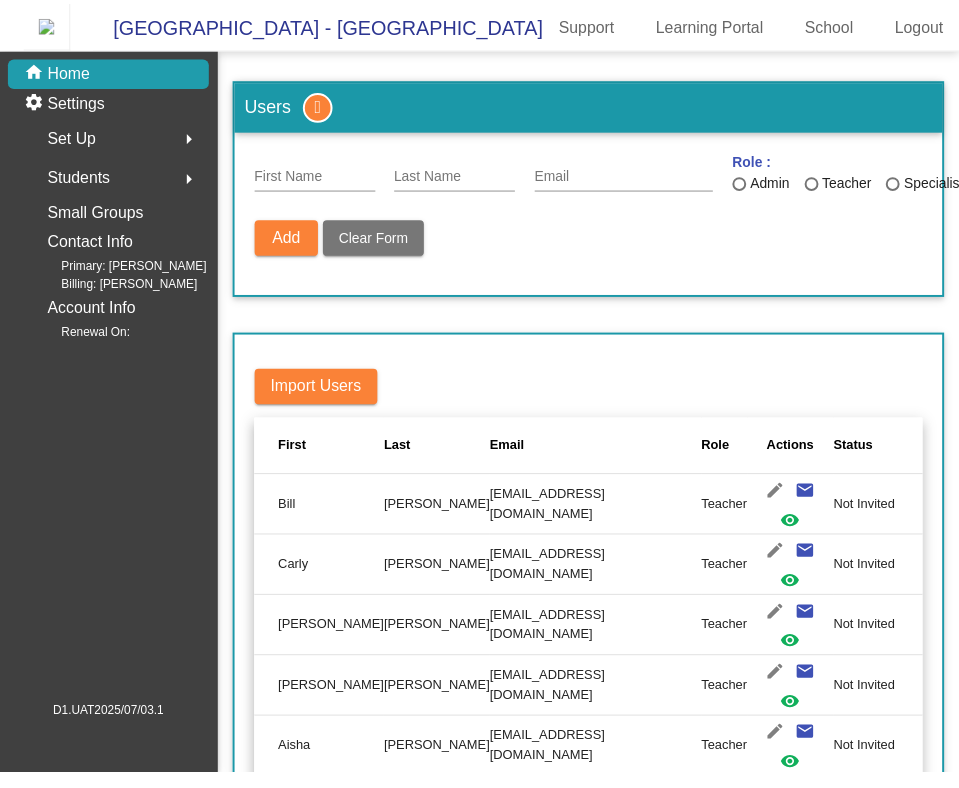 scroll, scrollTop: 0, scrollLeft: 0, axis: both 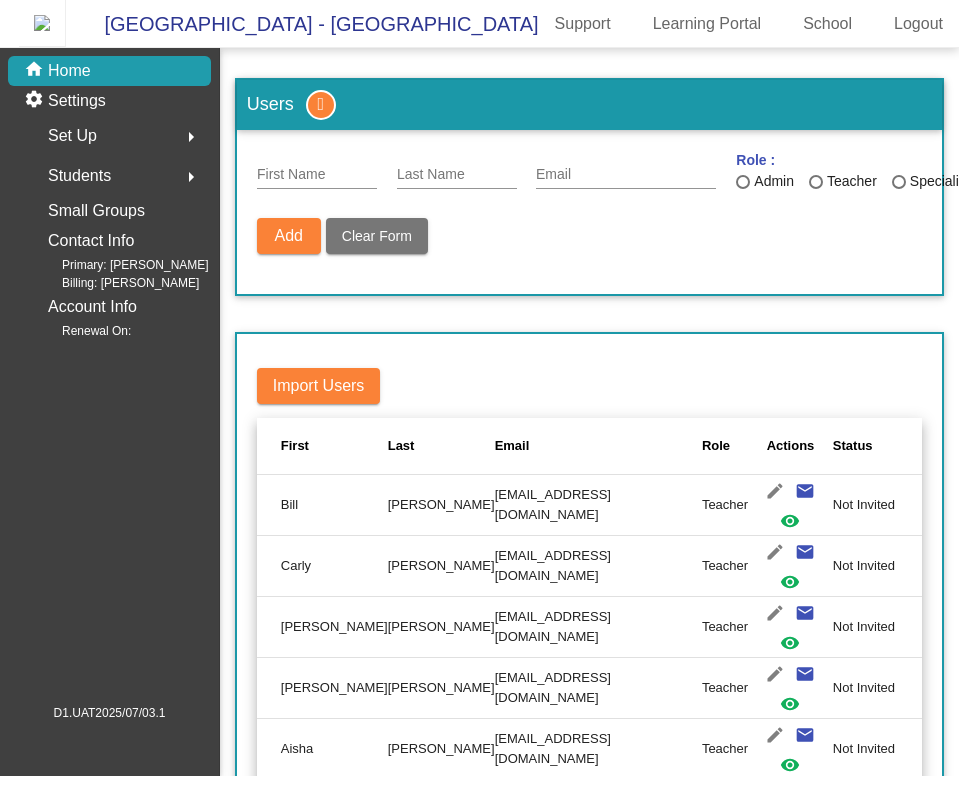 click at bounding box center [42, 23] 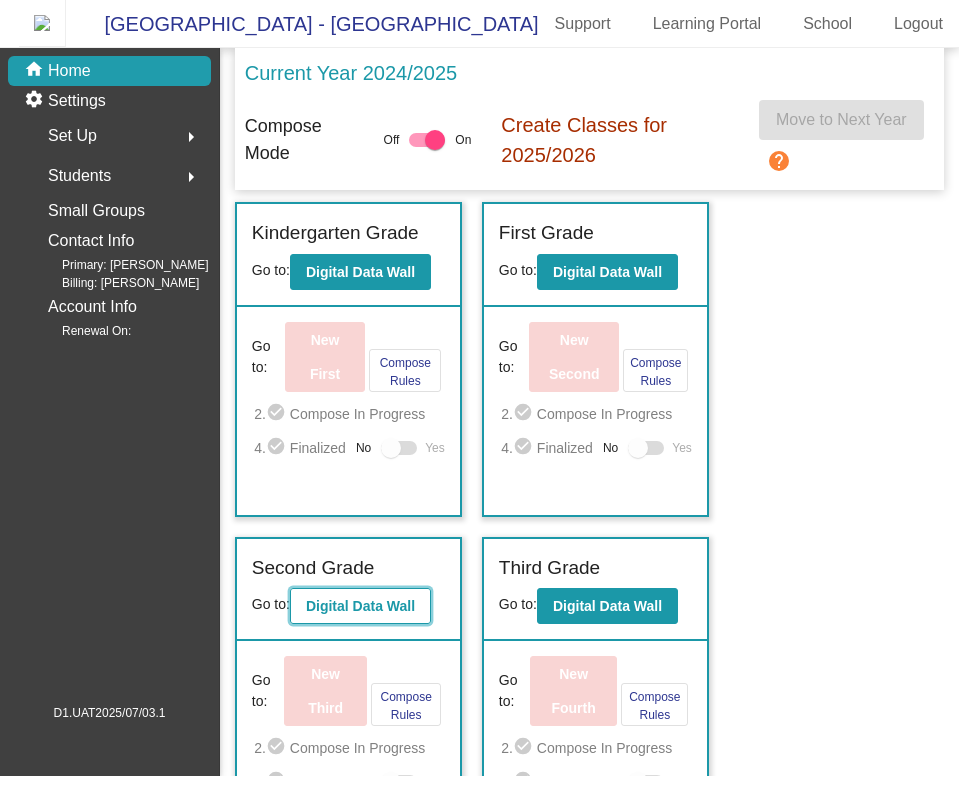 click on "Digital Data Wall" 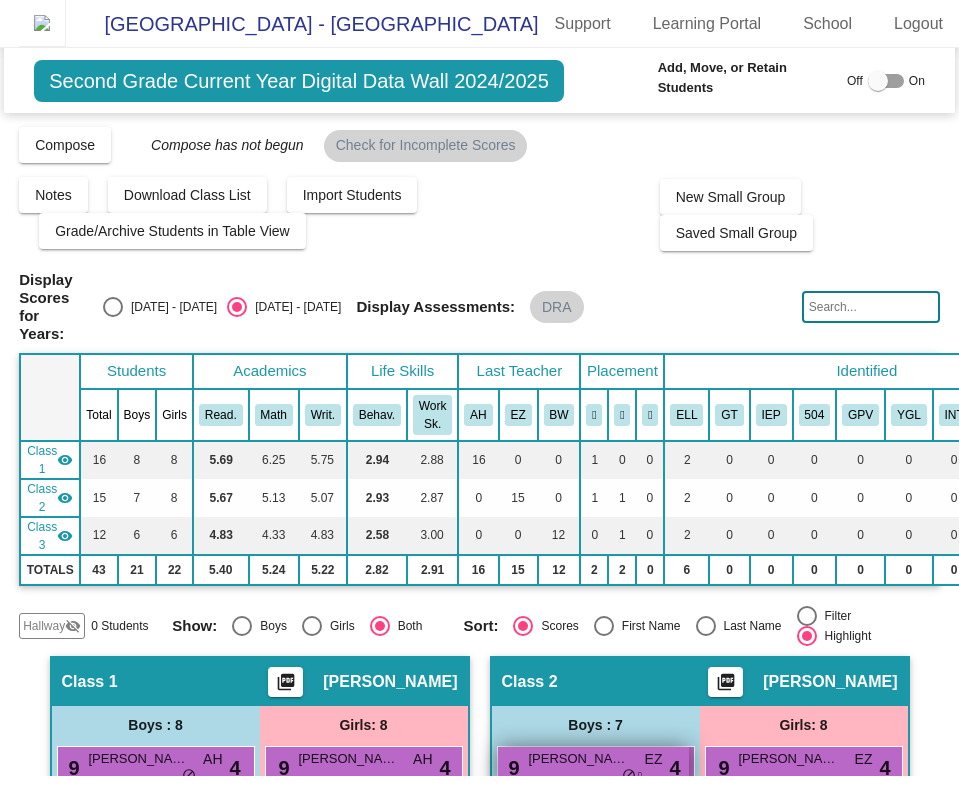 click on "9 [PERSON_NAME] EZ lock do_not_disturb_alt 4" at bounding box center [593, 767] 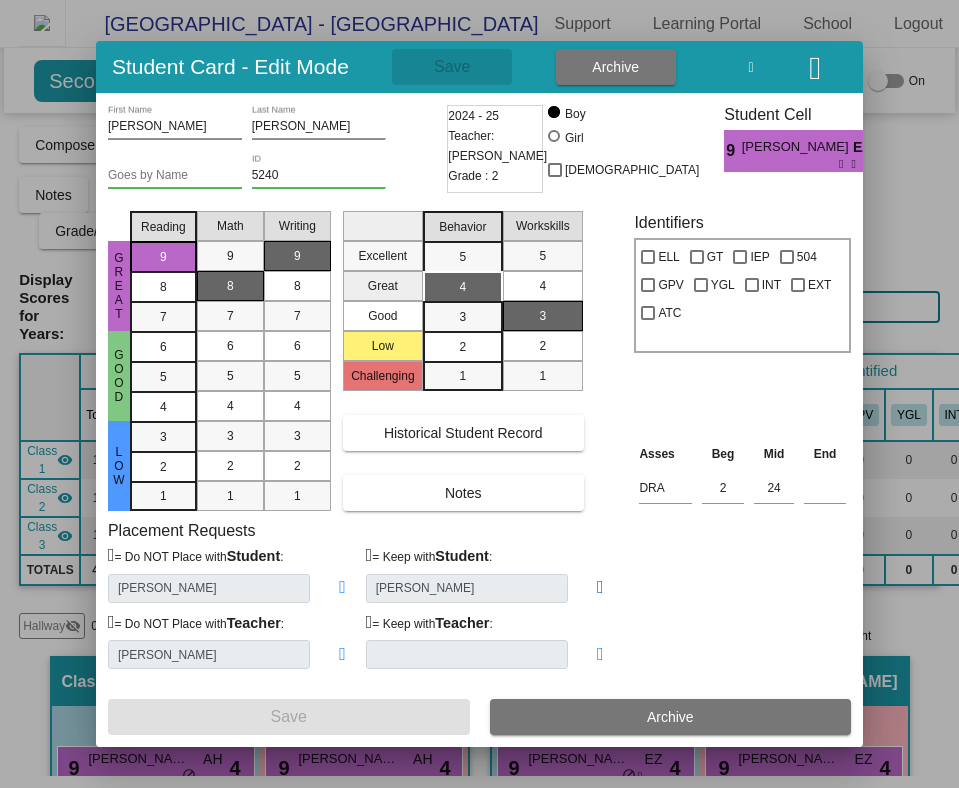 click at bounding box center [600, 587] 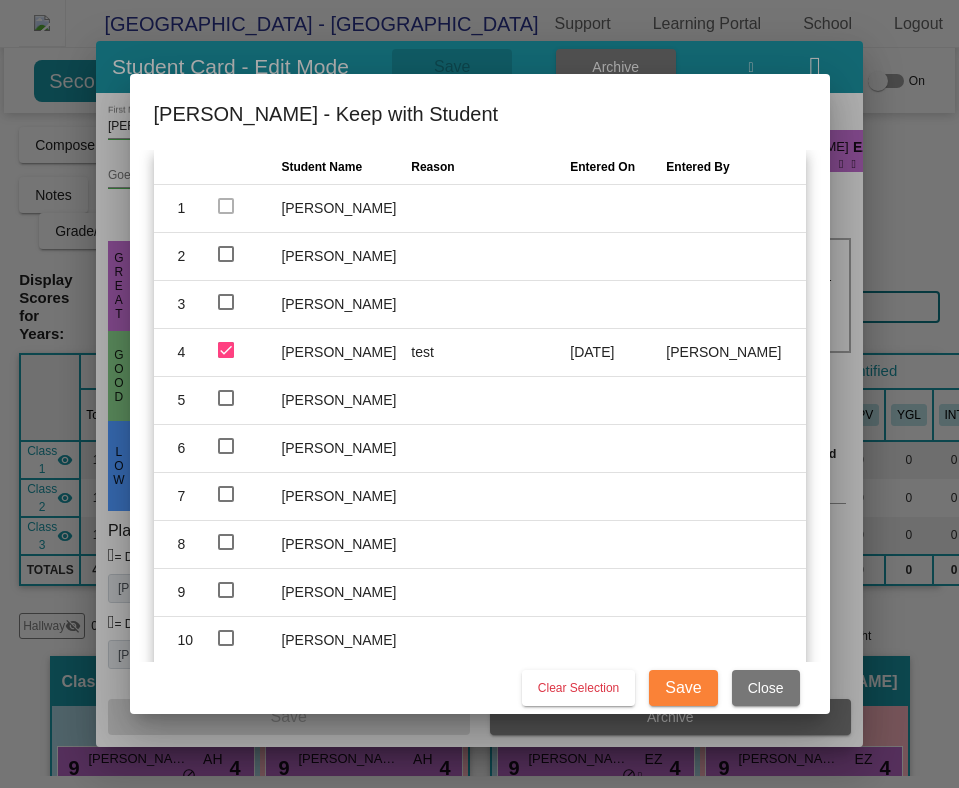click at bounding box center [226, 302] 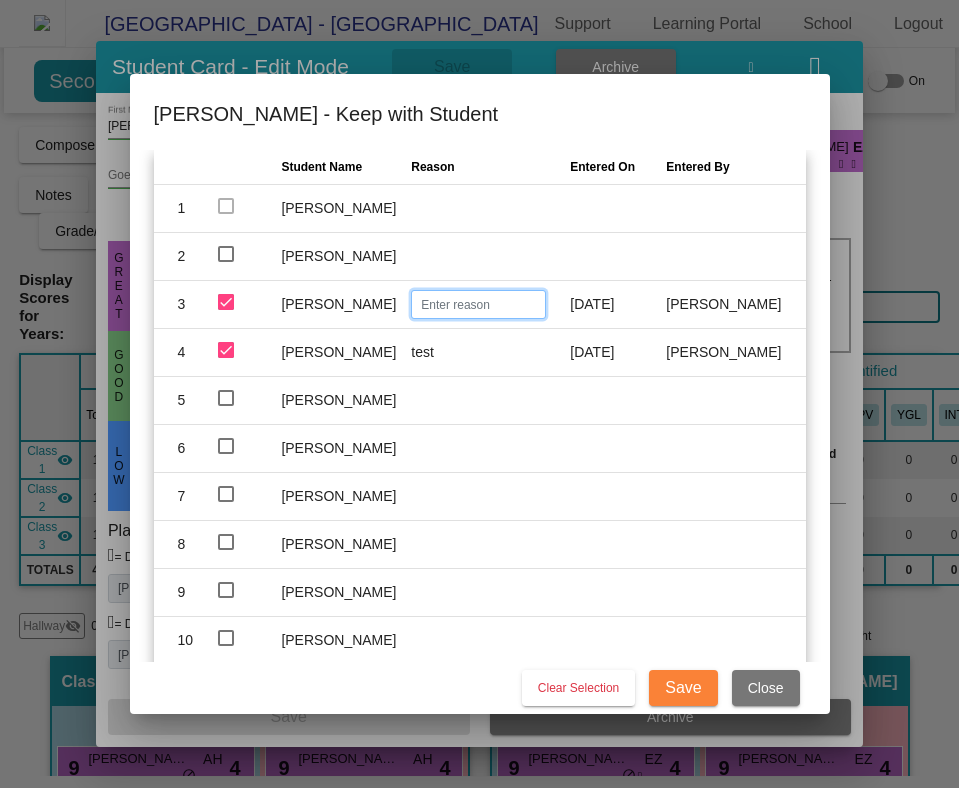 click at bounding box center (478, 304) 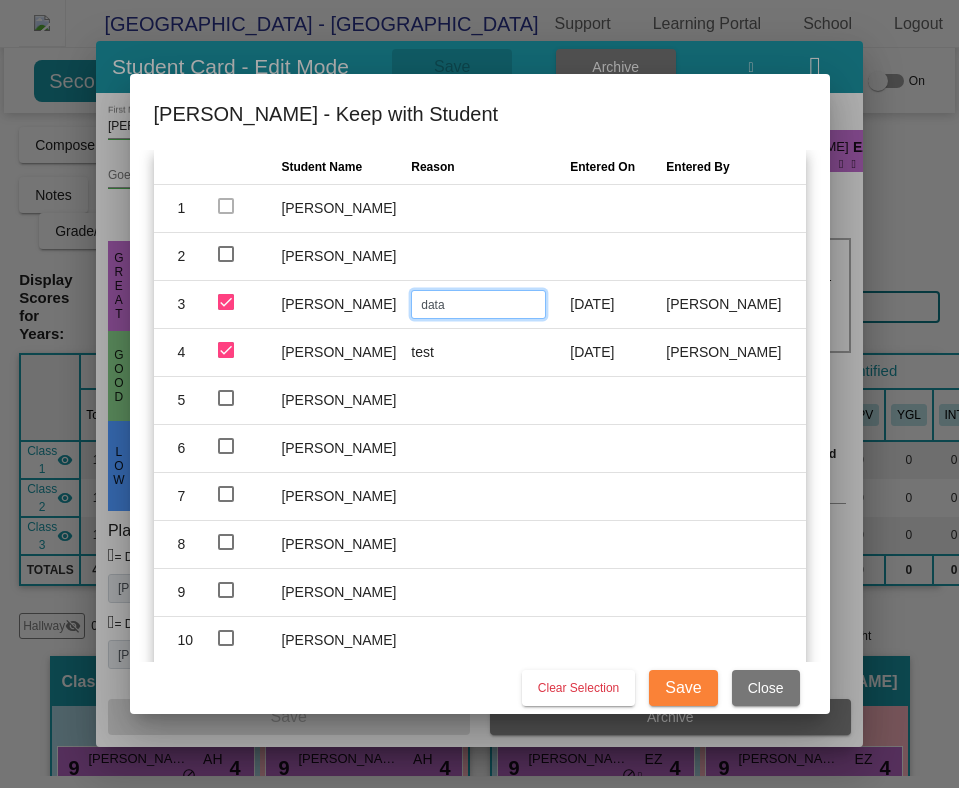 type on "data" 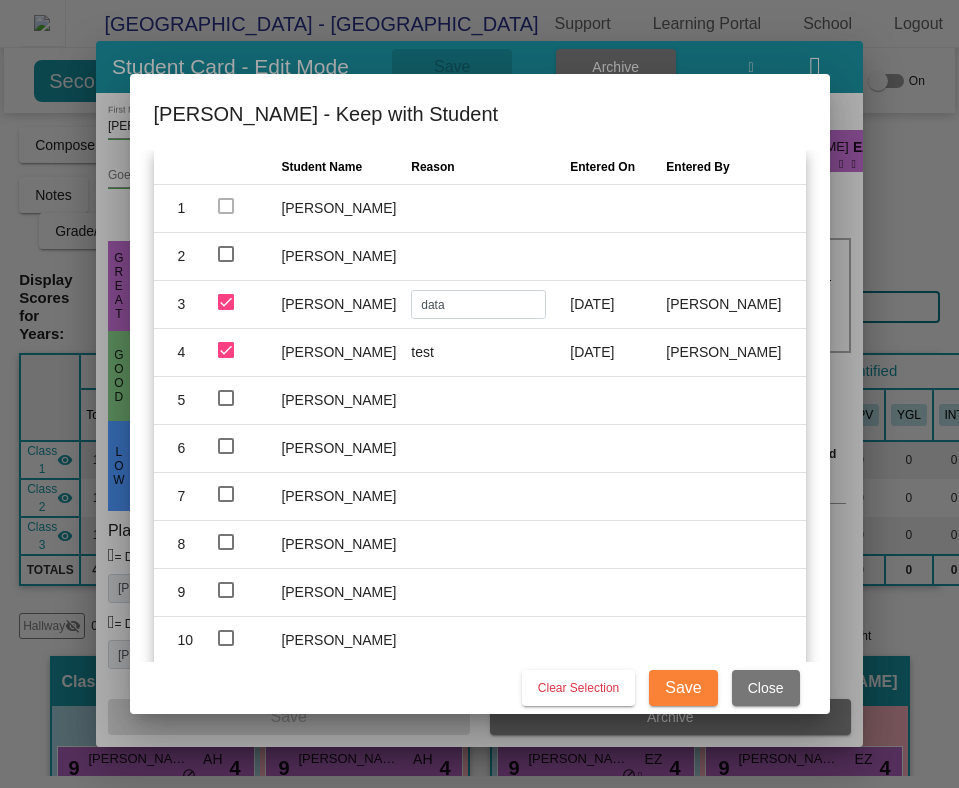 click on "Save" at bounding box center (683, 687) 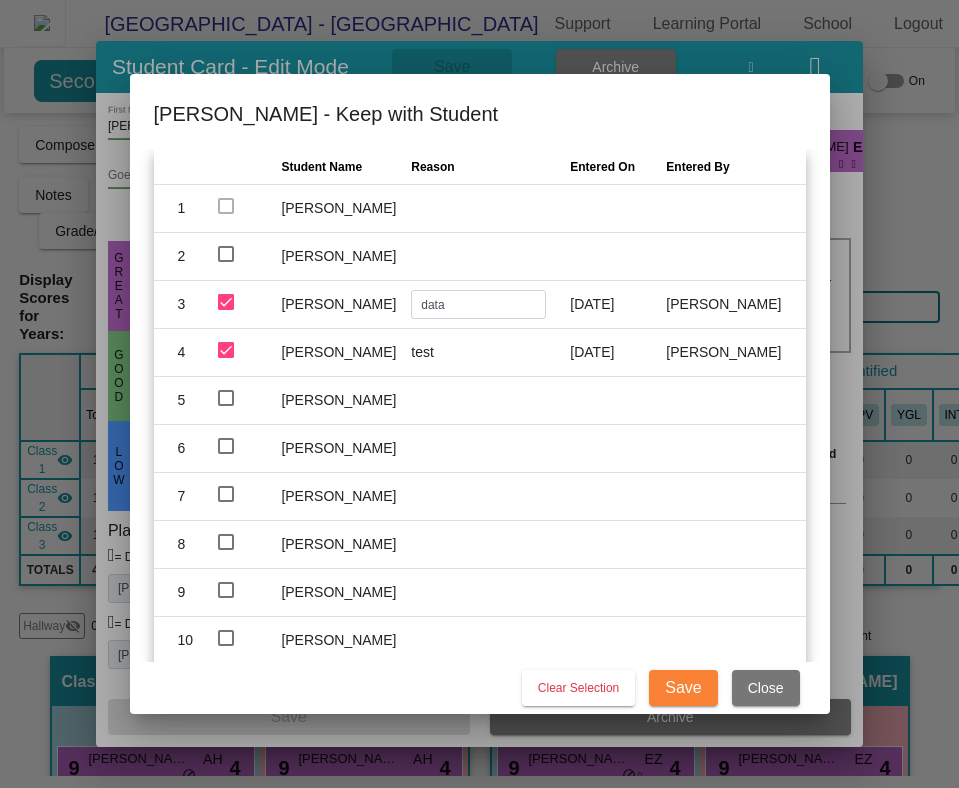 type 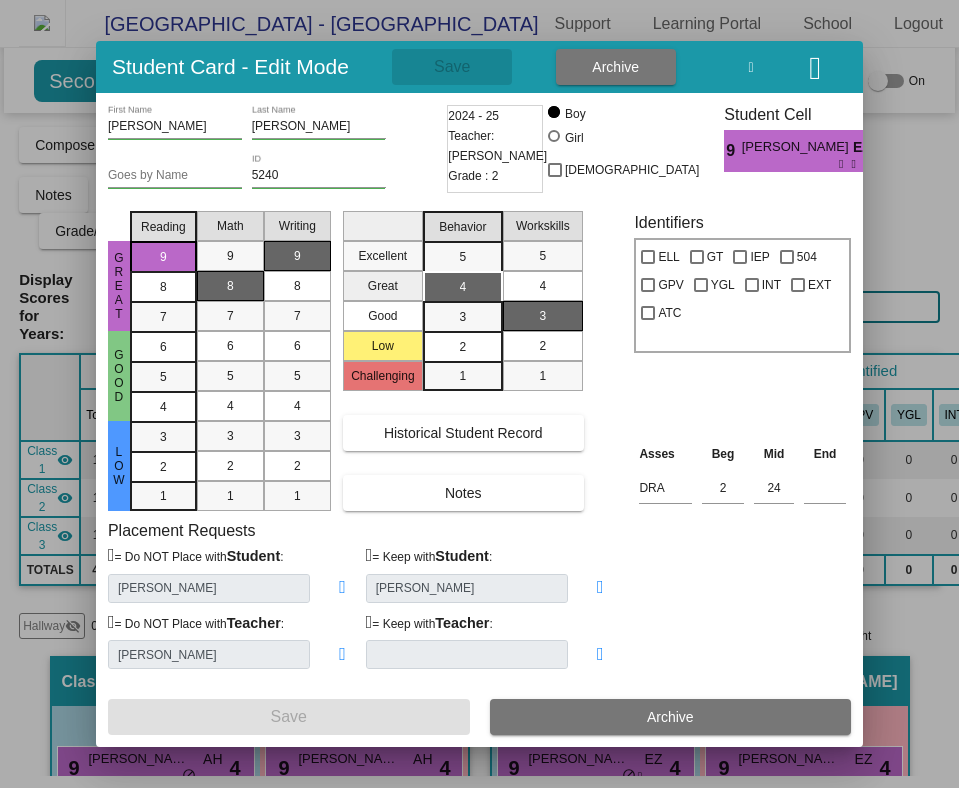 type on "[PERSON_NAME]" 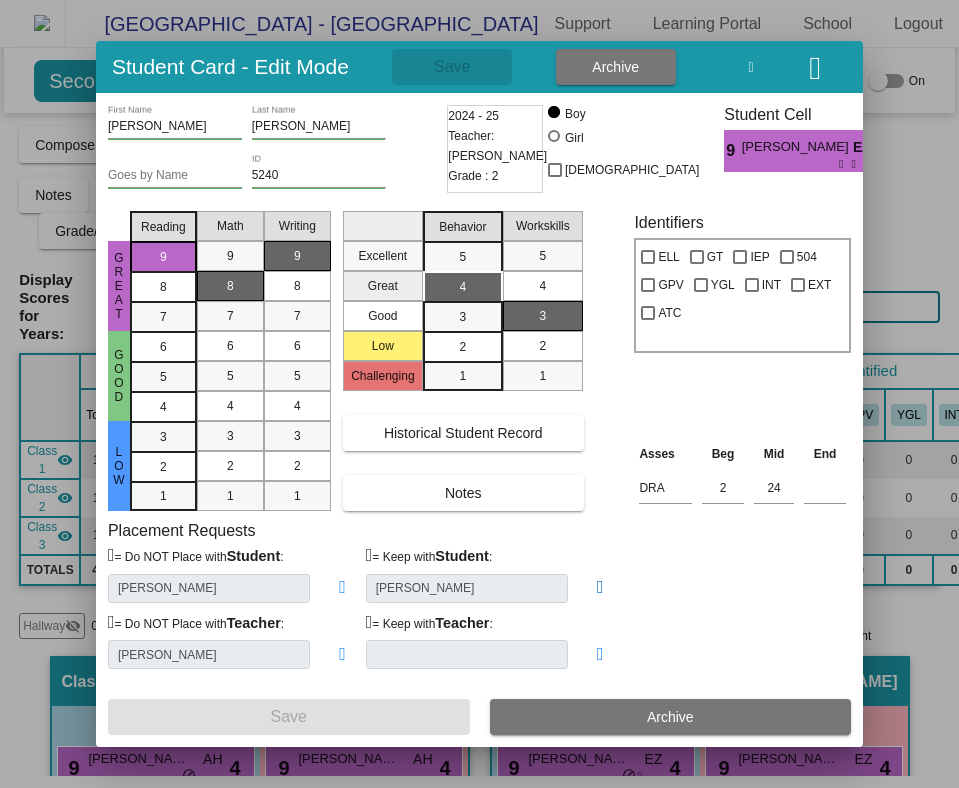 click at bounding box center (600, 587) 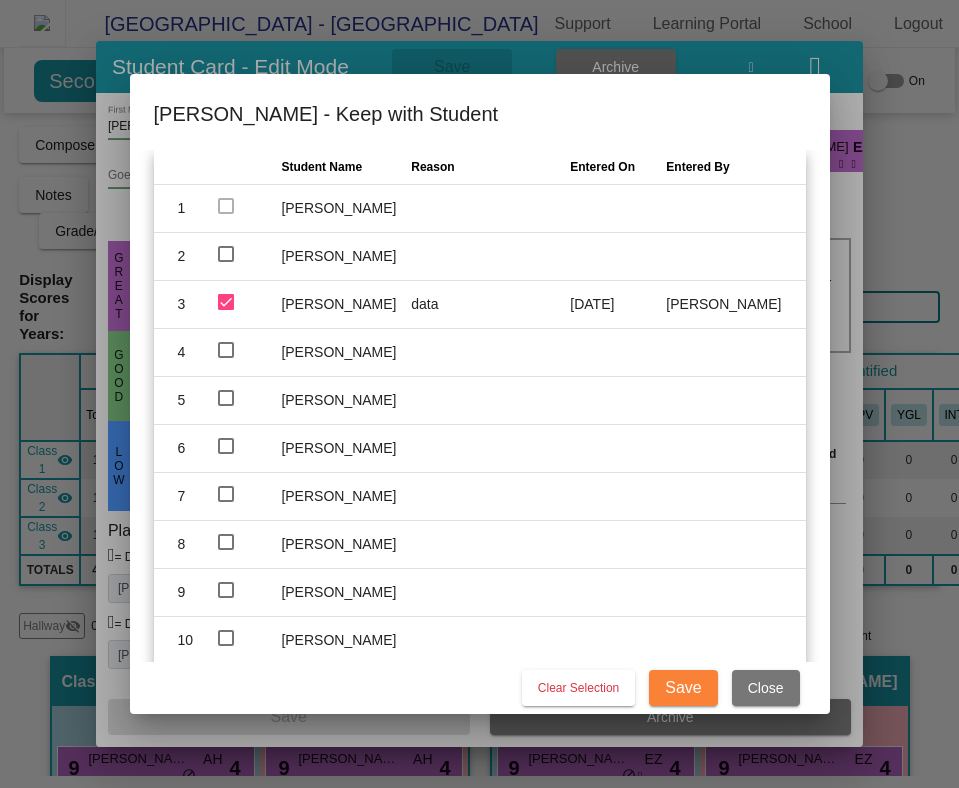 click at bounding box center (226, 350) 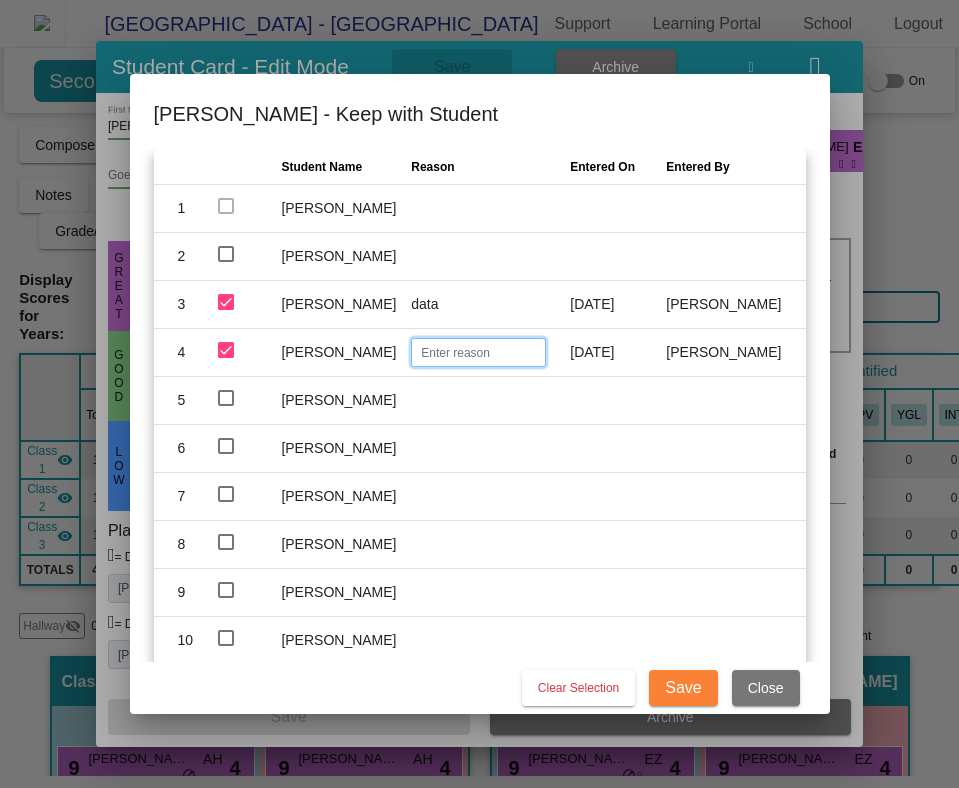 click at bounding box center [478, 352] 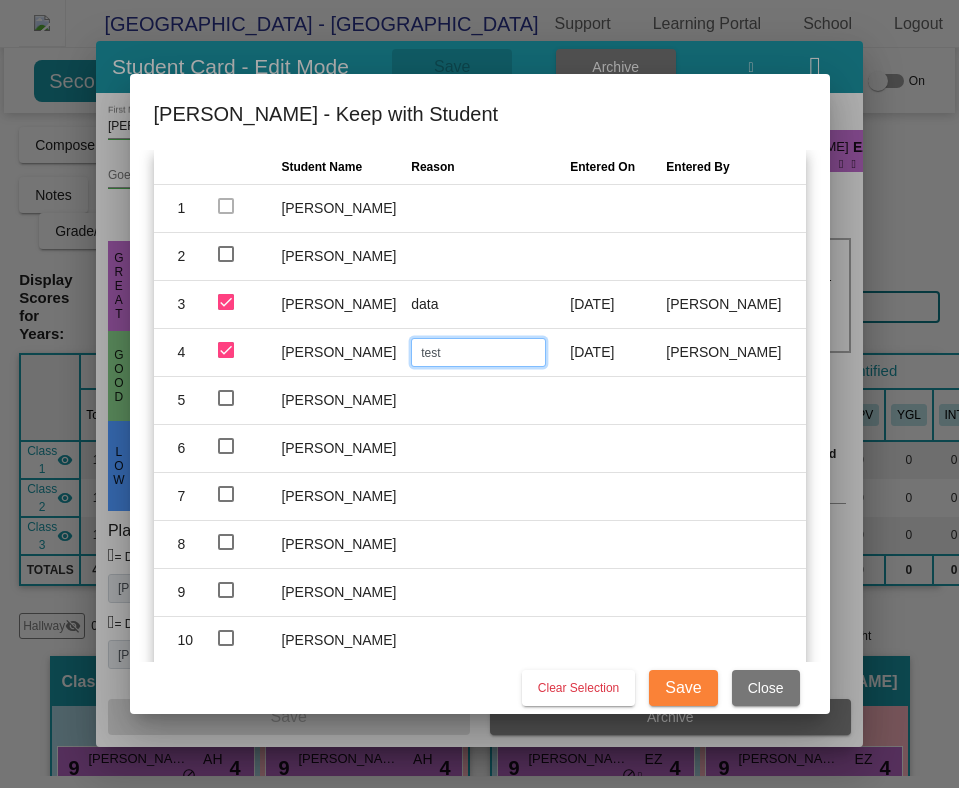 type on "test" 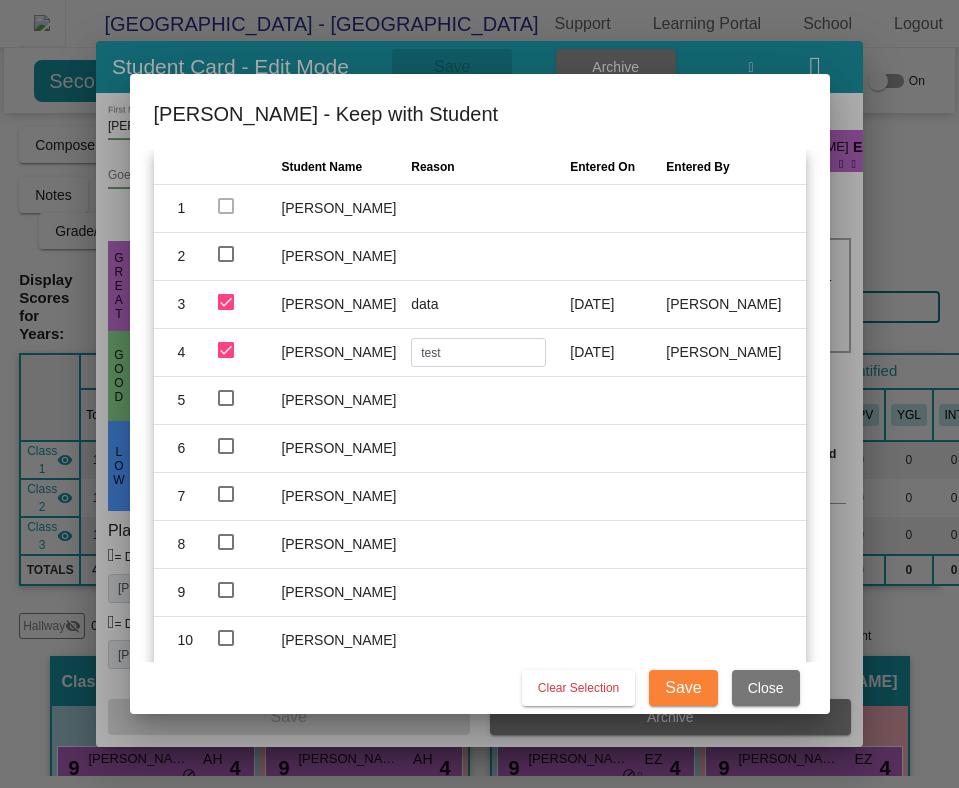 click on "Save" at bounding box center [683, 687] 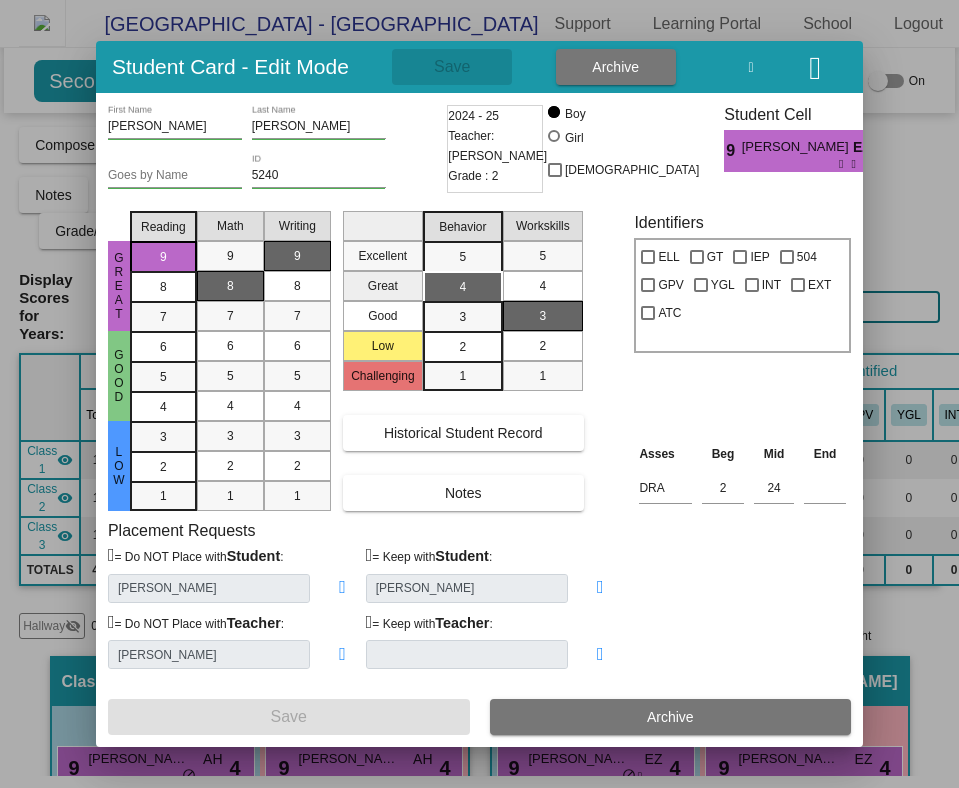 type on "[PERSON_NAME], [PERSON_NAME]" 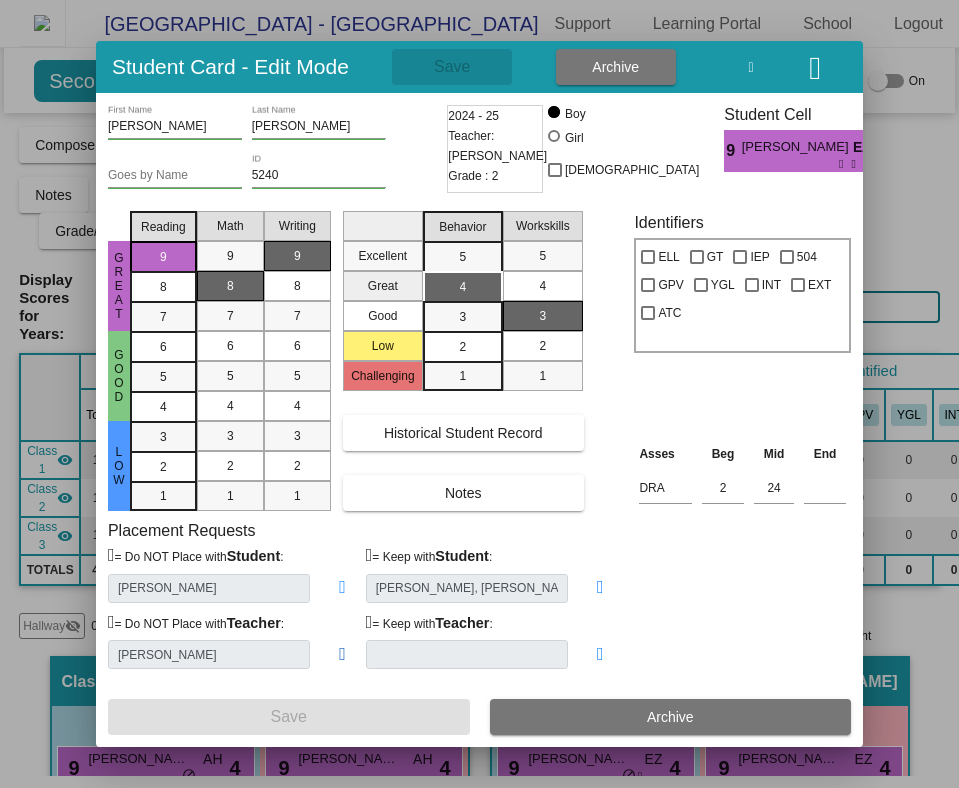 click at bounding box center (342, 654) 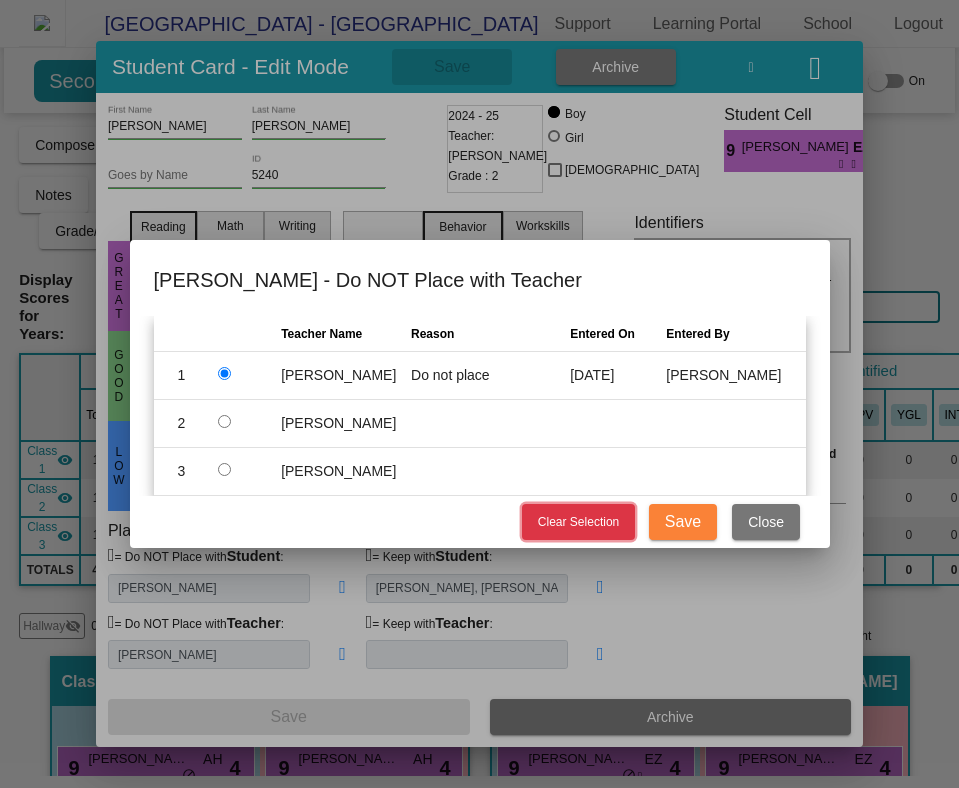 click on "Clear Selection" at bounding box center [578, 522] 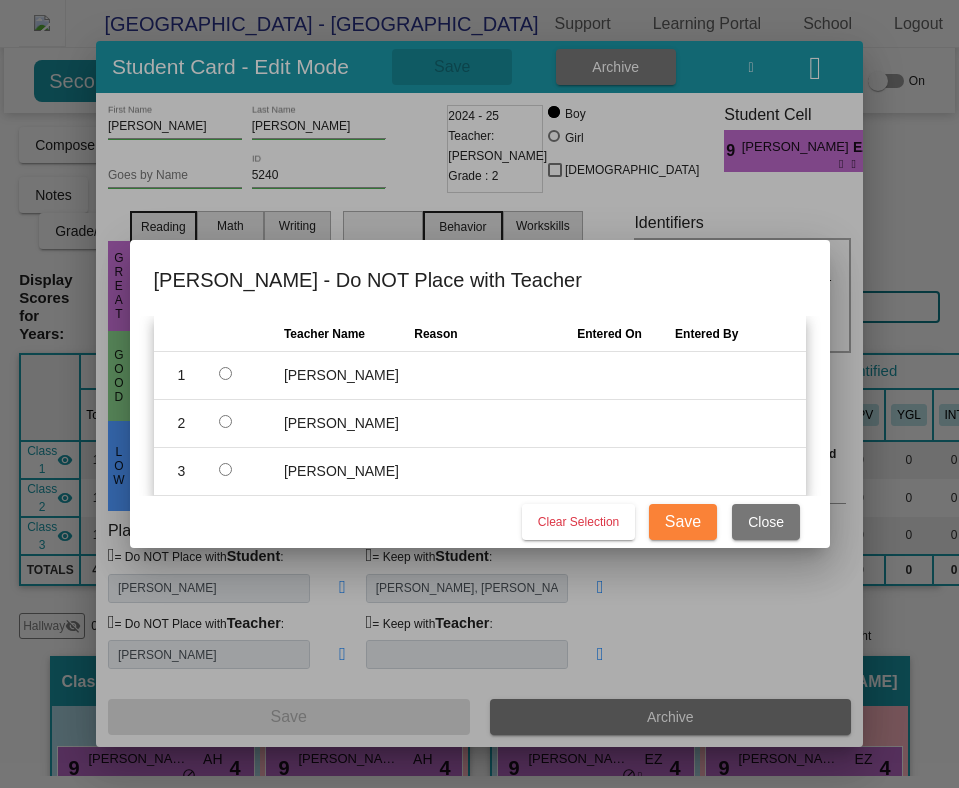 click on "Save" at bounding box center [683, 521] 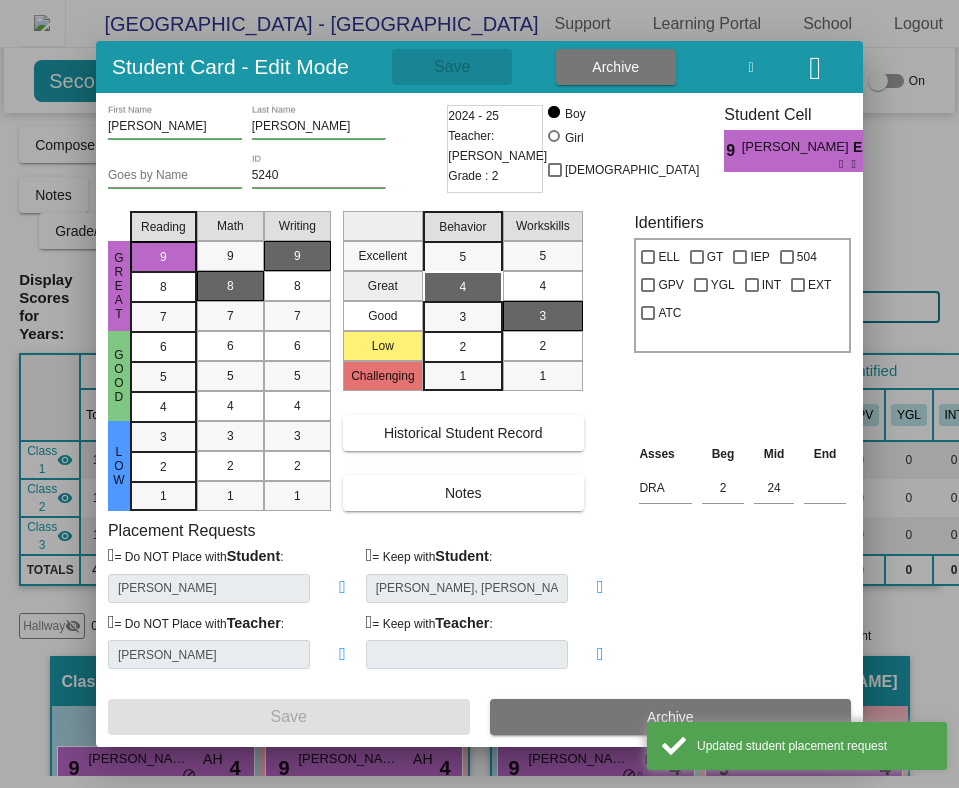 type 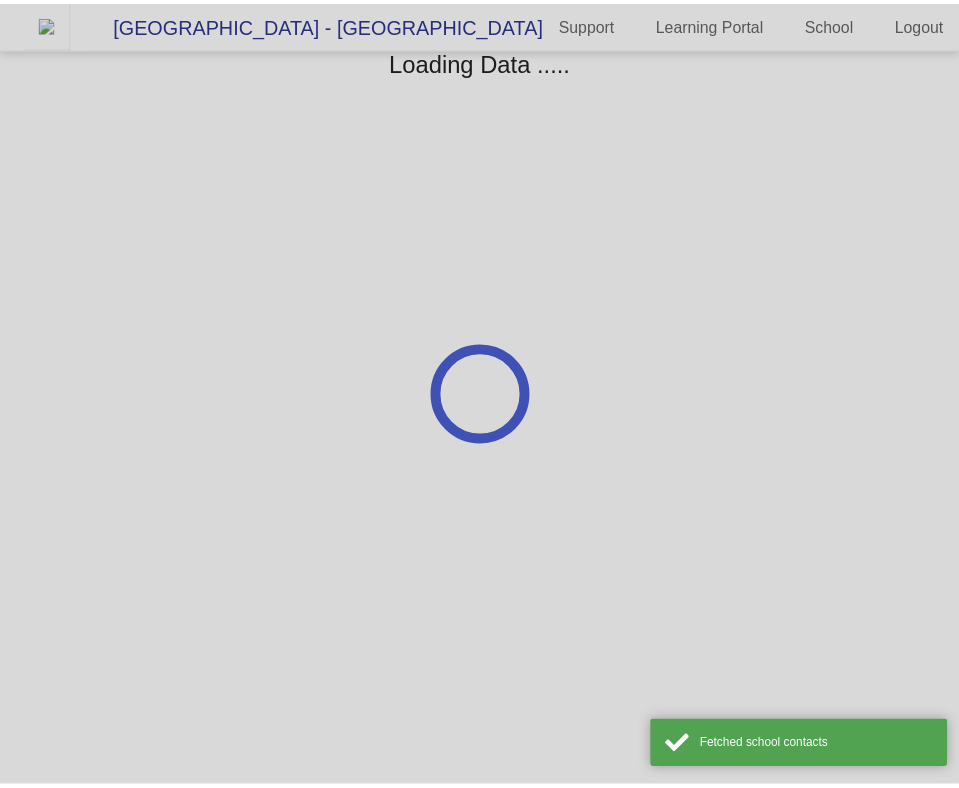 scroll, scrollTop: 0, scrollLeft: 0, axis: both 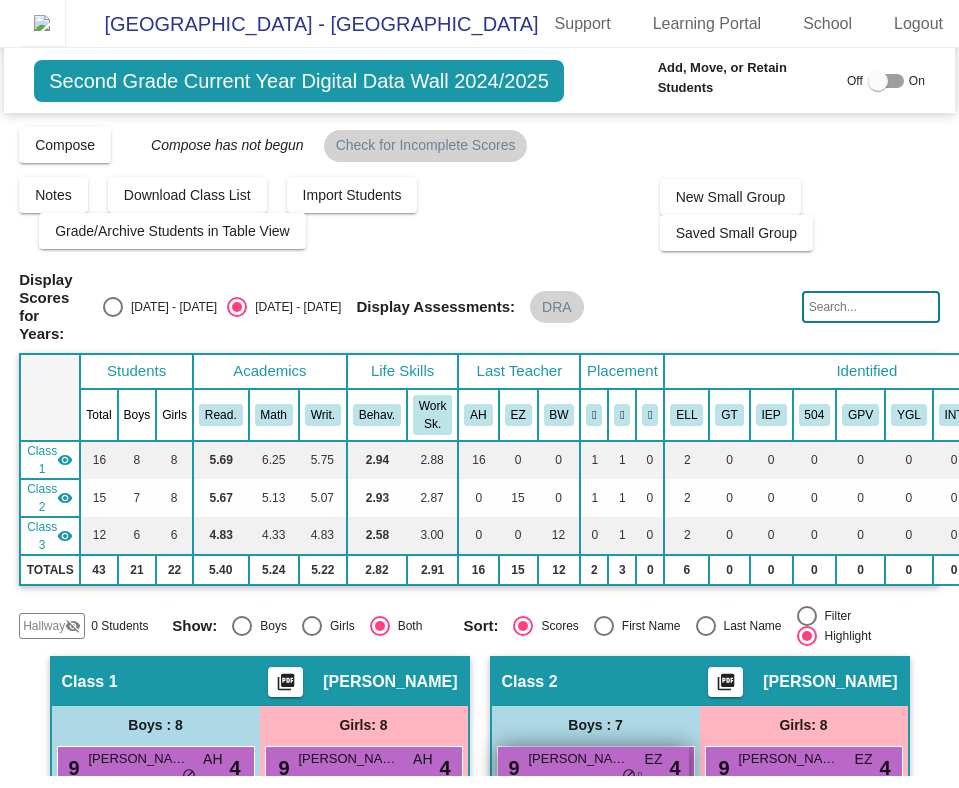 click on "9 Andy Mann EZ lock do_not_disturb_alt 4" at bounding box center (593, 767) 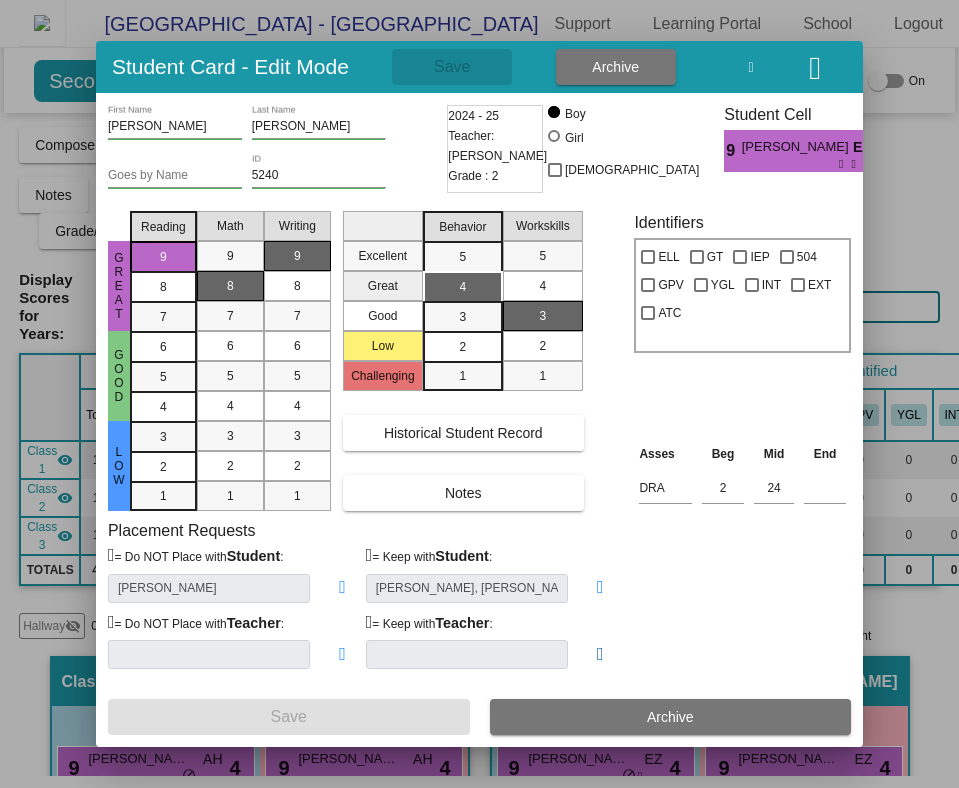 click at bounding box center (600, 654) 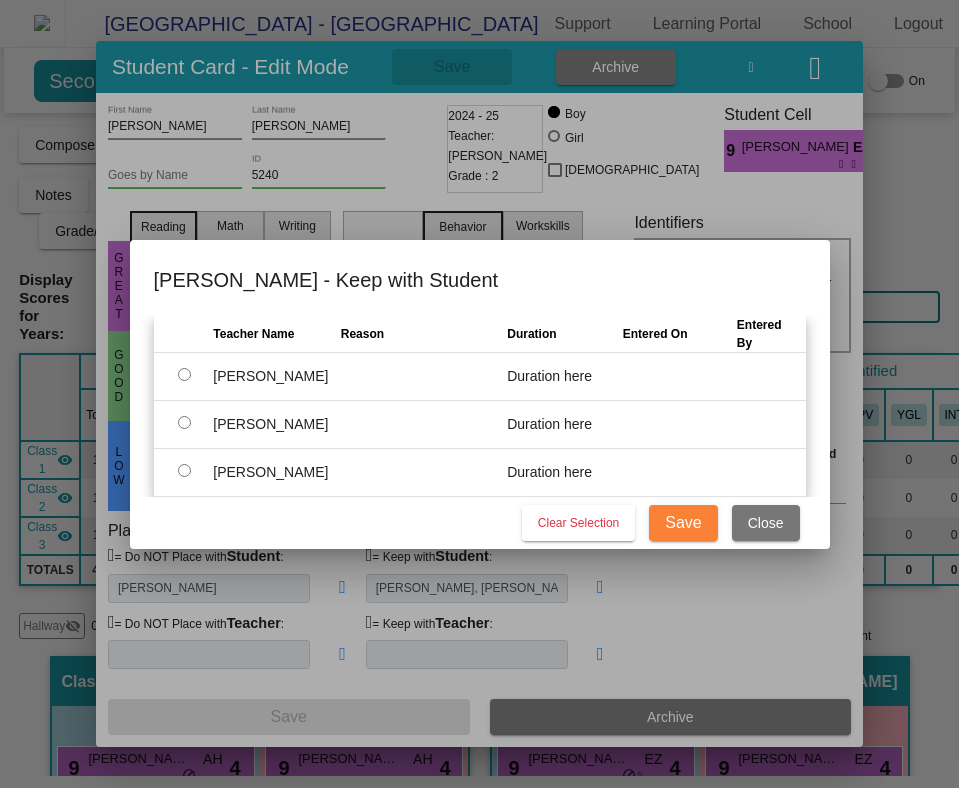 click on "Duration here" at bounding box center [549, 376] 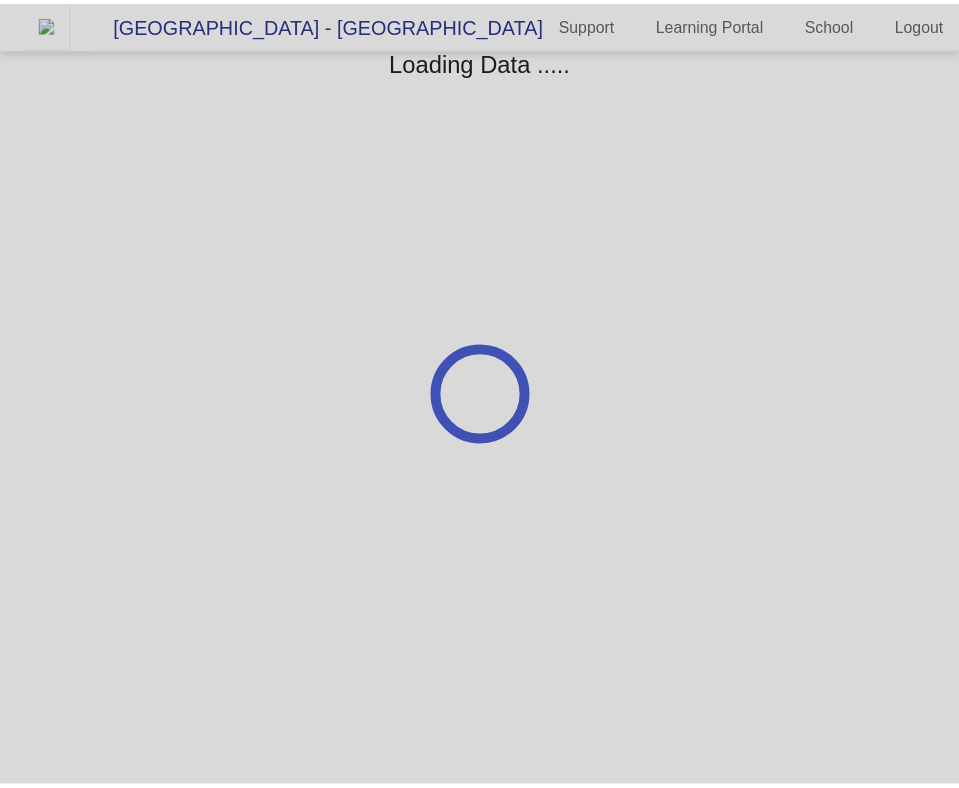 scroll, scrollTop: 0, scrollLeft: 0, axis: both 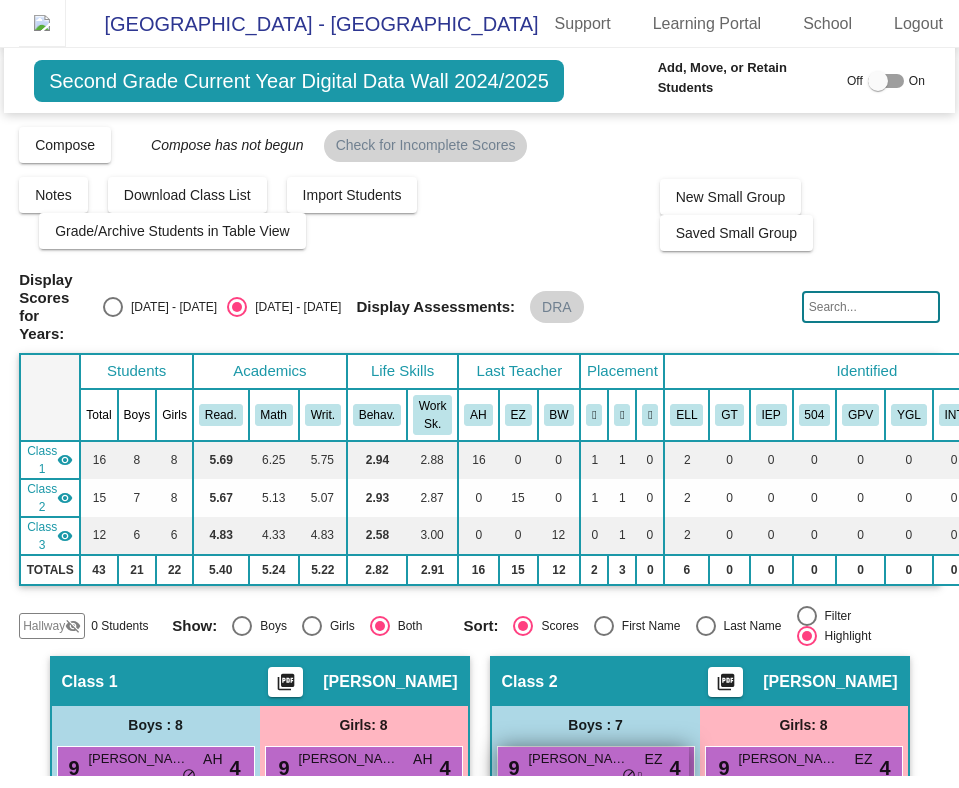 click on "[PERSON_NAME]" at bounding box center (579, 759) 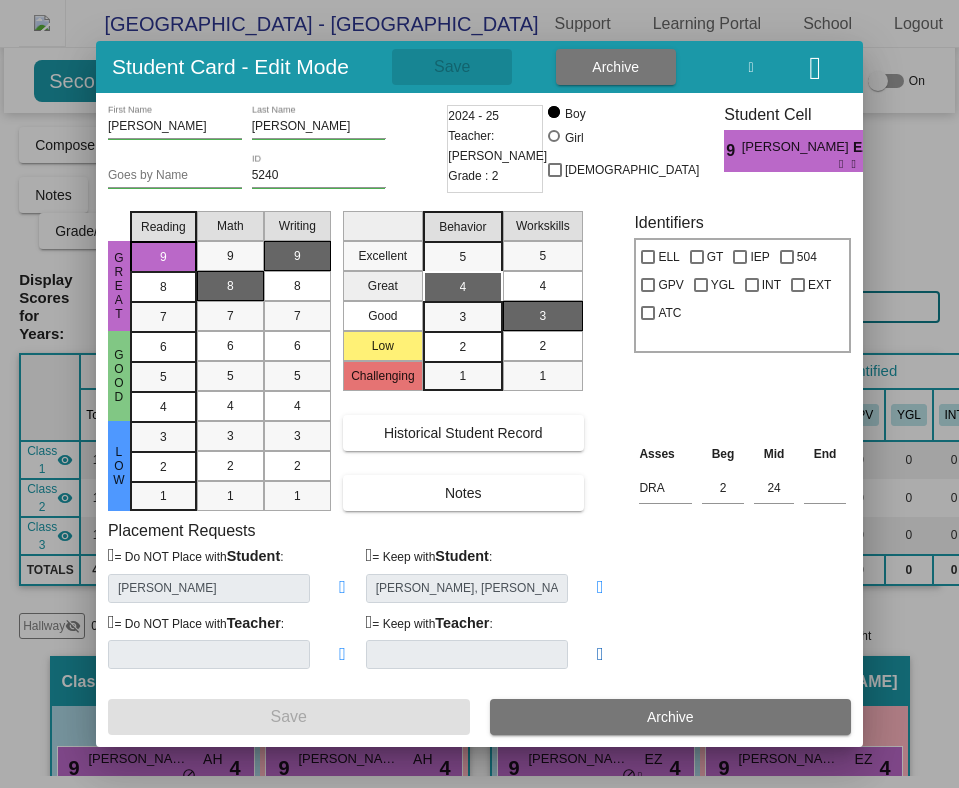 click at bounding box center (600, 654) 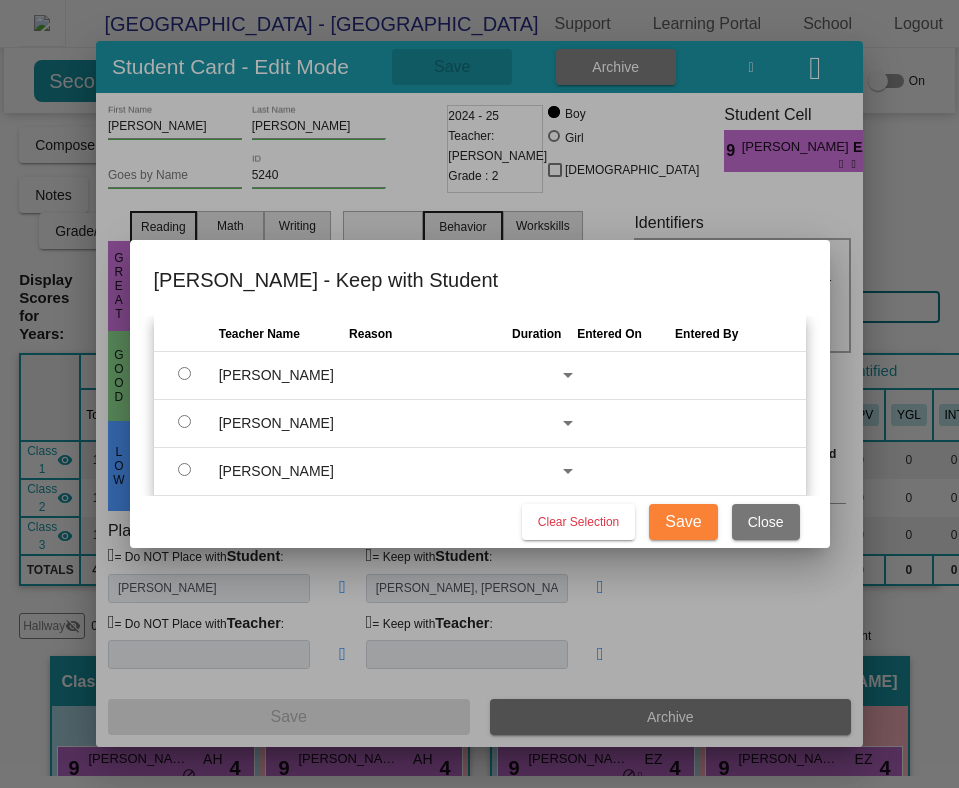 click at bounding box center (568, 375) 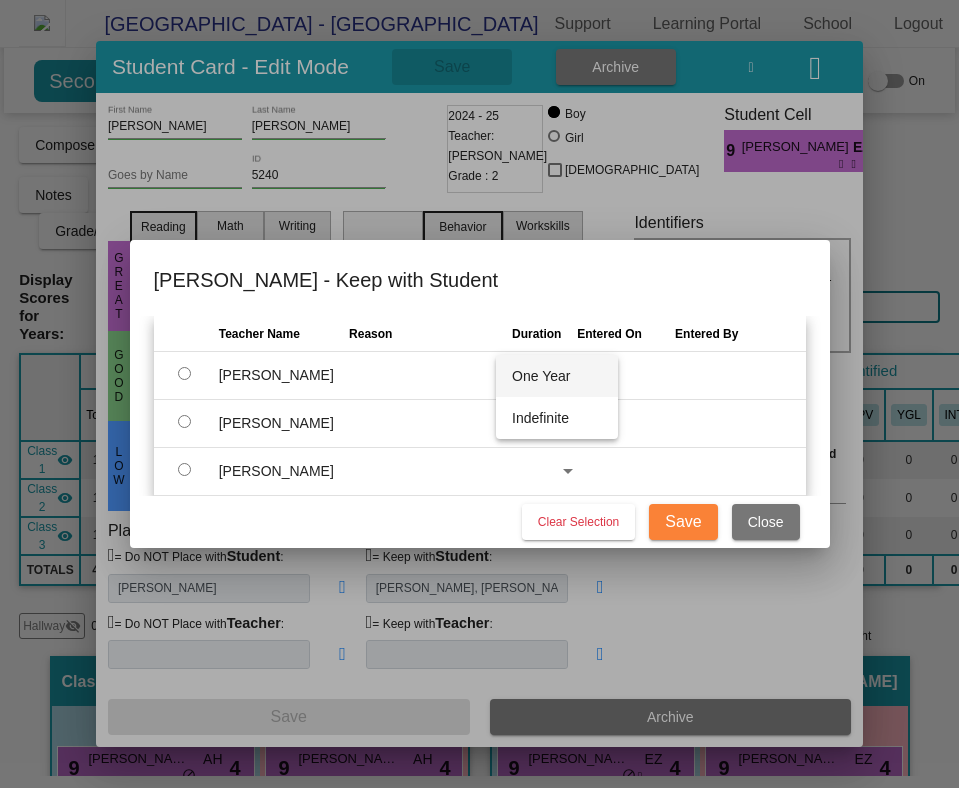 click at bounding box center [479, 394] 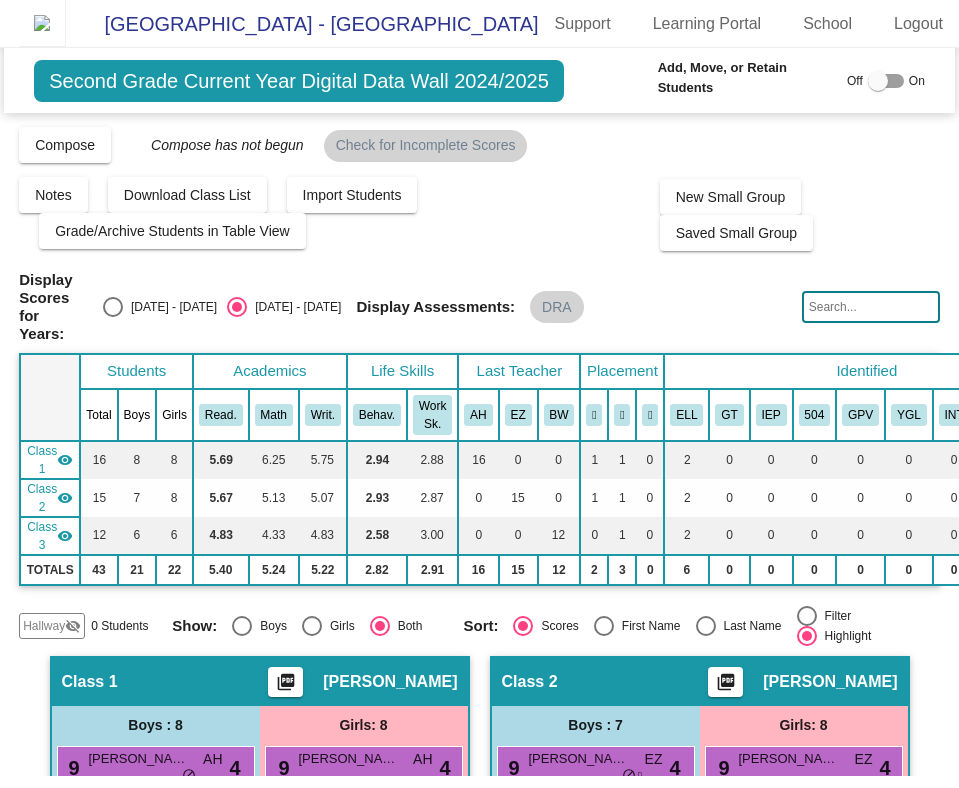 scroll, scrollTop: 0, scrollLeft: 0, axis: both 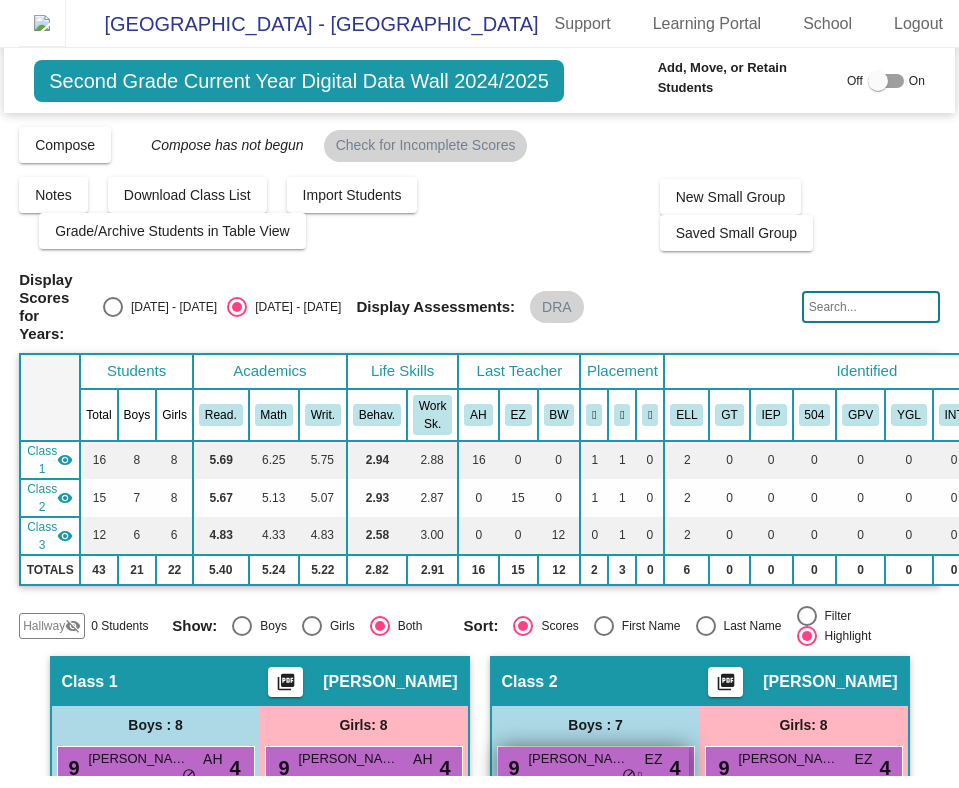 click on "9 Andy Mann EZ lock do_not_disturb_alt 4" at bounding box center (593, 767) 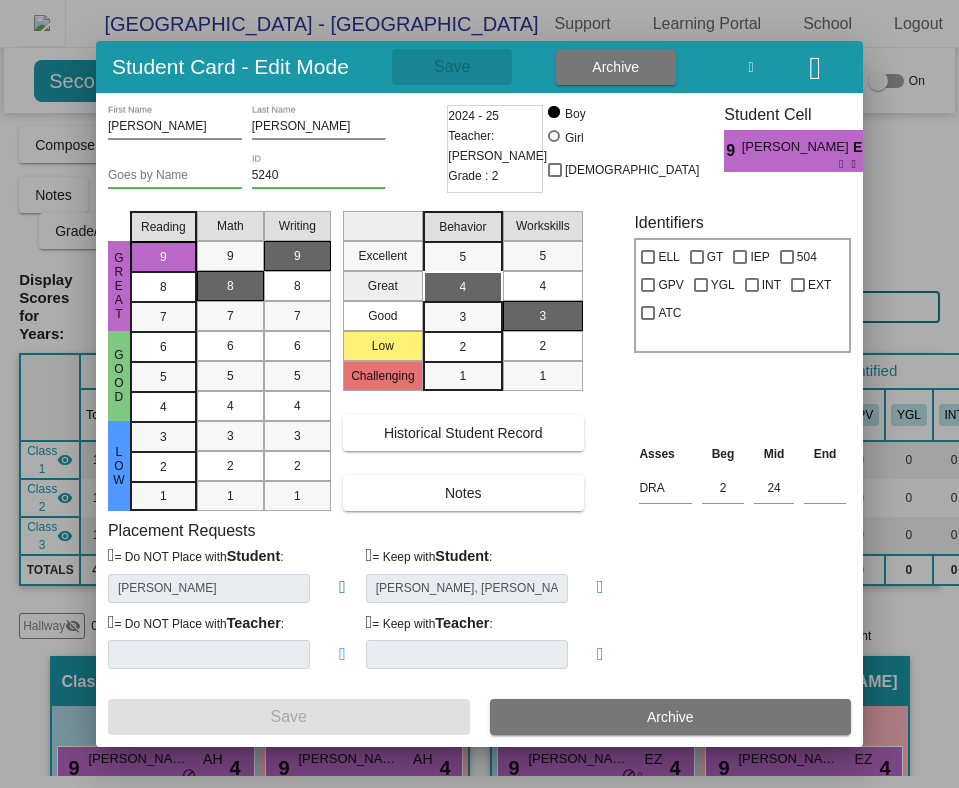 click at bounding box center [342, 587] 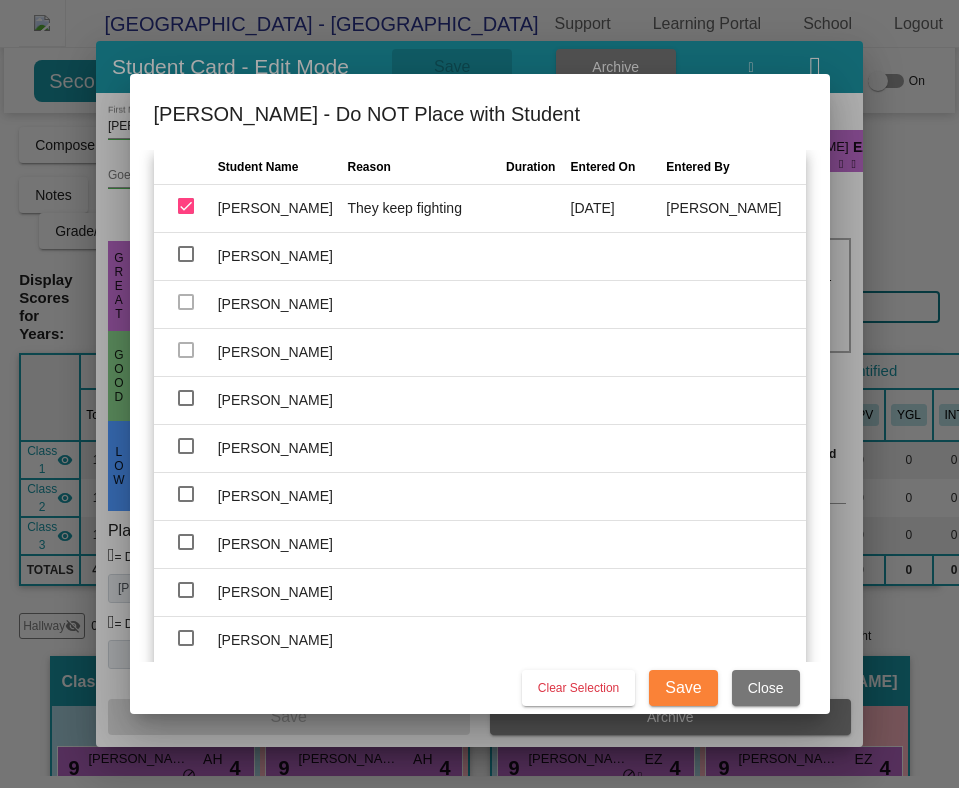 click at bounding box center [186, 254] 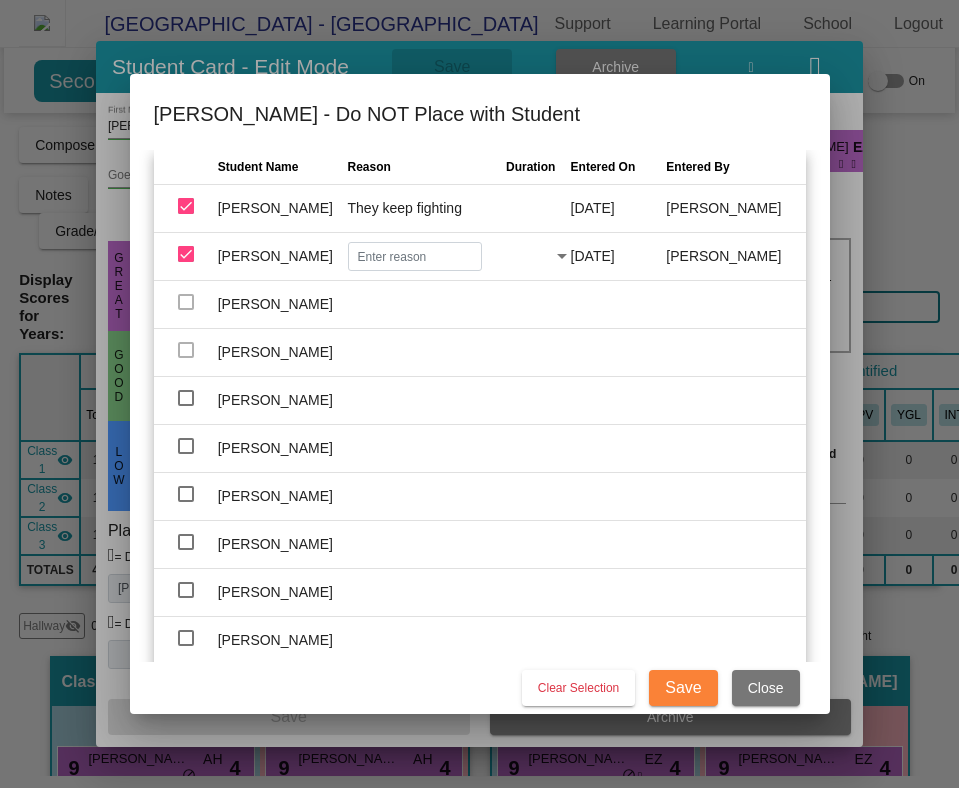 click at bounding box center (562, 256) 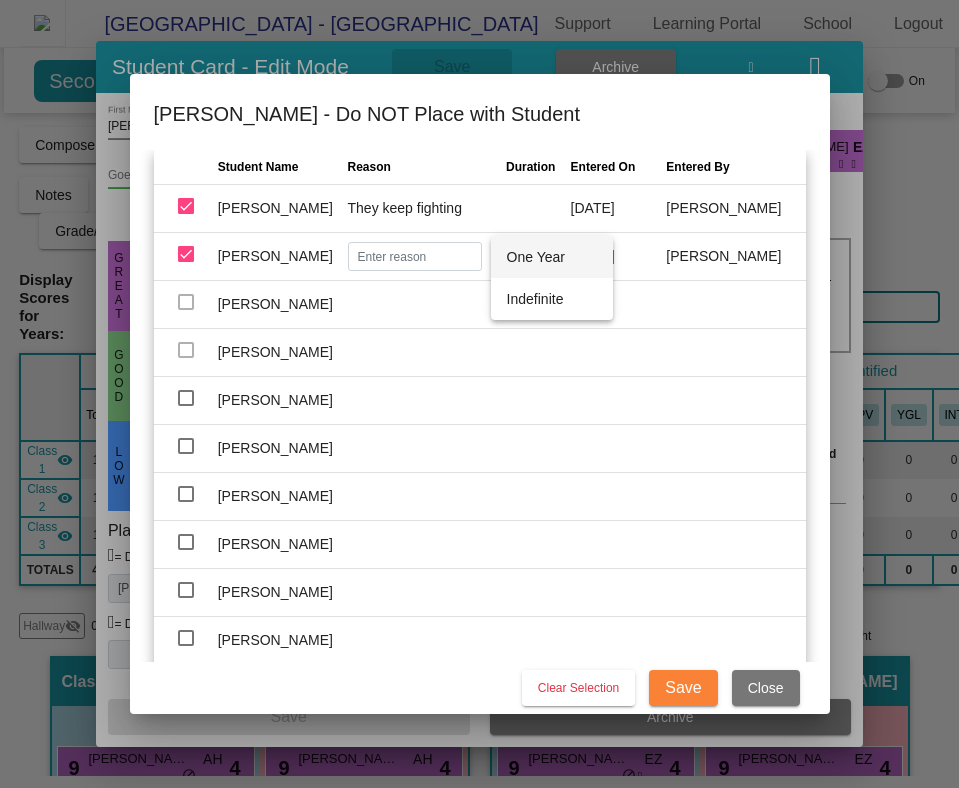 click on "One Year" at bounding box center (552, 257) 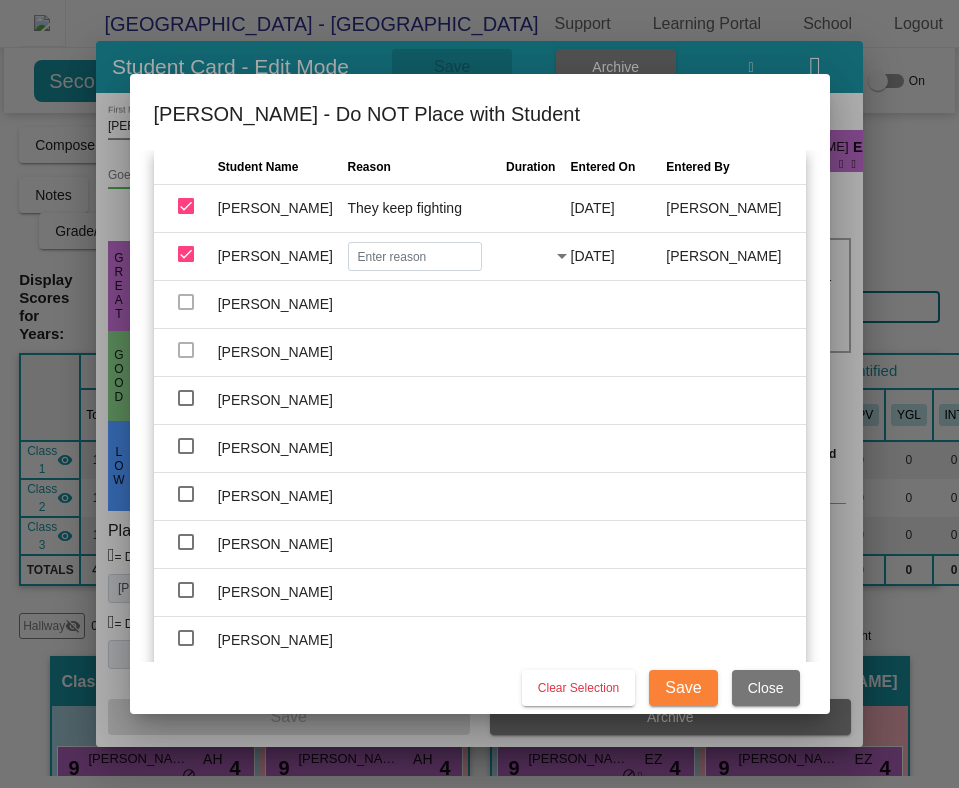 click at bounding box center [529, 256] 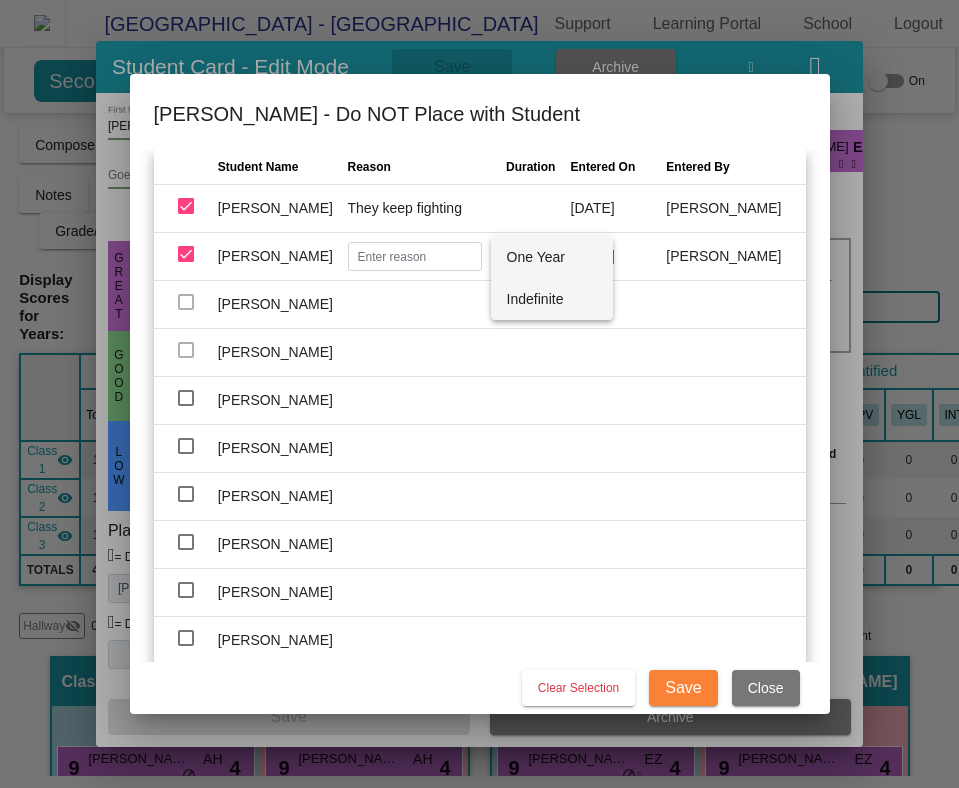 click on "Indefinite" at bounding box center [552, 299] 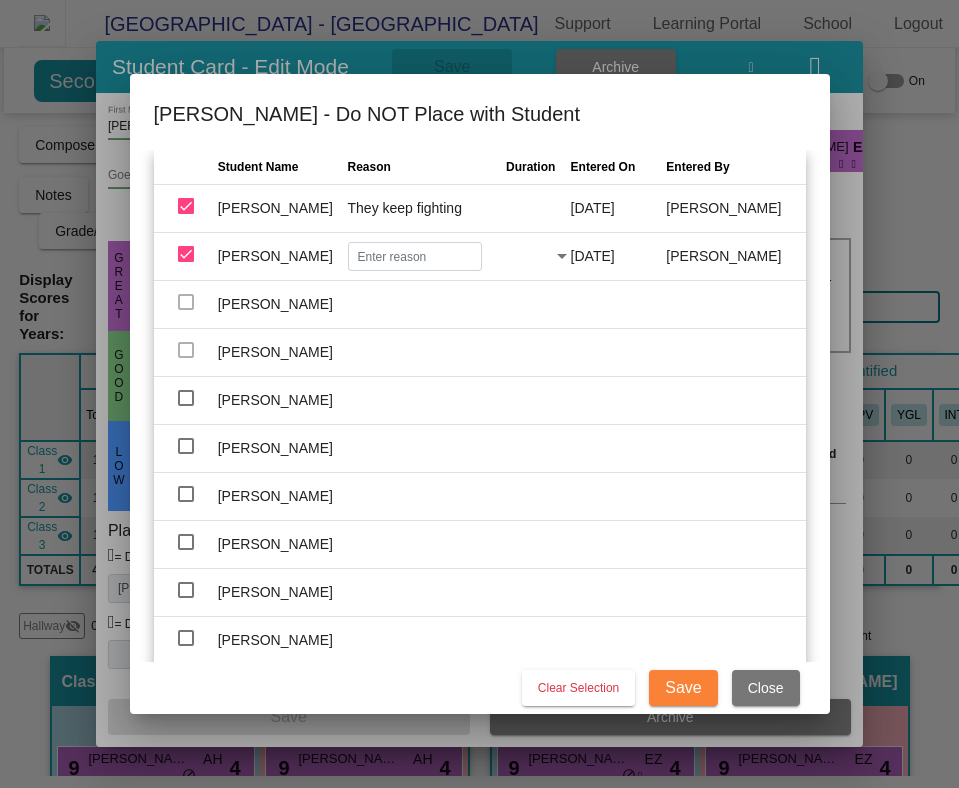 click at bounding box center (529, 256) 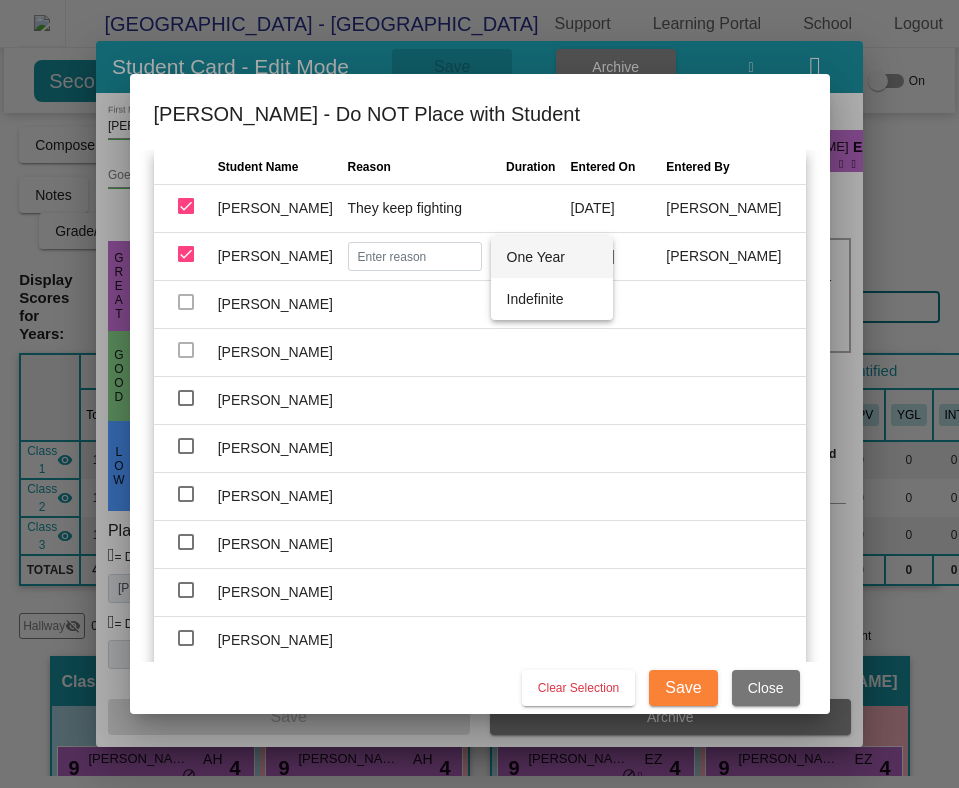 click on "One Year" at bounding box center [552, 257] 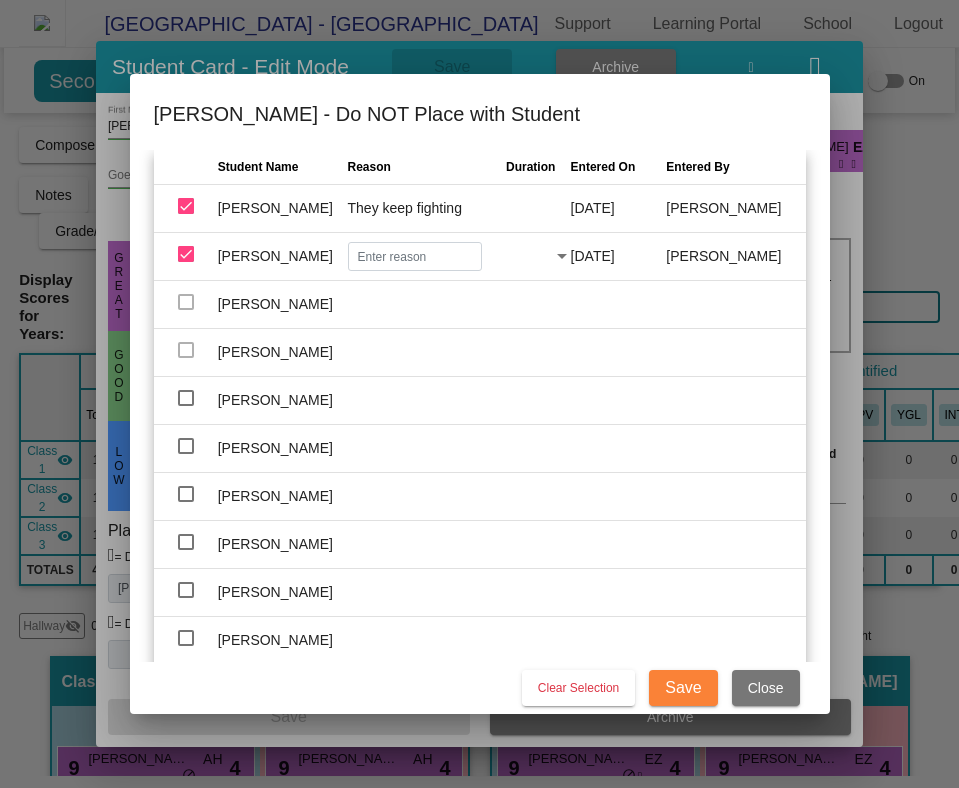 click at bounding box center (538, 209) 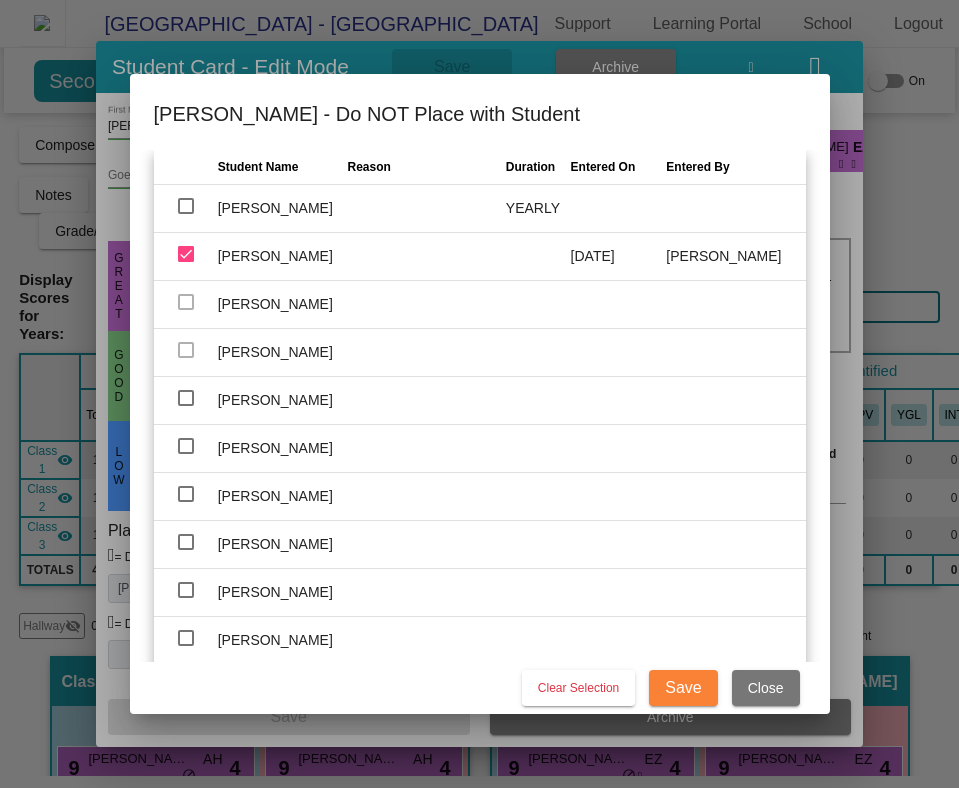 click at bounding box center (186, 206) 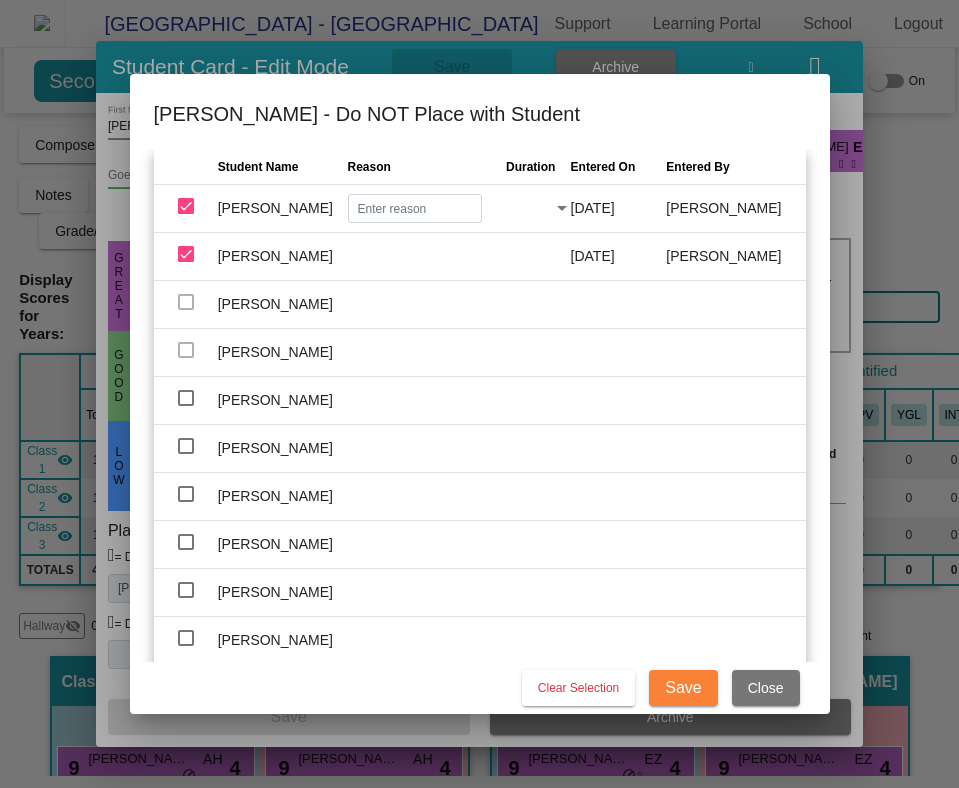 click at bounding box center (186, 206) 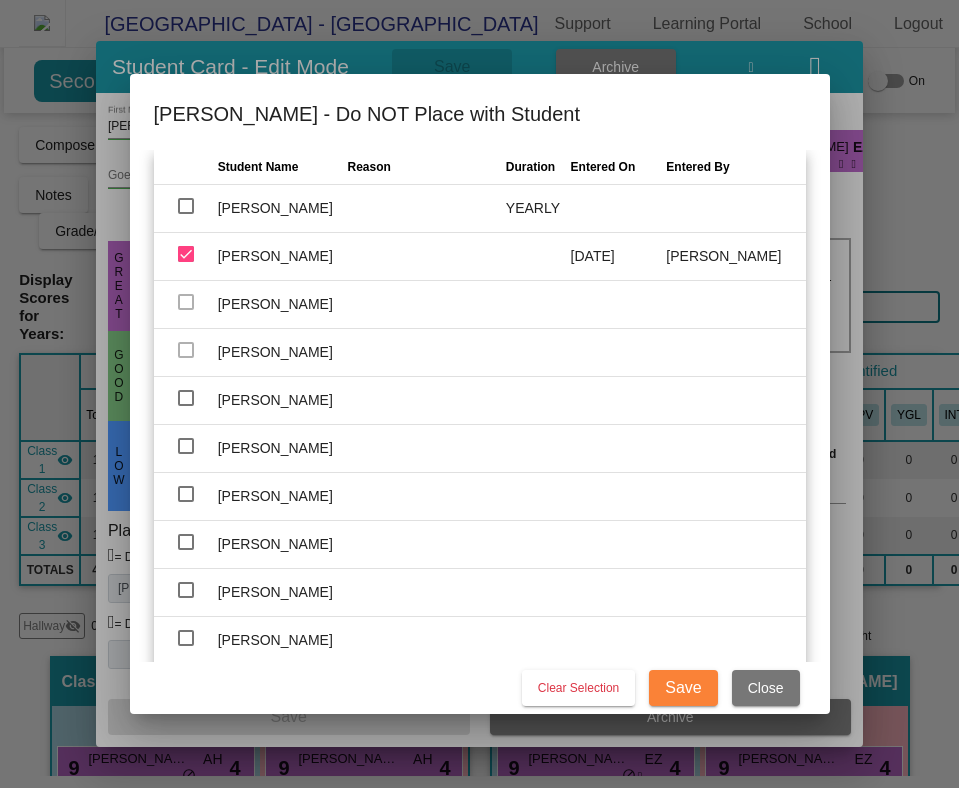 click at bounding box center [186, 302] 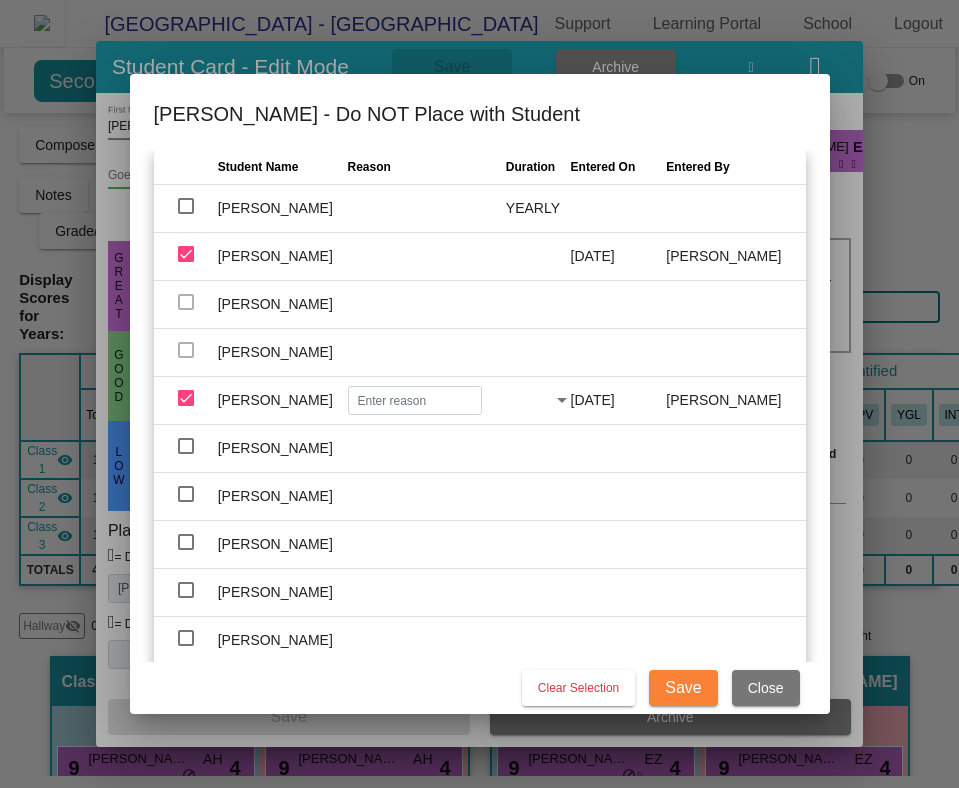 click at bounding box center (529, 400) 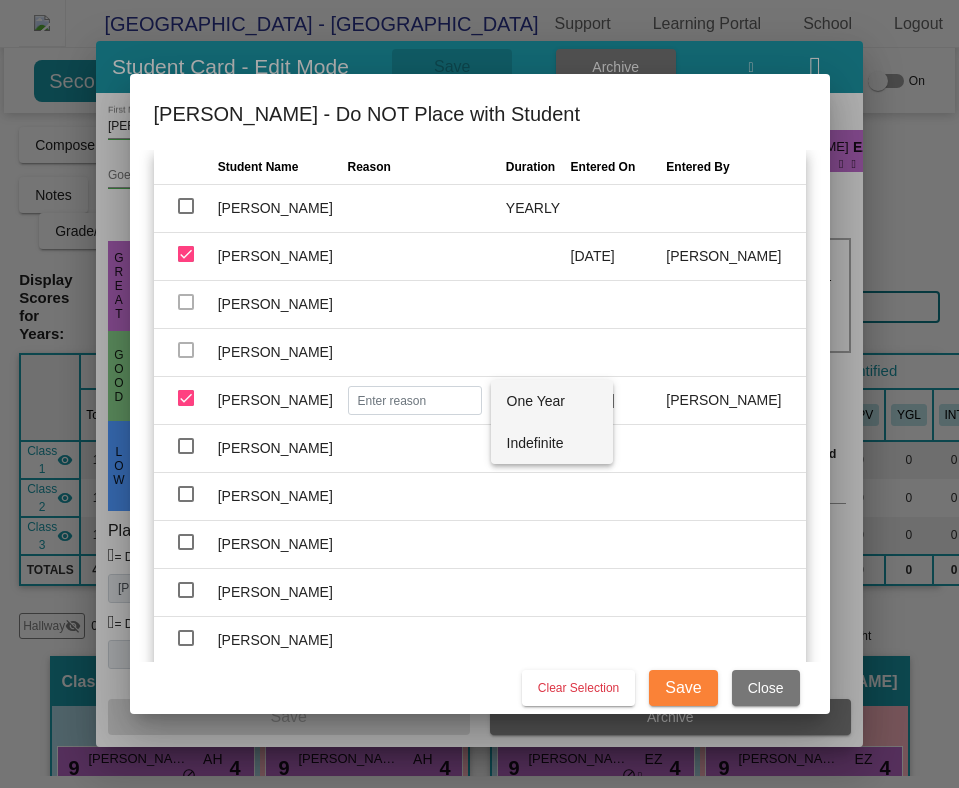 click on "Indefinite" at bounding box center (552, 443) 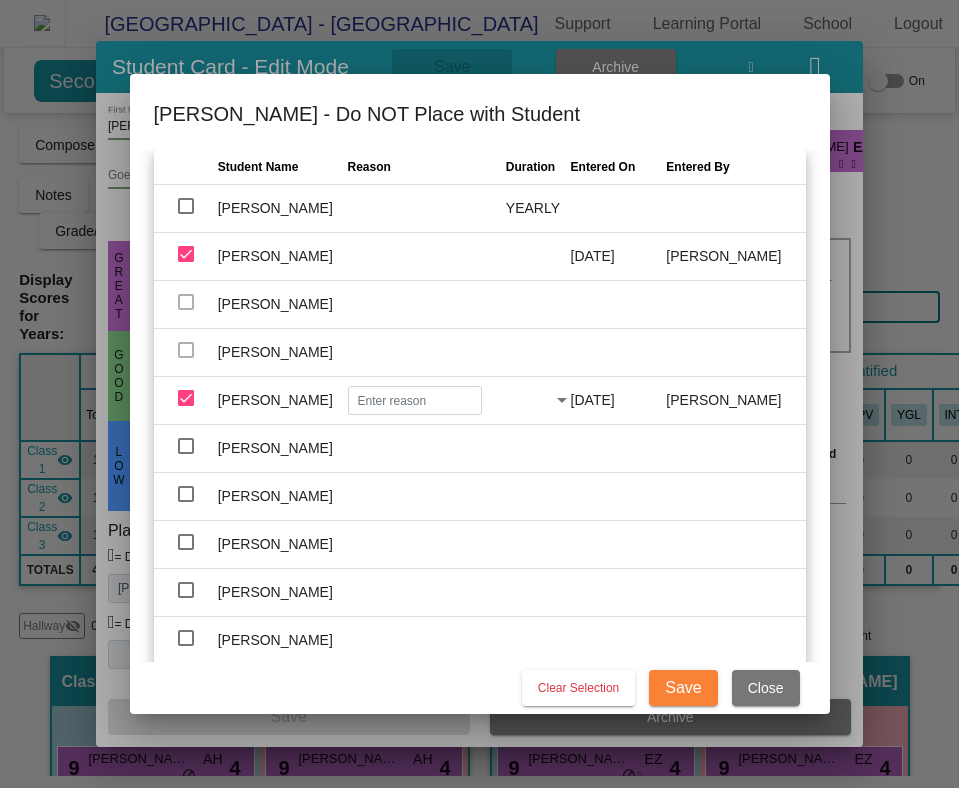 click at bounding box center [186, 446] 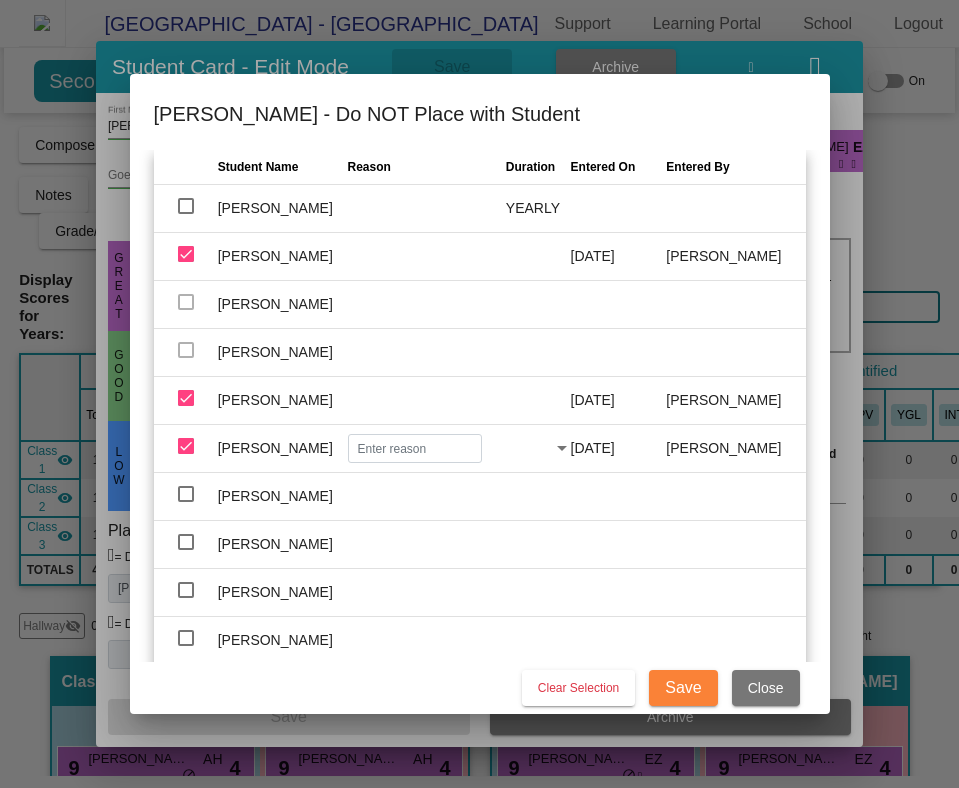 click at bounding box center [186, 398] 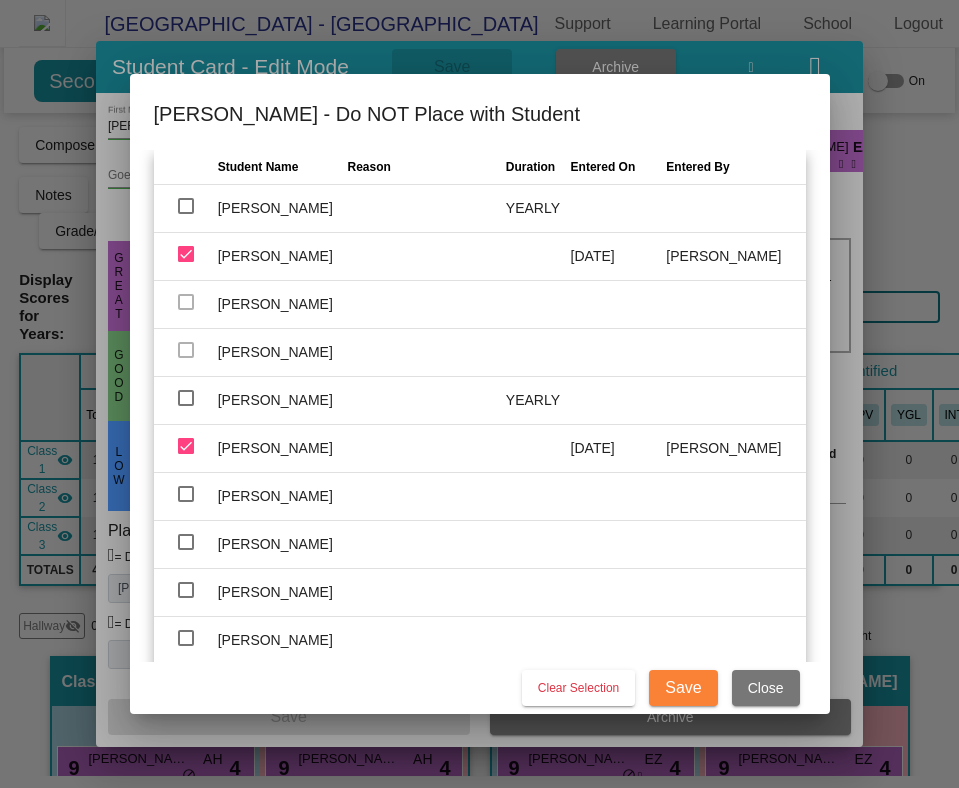 click on "YEARLY" at bounding box center [533, 400] 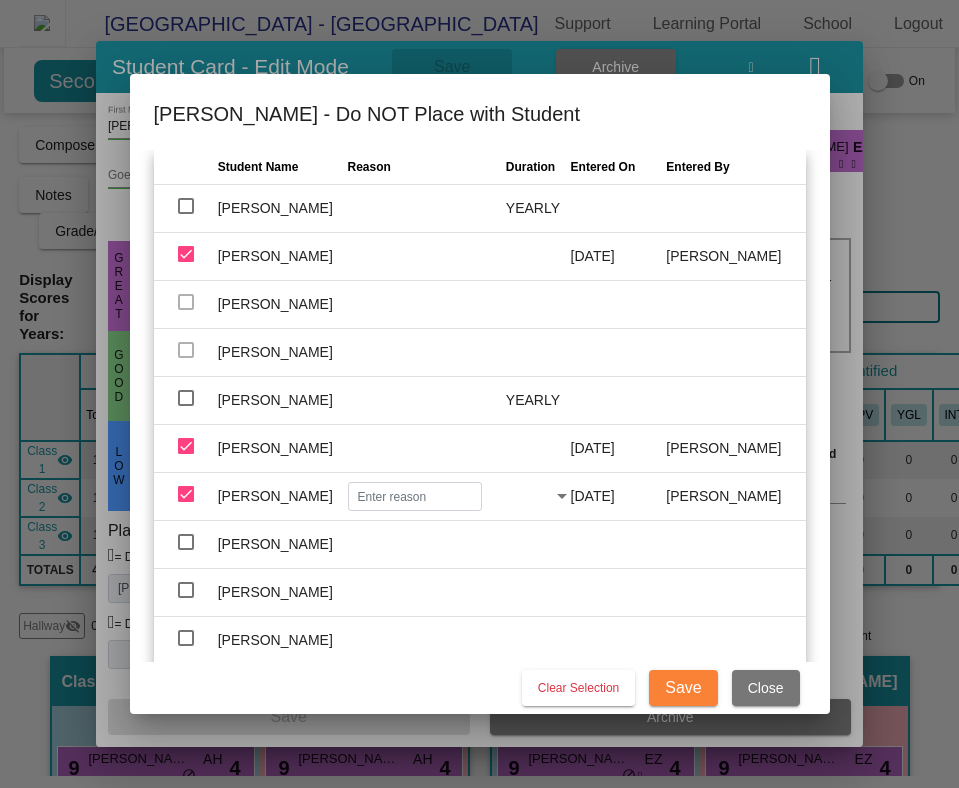 click at bounding box center [529, 496] 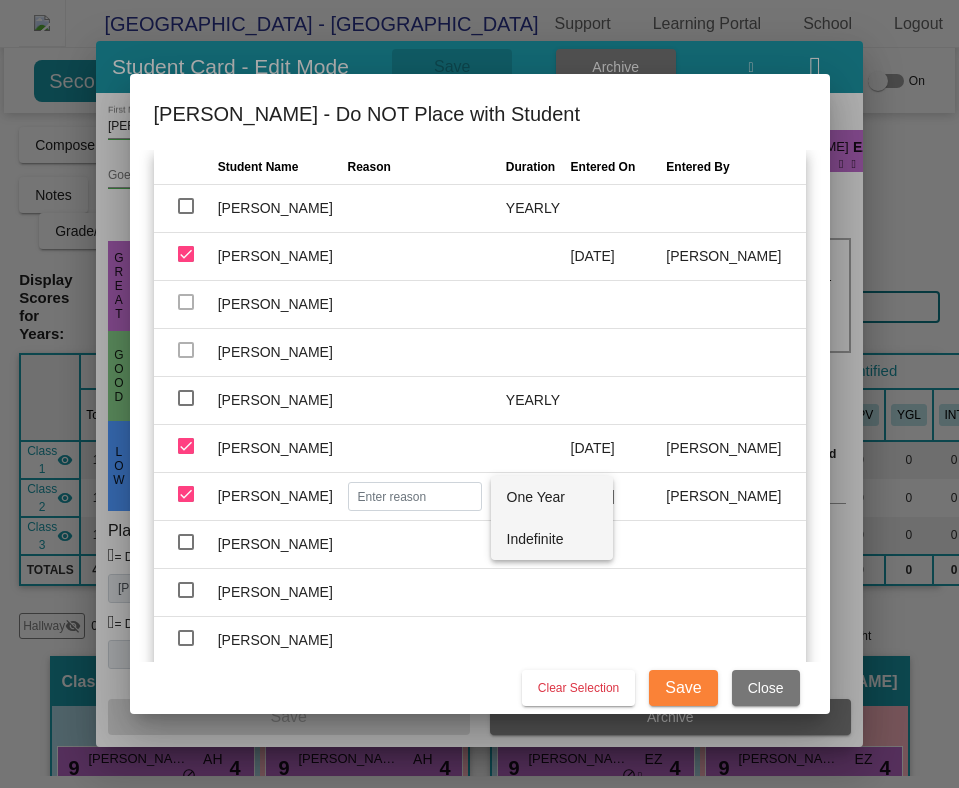 click on "Indefinite" at bounding box center [552, 539] 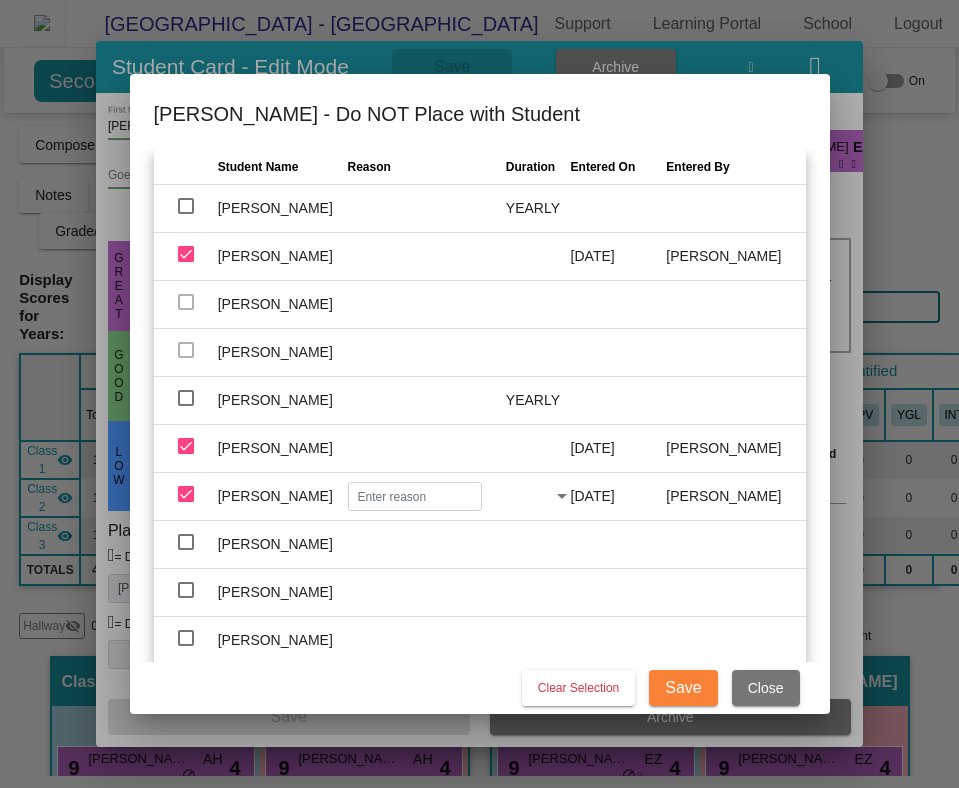 click at bounding box center [529, 496] 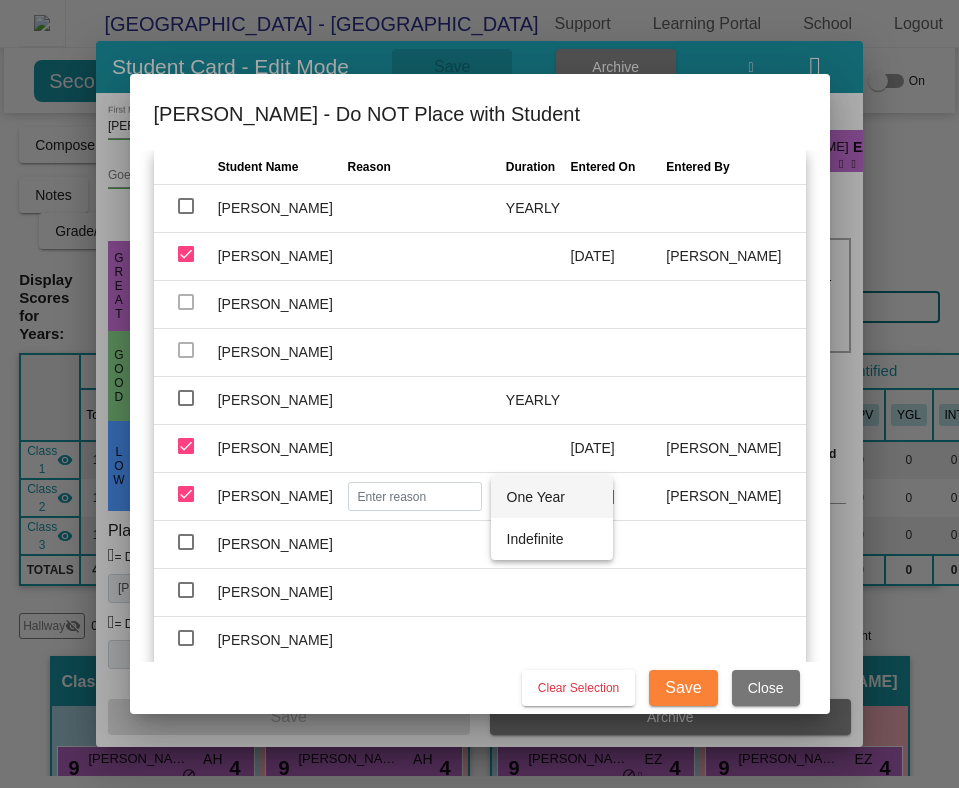 click on "One Year" at bounding box center [552, 497] 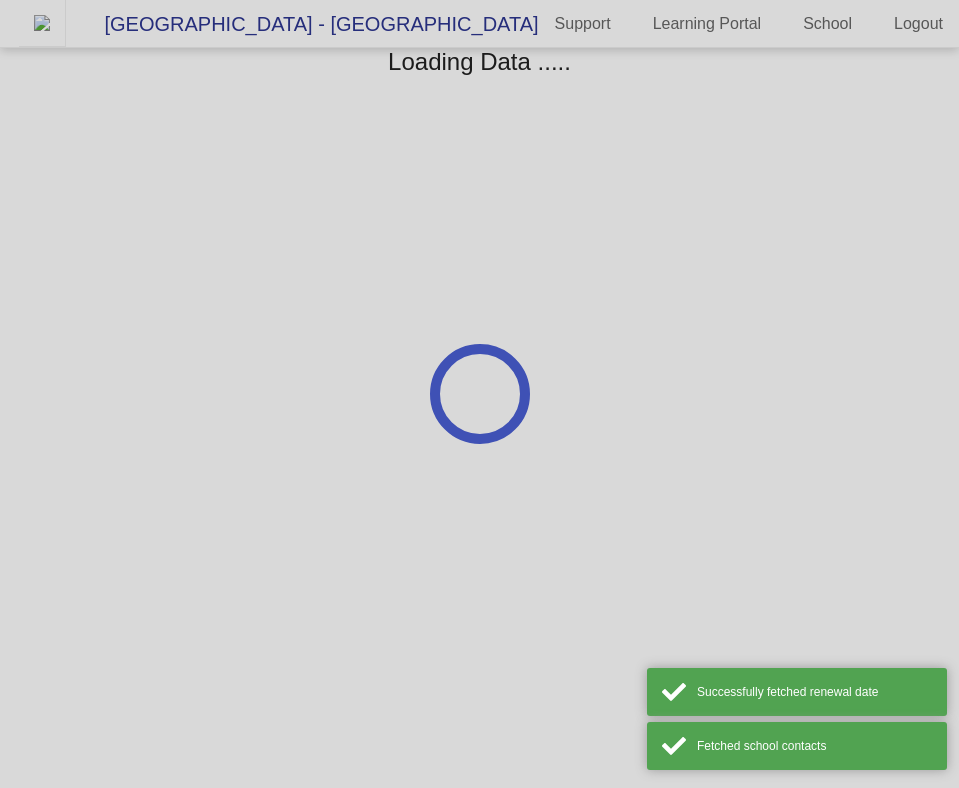 scroll, scrollTop: 0, scrollLeft: 0, axis: both 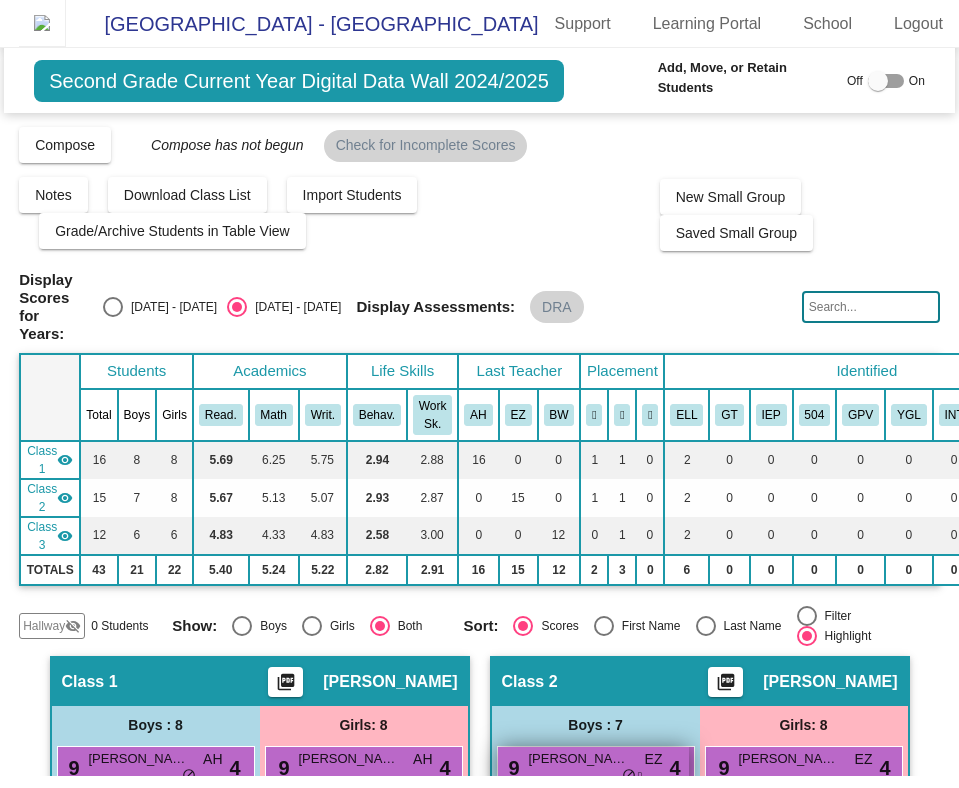 click on "[PERSON_NAME]" at bounding box center [579, 759] 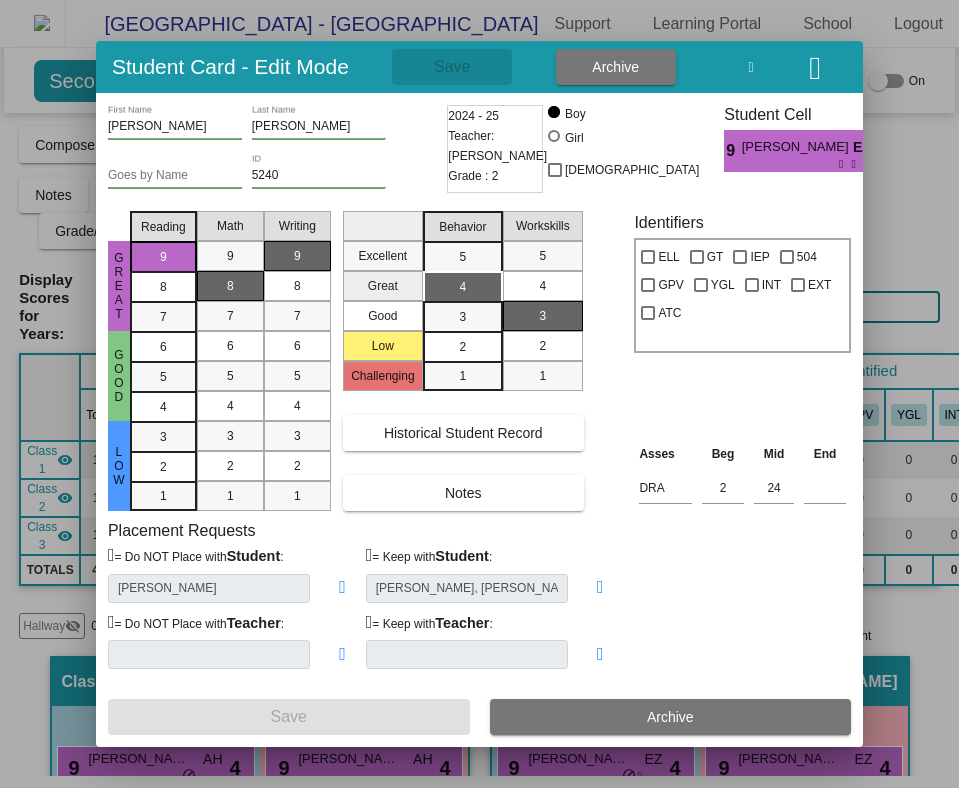 click on "[PERSON_NAME]" at bounding box center [227, 588] 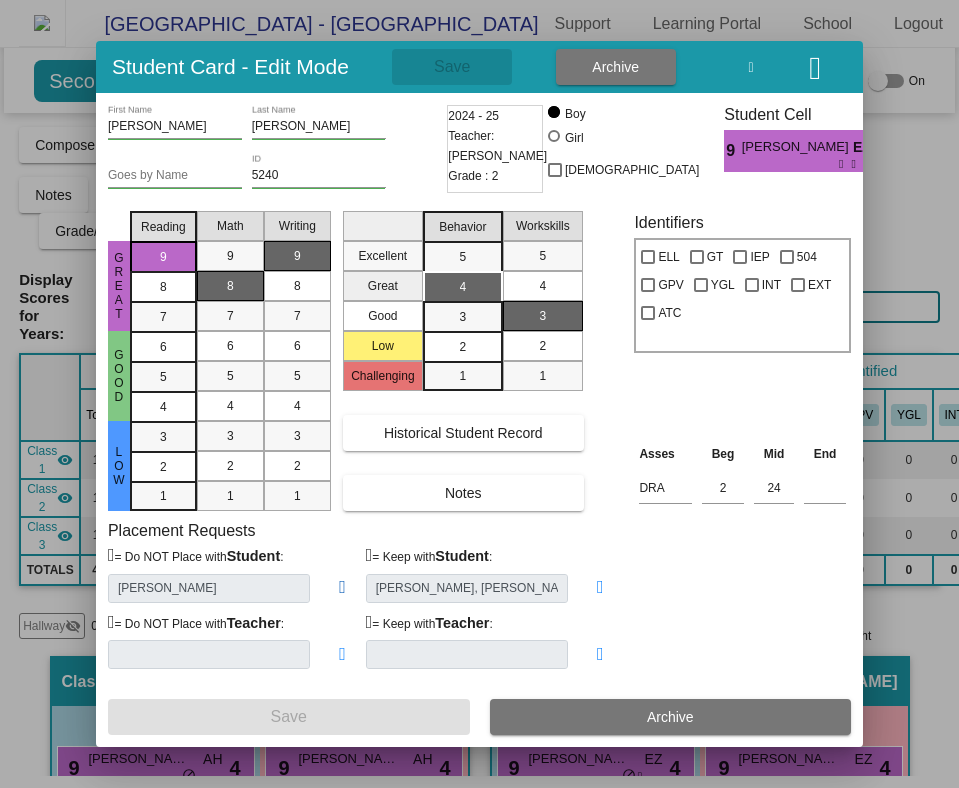 click at bounding box center (342, 587) 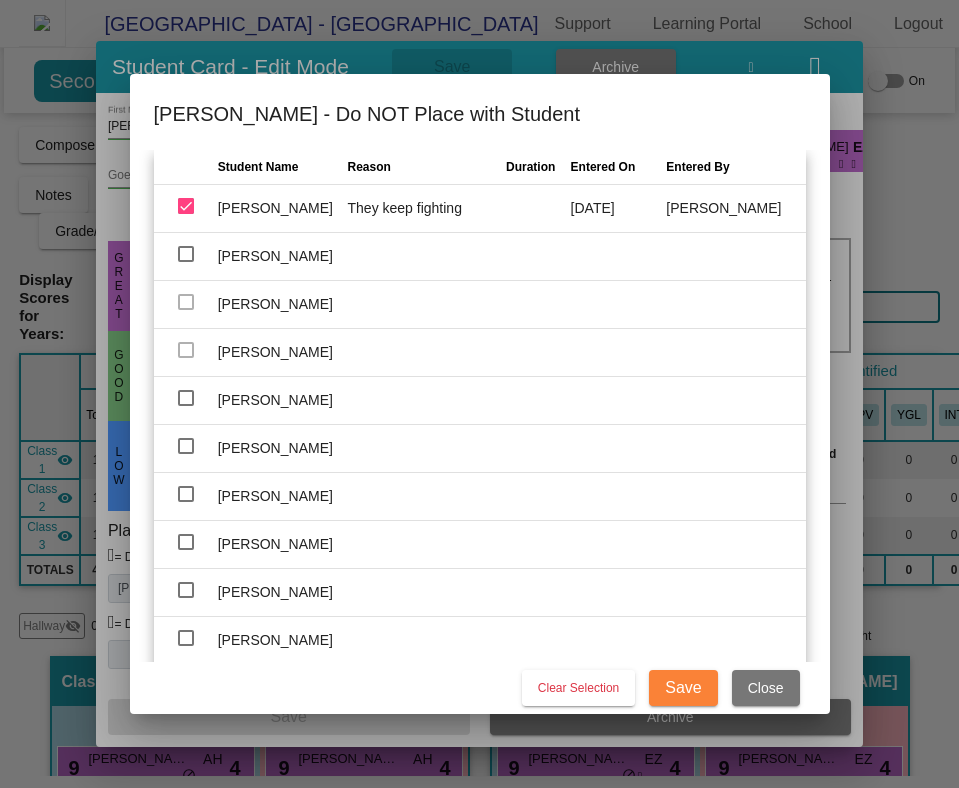 click at bounding box center (186, 254) 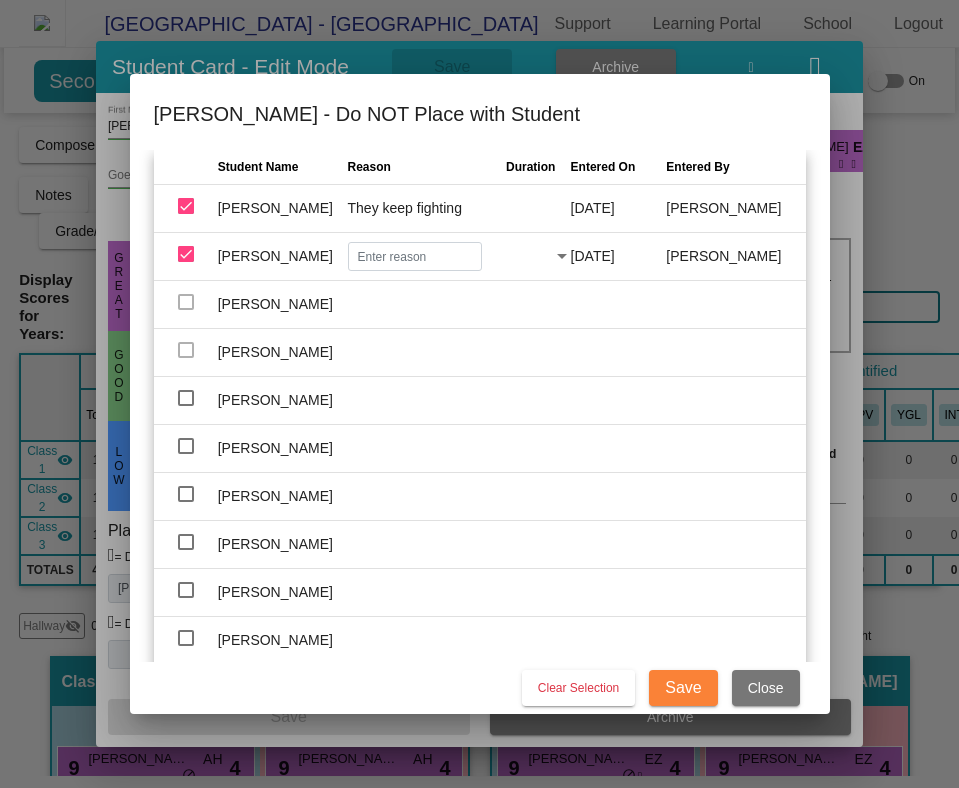 click at bounding box center (529, 256) 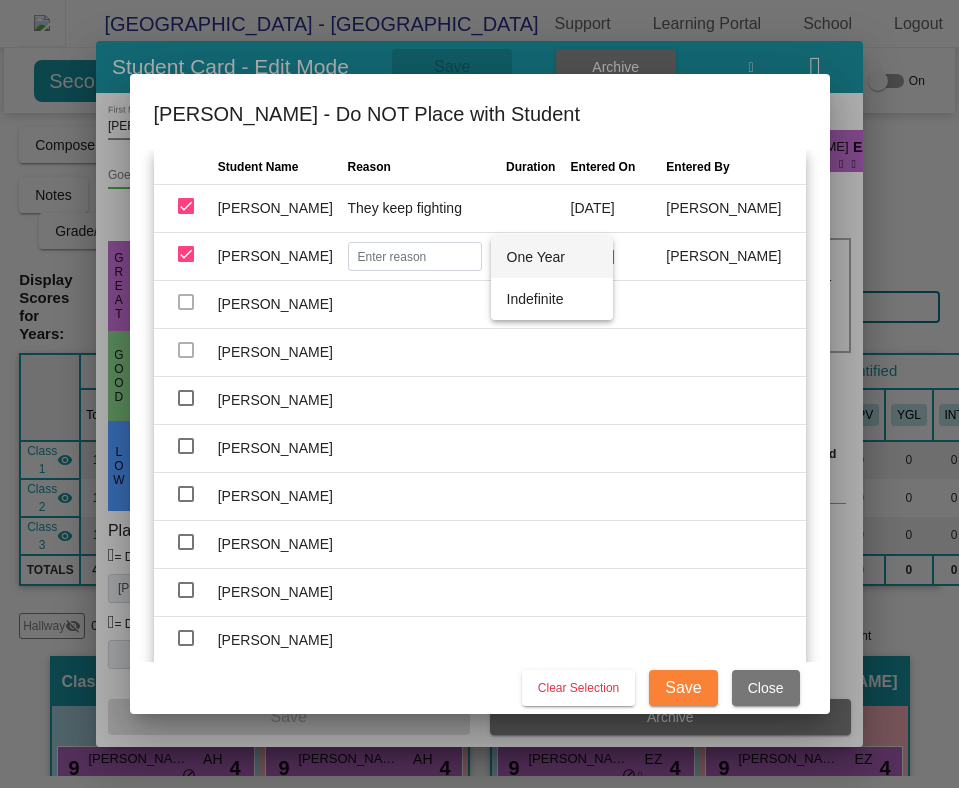 click on "One Year" at bounding box center (552, 257) 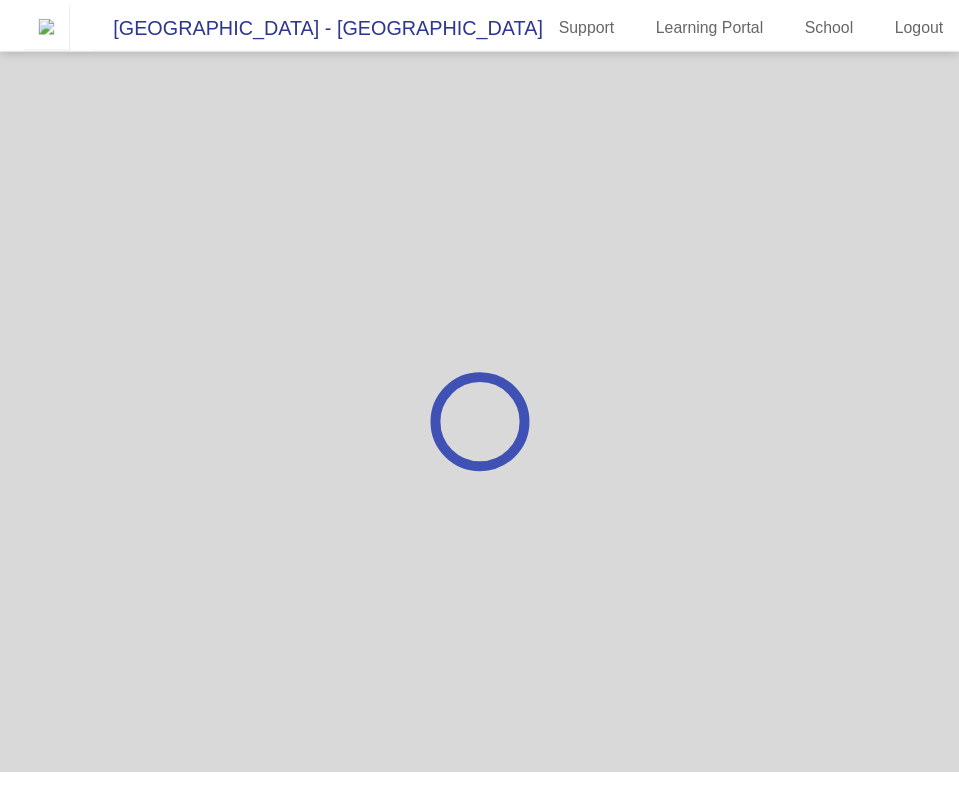 scroll, scrollTop: 0, scrollLeft: 0, axis: both 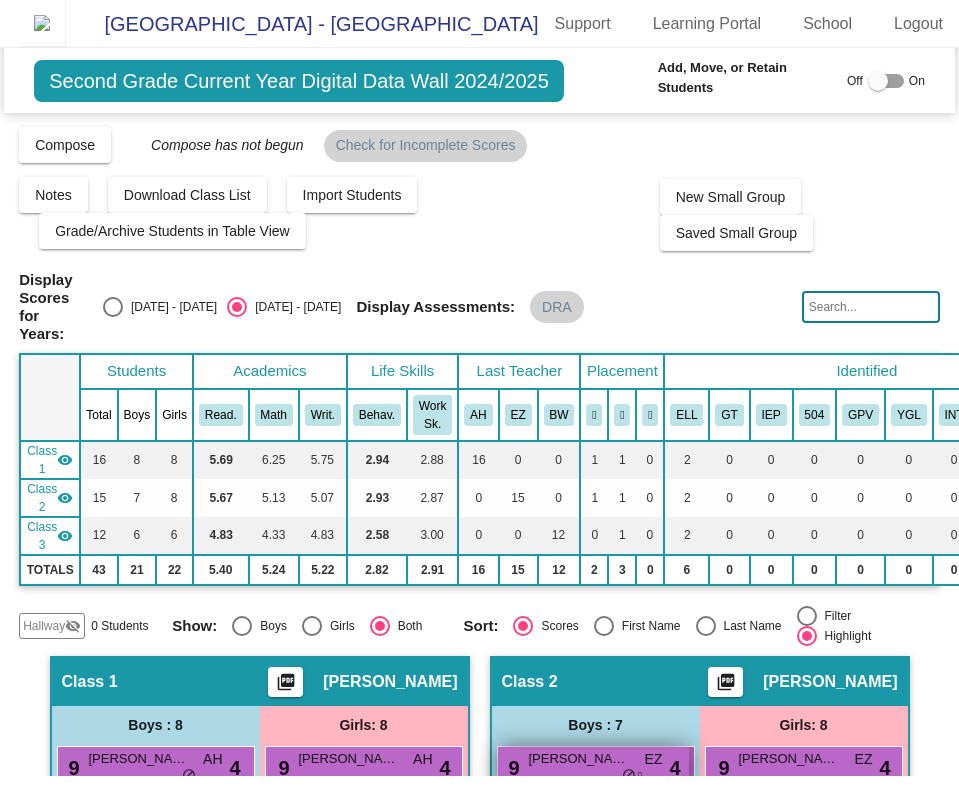 click on "[PERSON_NAME]" at bounding box center (579, 759) 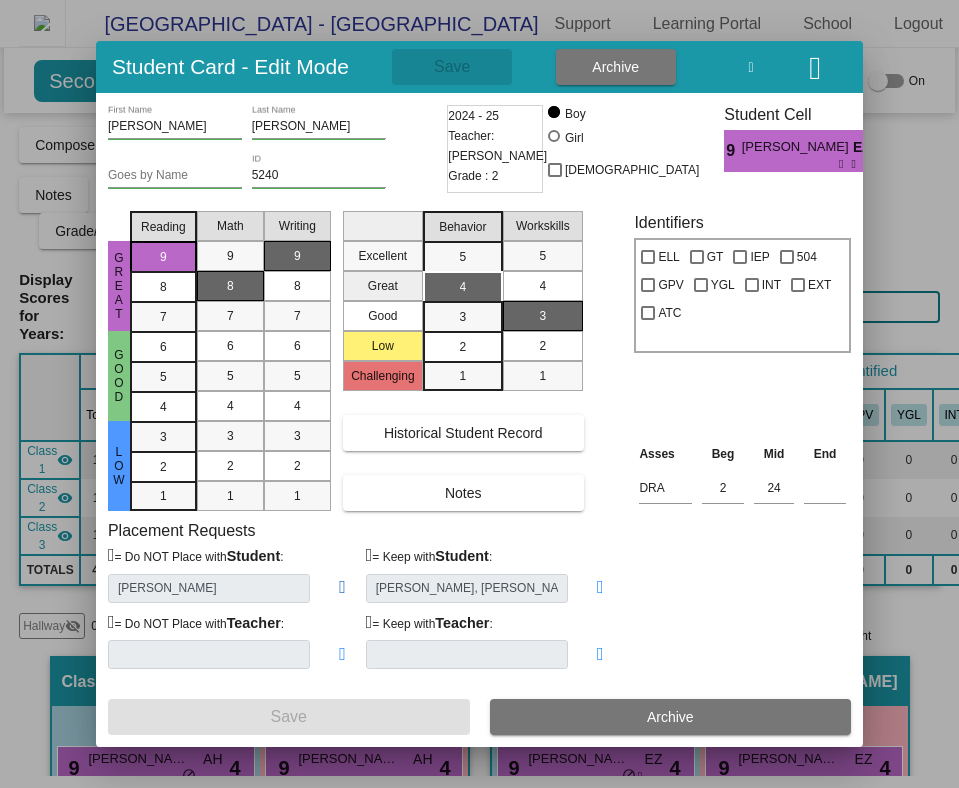 click at bounding box center [342, 587] 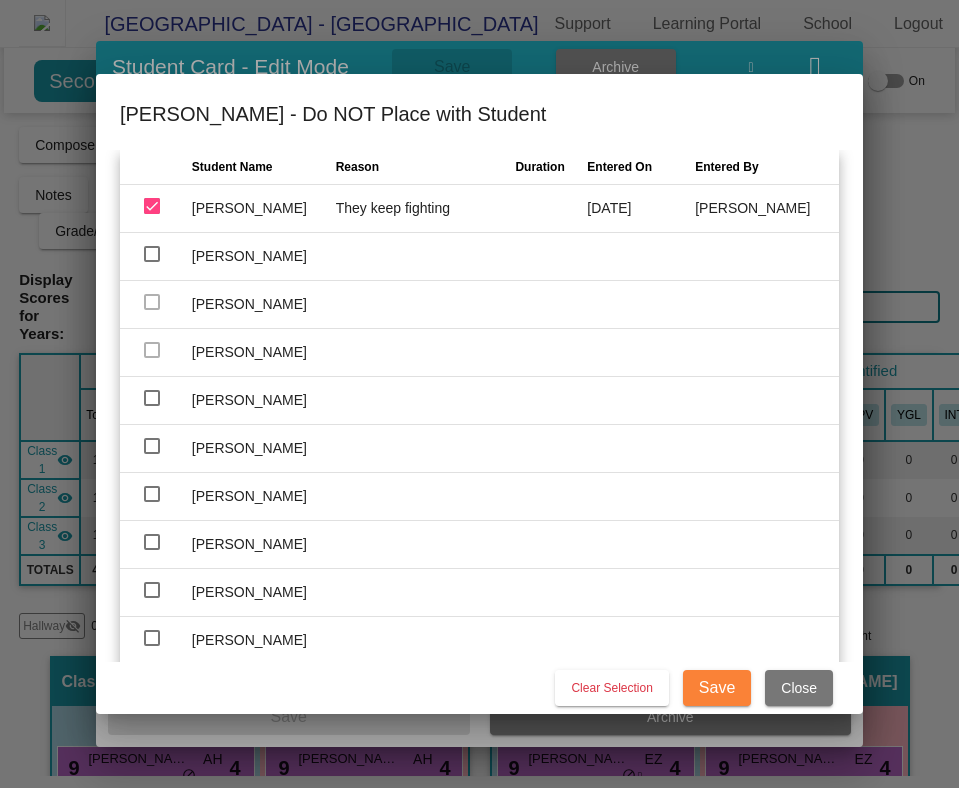 click at bounding box center (152, 254) 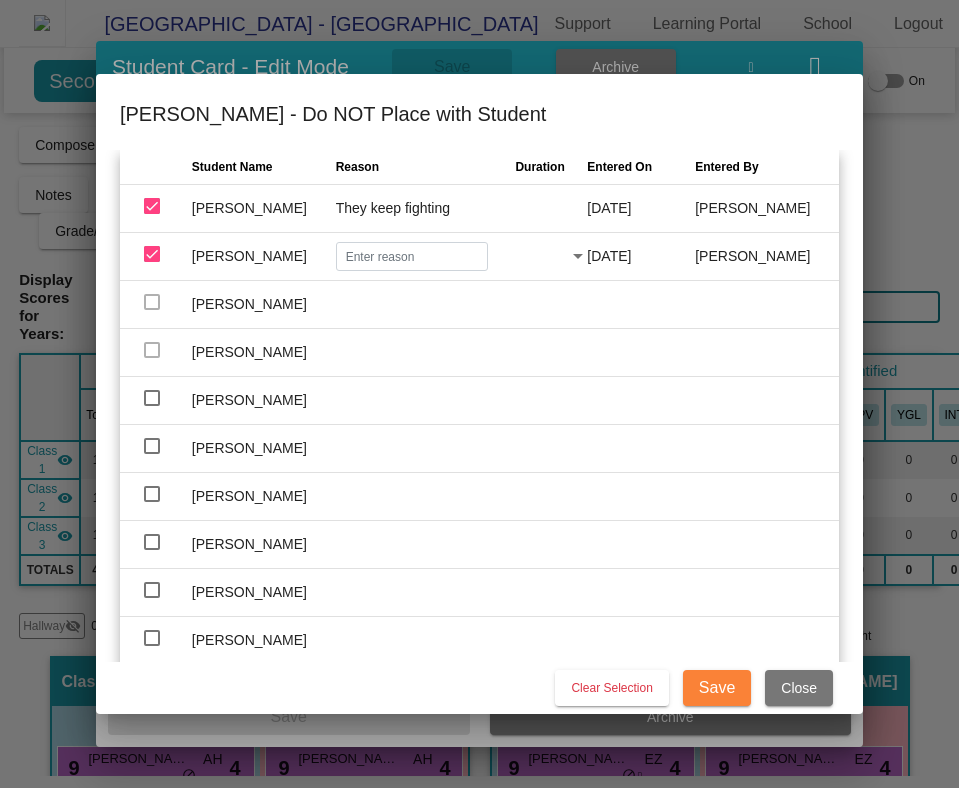 click at bounding box center [542, 256] 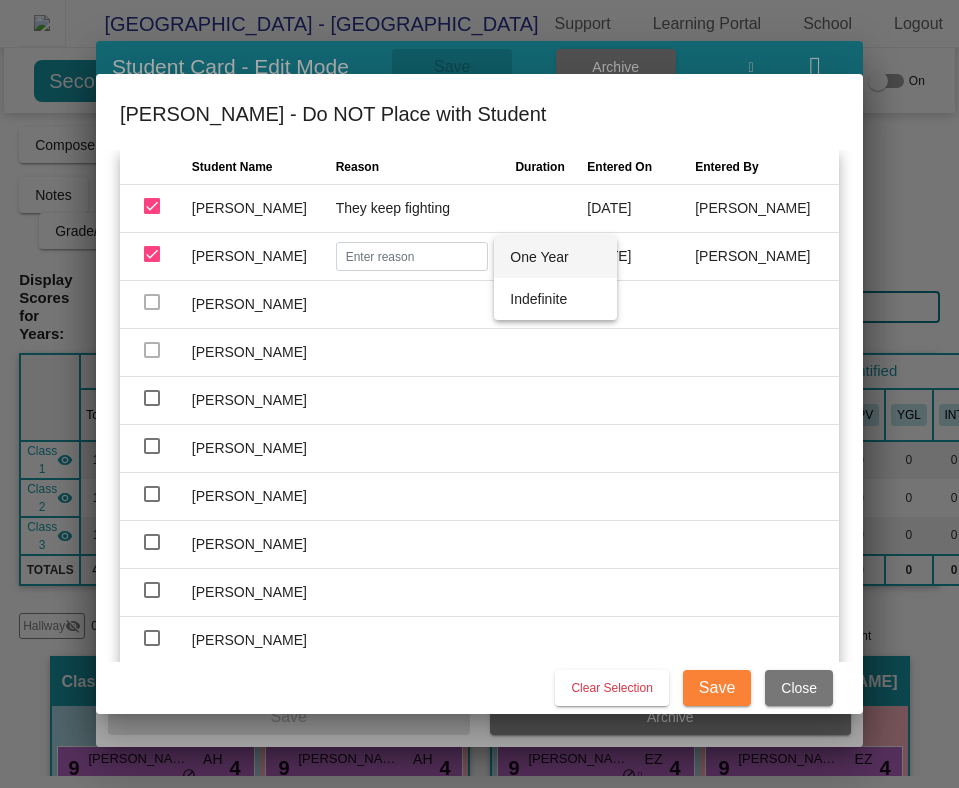 click on "One Year" at bounding box center [555, 257] 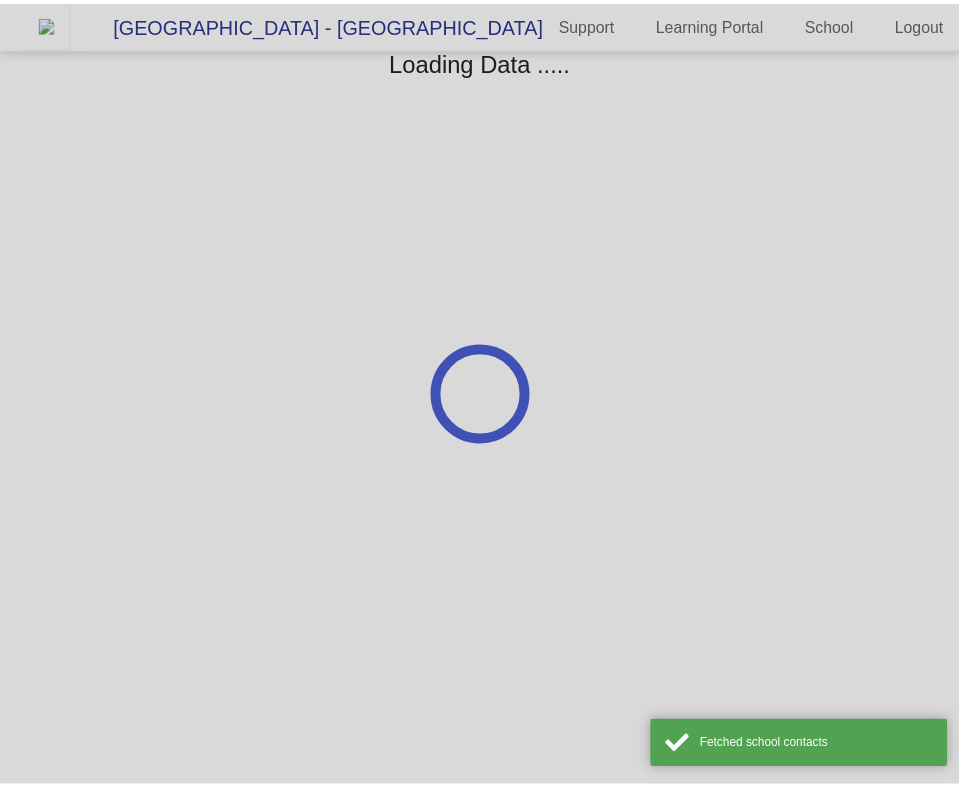 scroll, scrollTop: 0, scrollLeft: 0, axis: both 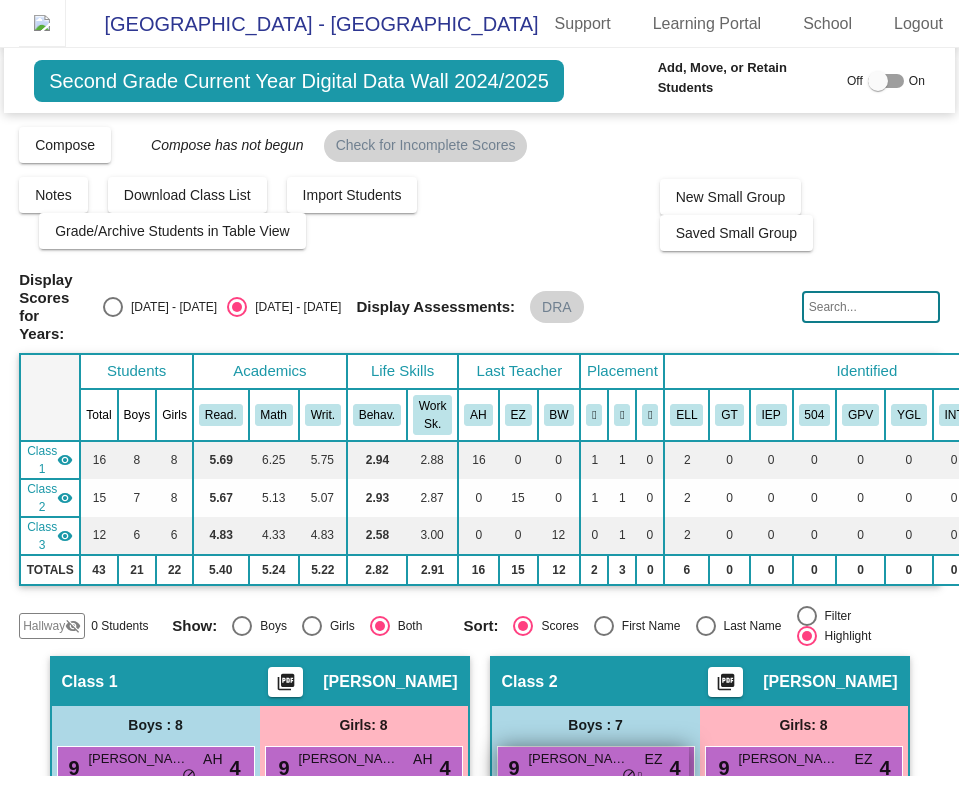 click on "[PERSON_NAME]" at bounding box center [579, 759] 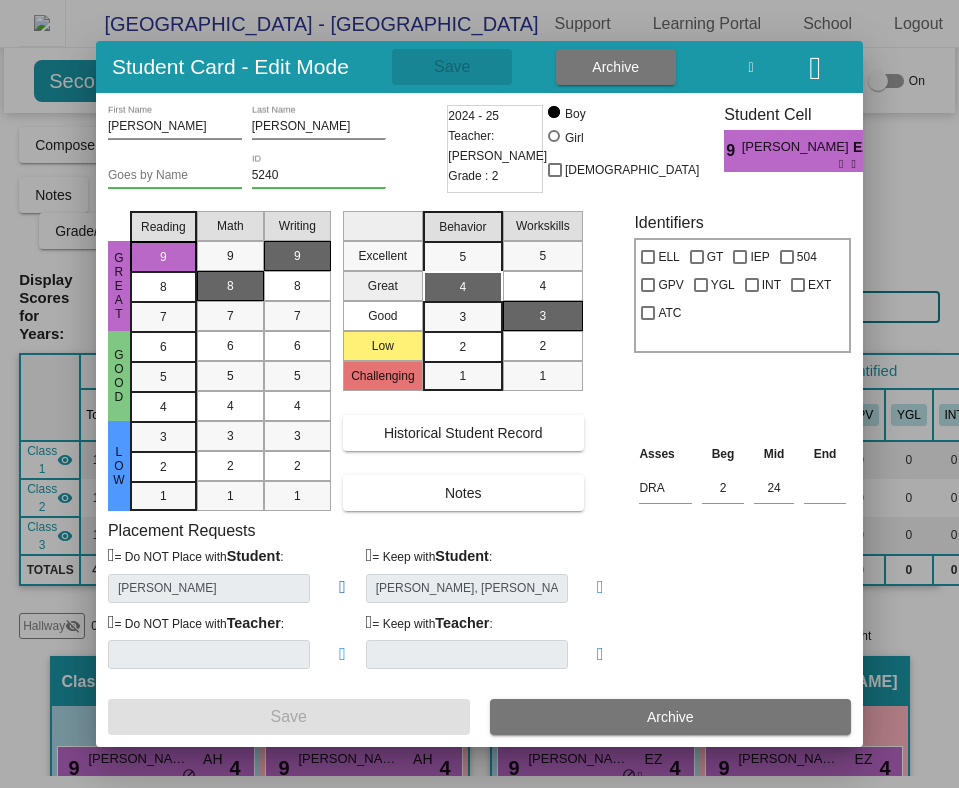 click at bounding box center (342, 587) 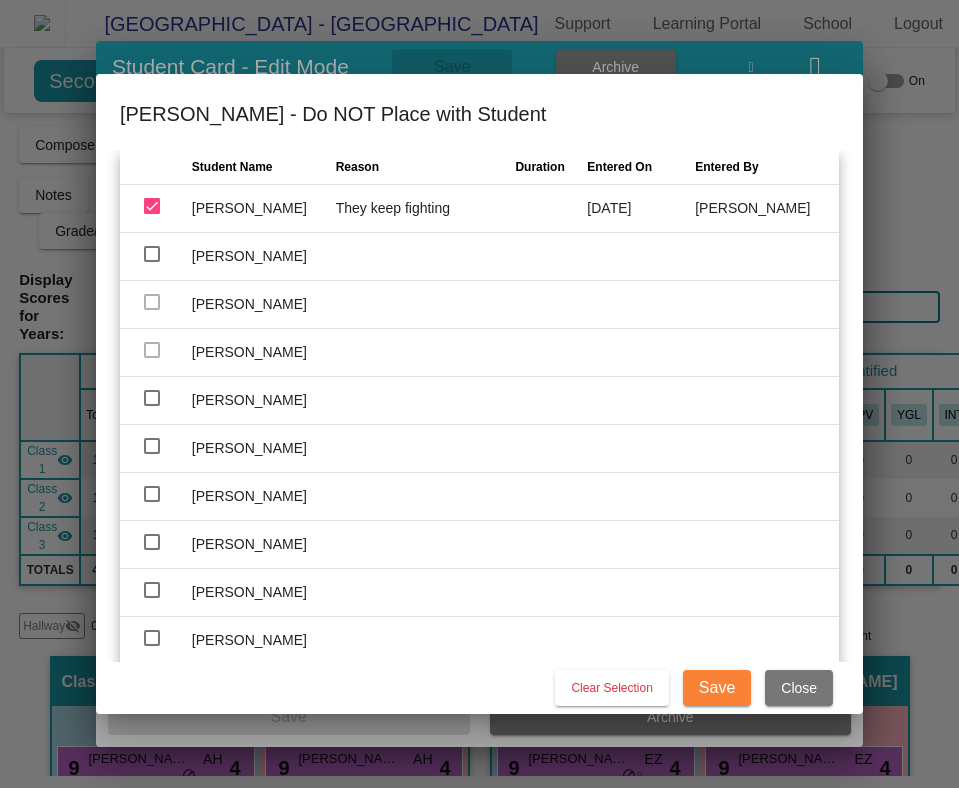 click at bounding box center (152, 256) 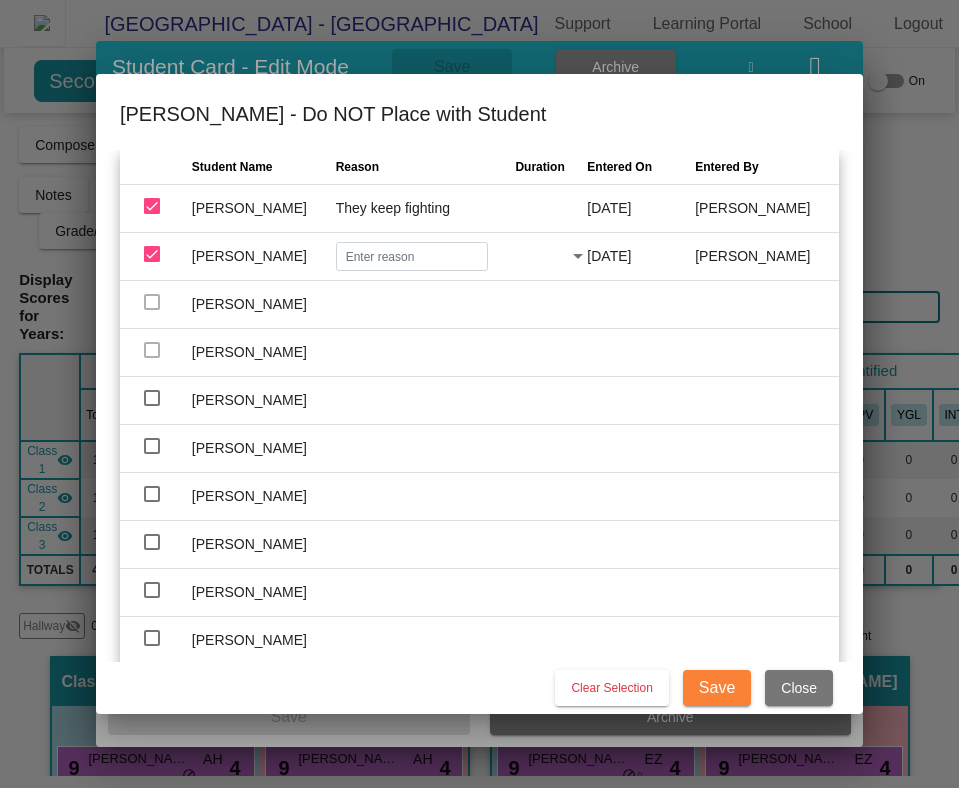 click at bounding box center (542, 256) 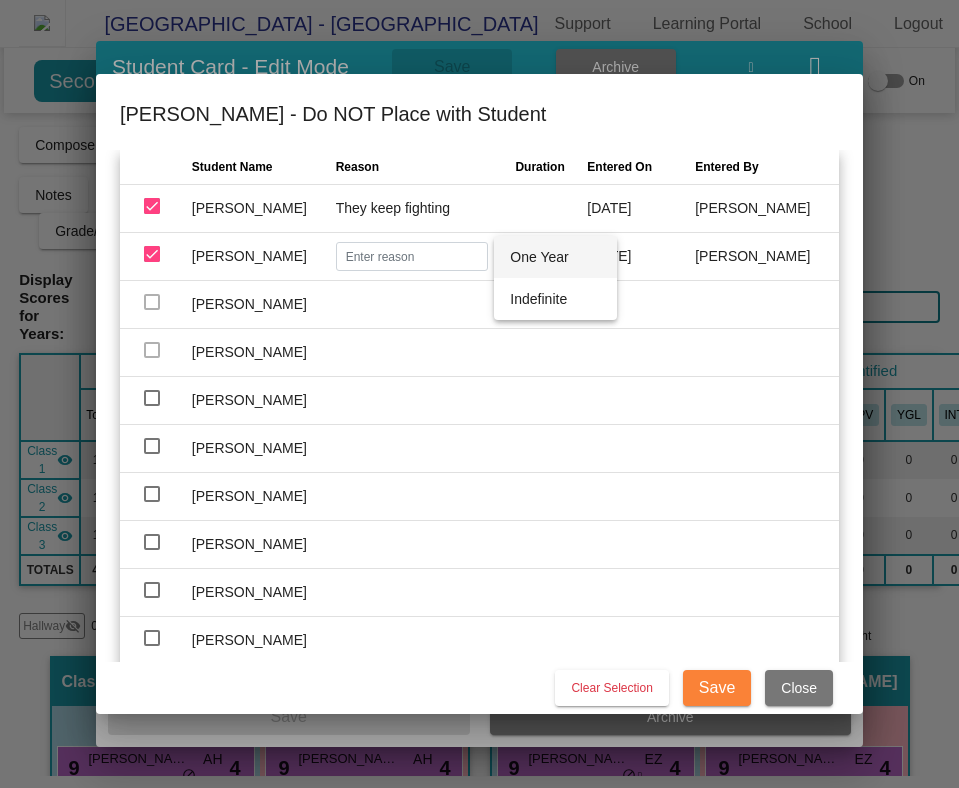 click on "One Year" at bounding box center (555, 257) 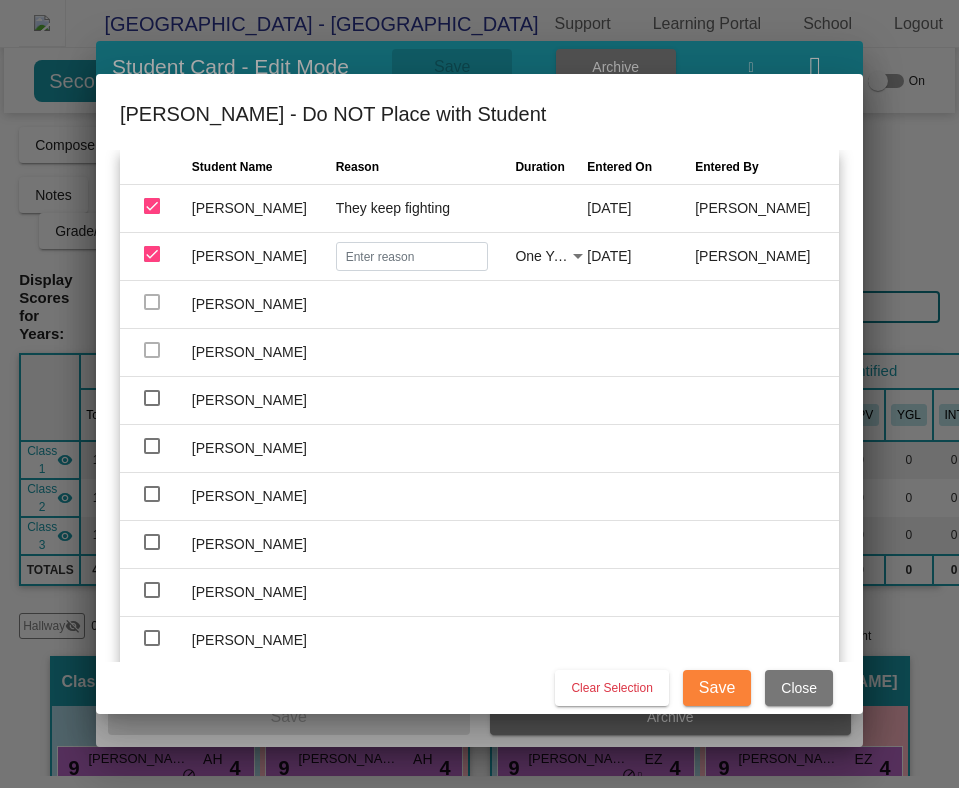 click on "One Year" at bounding box center (544, 256) 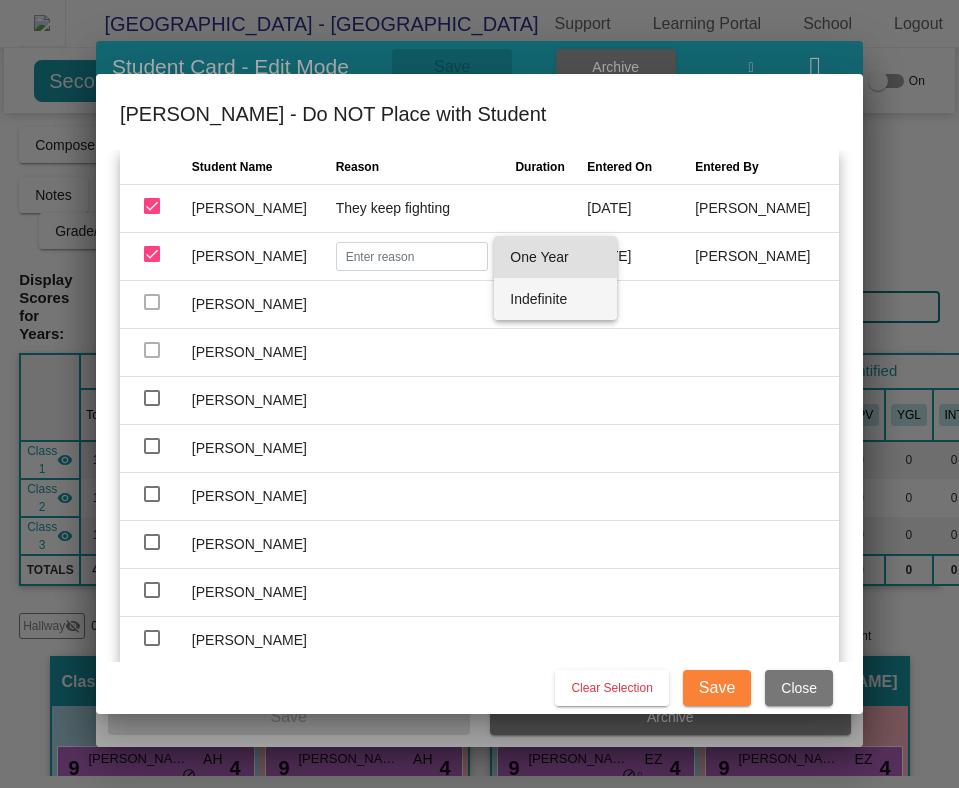 click on "Indefinite" at bounding box center (555, 299) 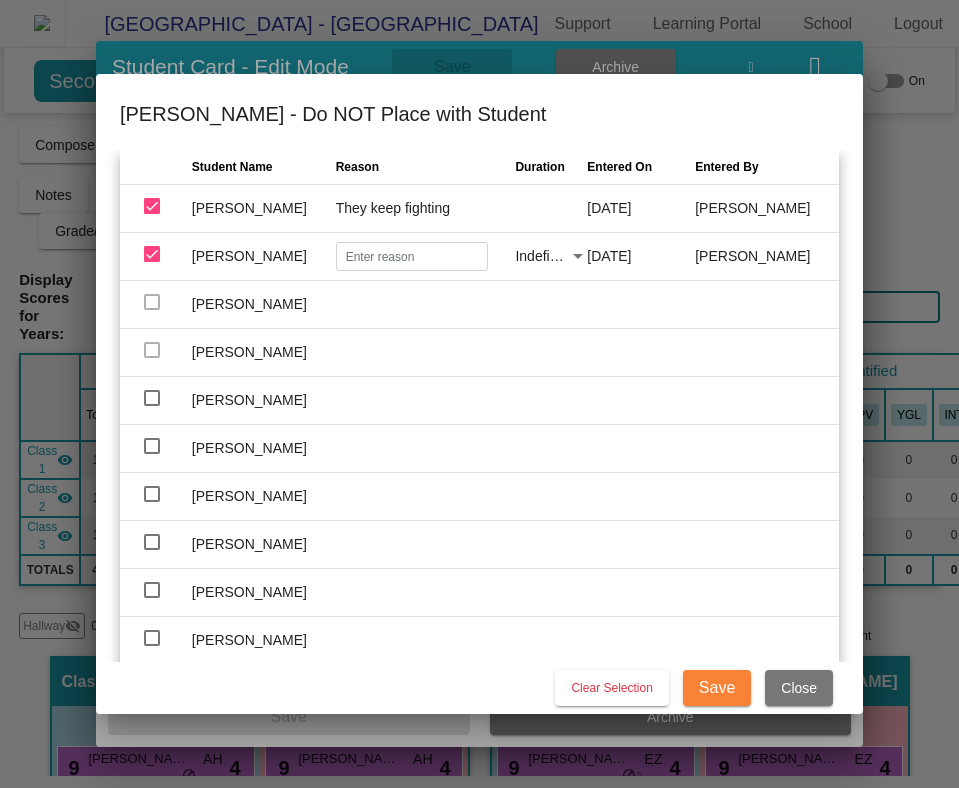 click on "Indefinite" at bounding box center [543, 256] 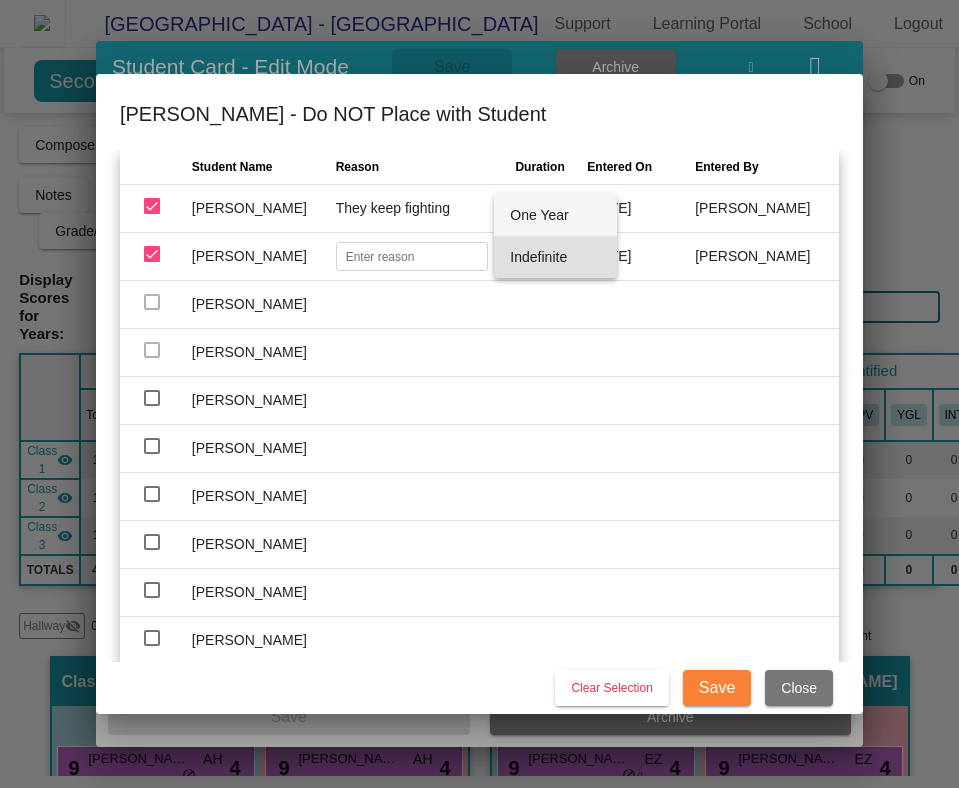 click on "One Year" at bounding box center (555, 215) 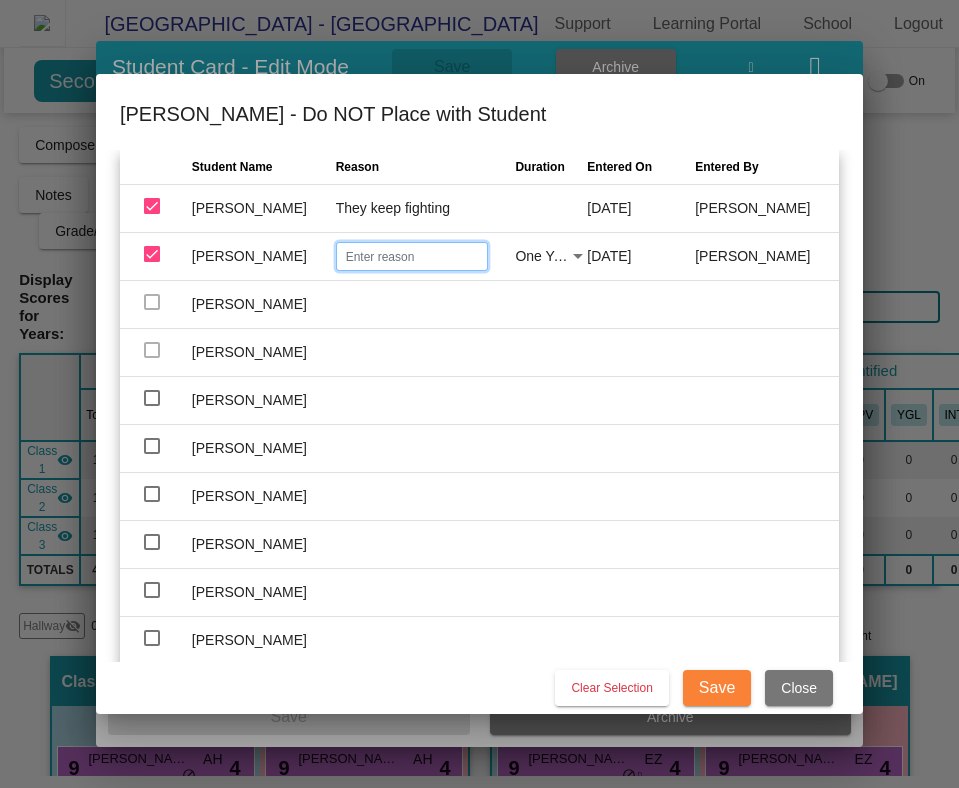 click at bounding box center (412, 256) 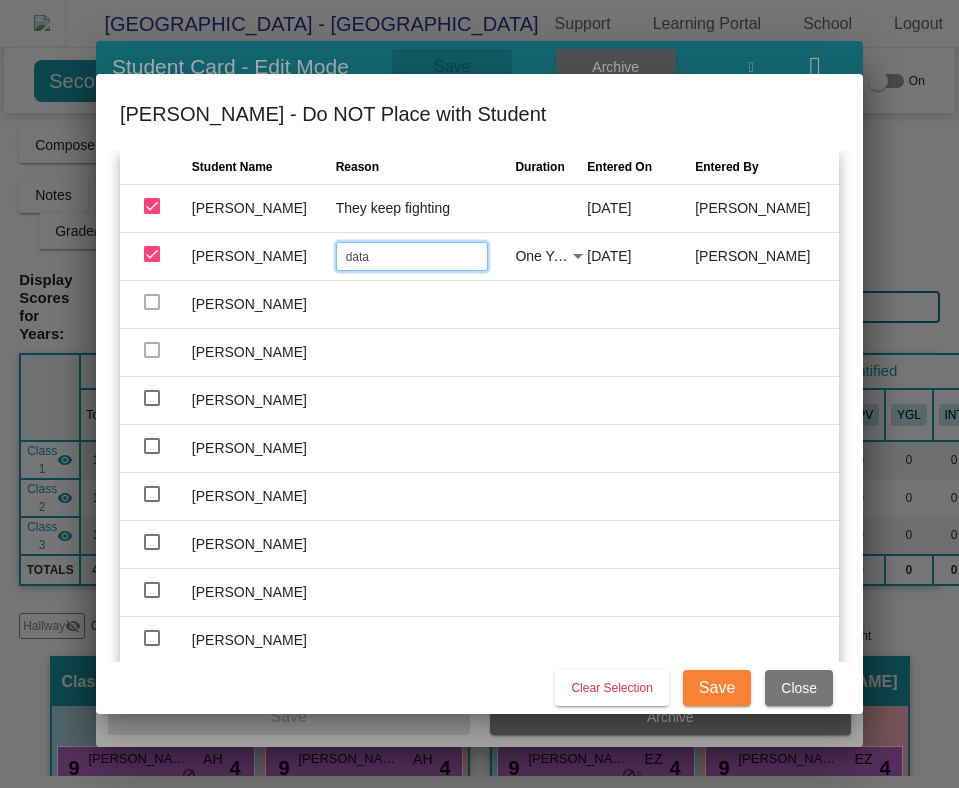 type on "data" 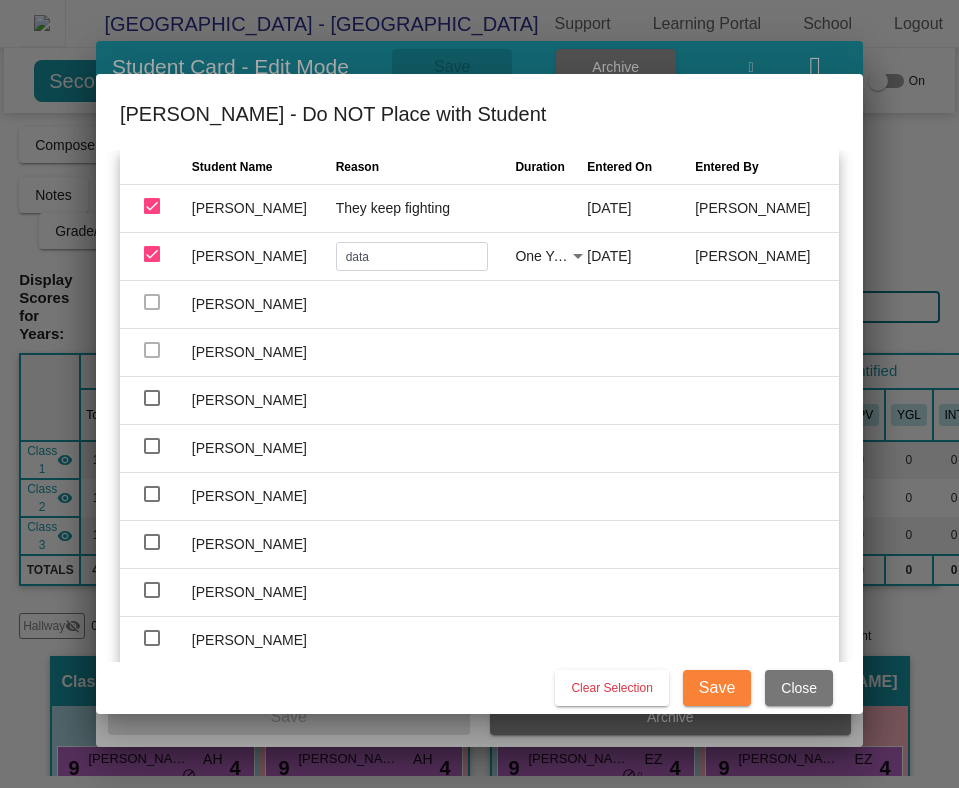 click on "Save" at bounding box center [717, 687] 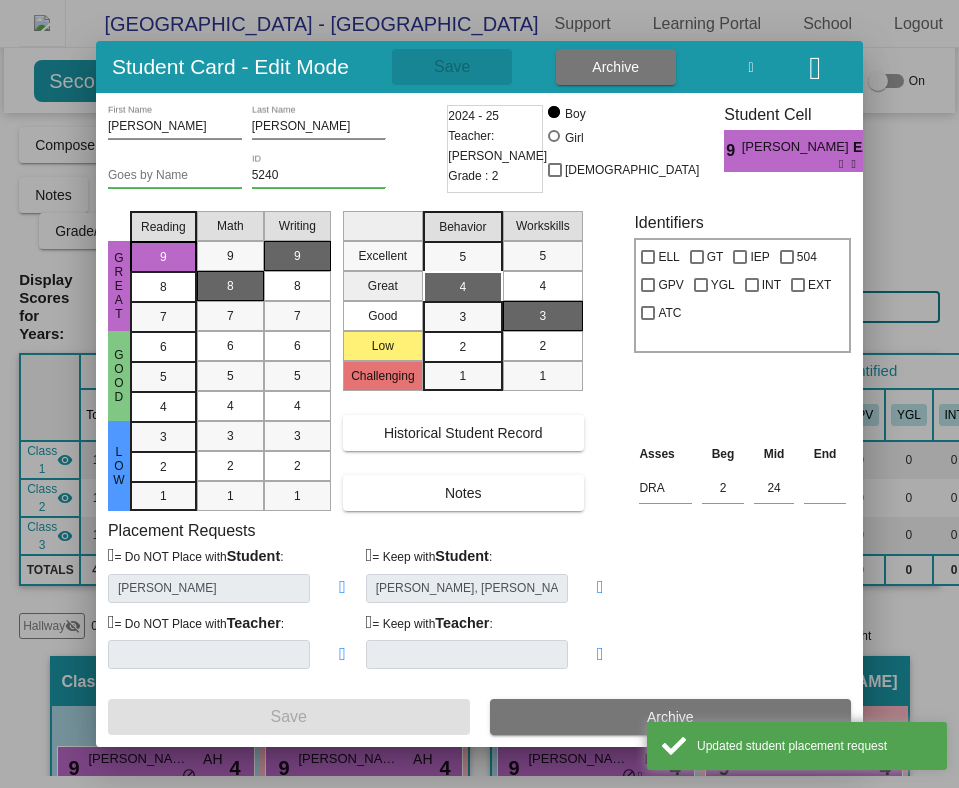 type on "[PERSON_NAME], [PERSON_NAME]" 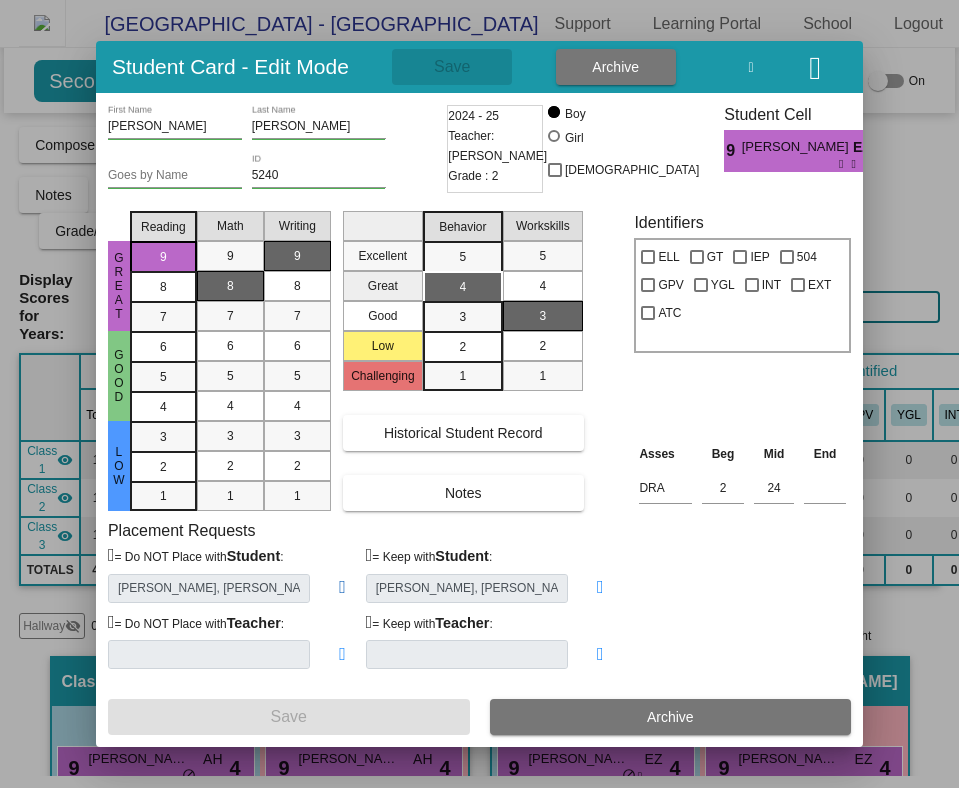 click at bounding box center (342, 587) 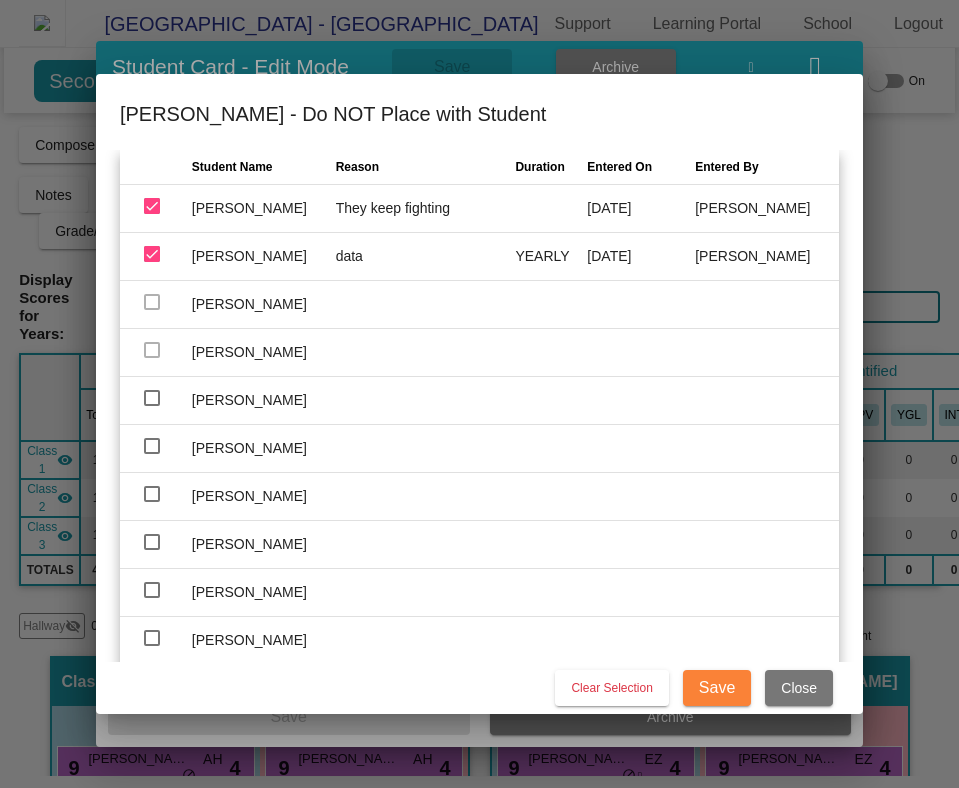 click at bounding box center (152, 398) 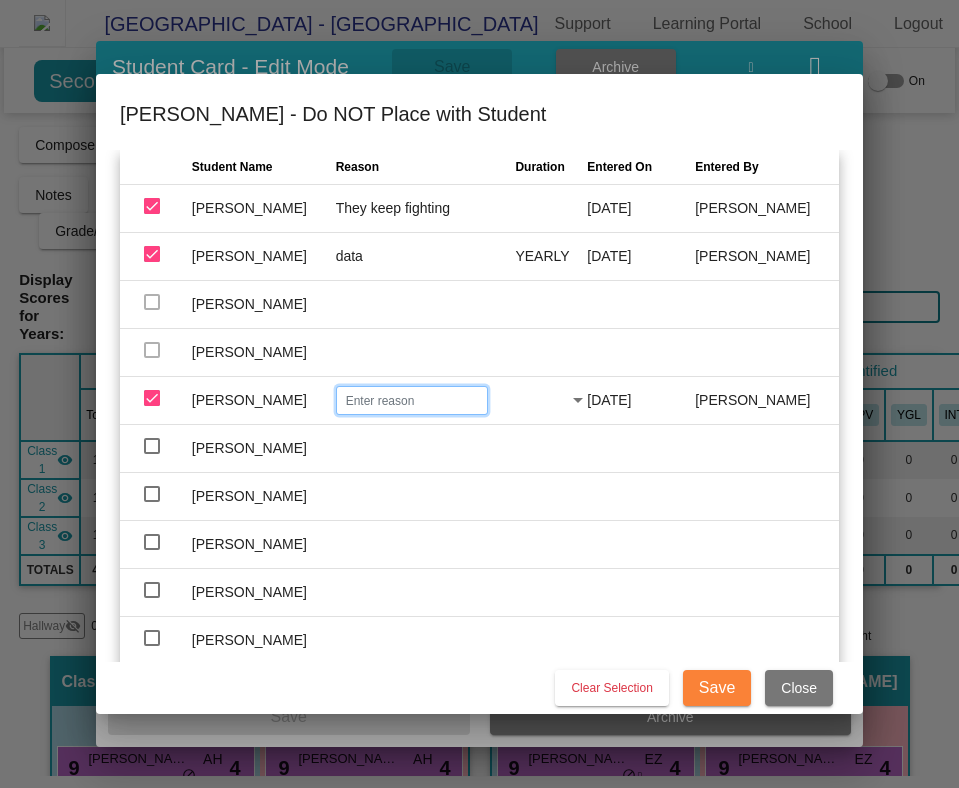 click at bounding box center [412, 400] 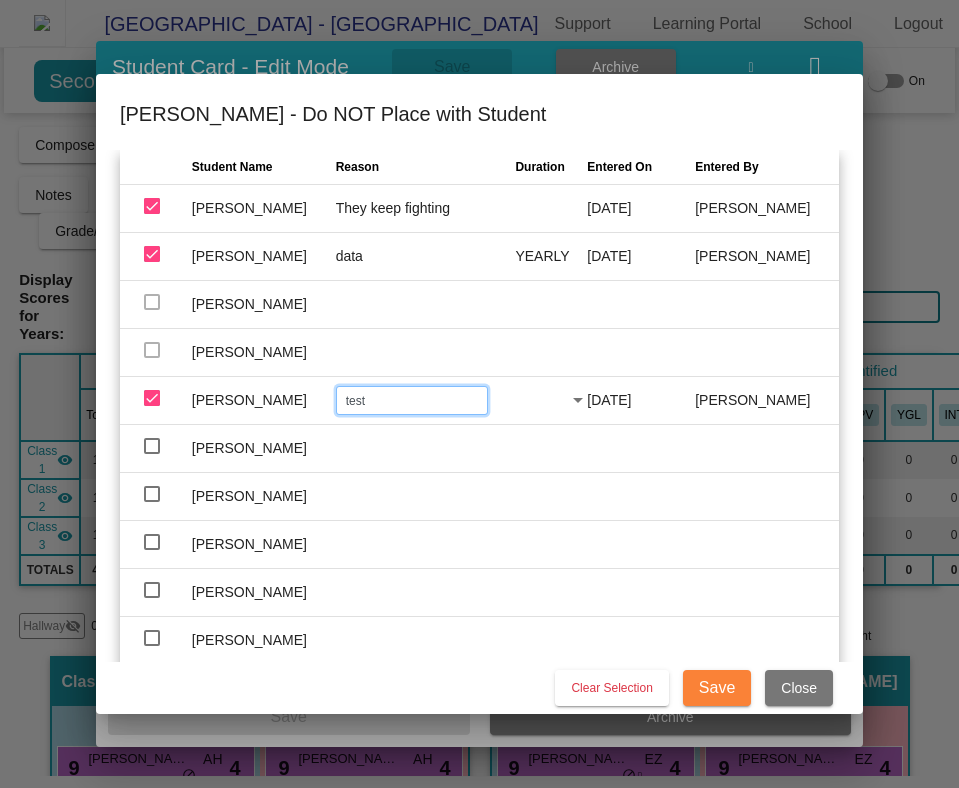 type on "test" 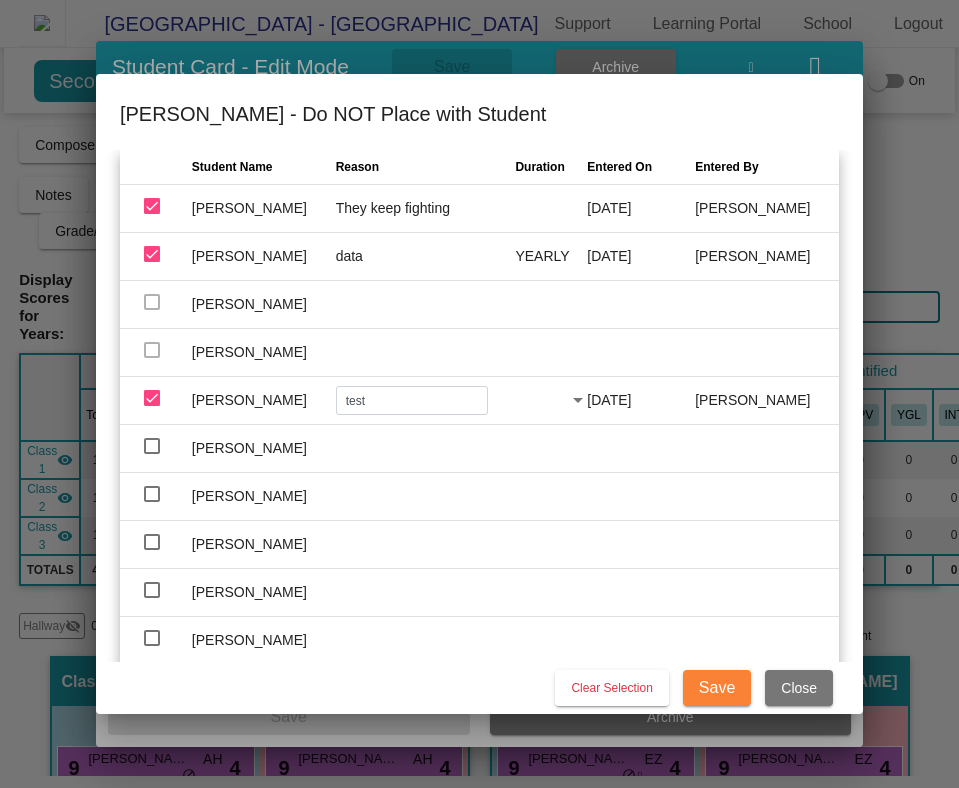 click at bounding box center [578, 400] 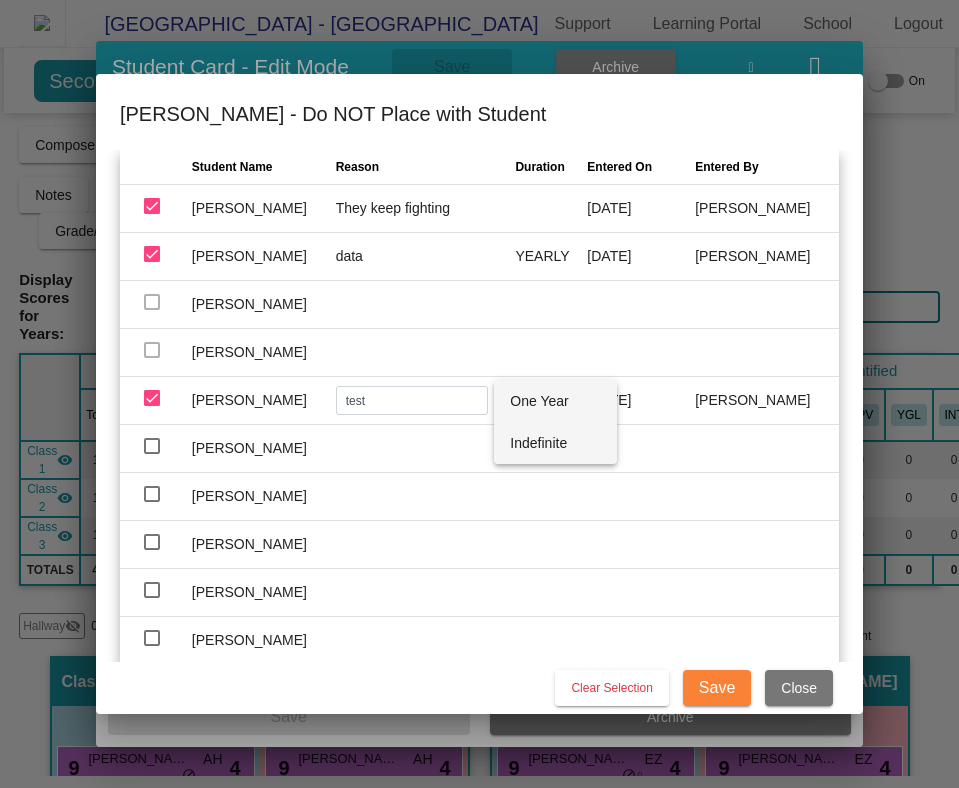 click on "Indefinite" at bounding box center (555, 443) 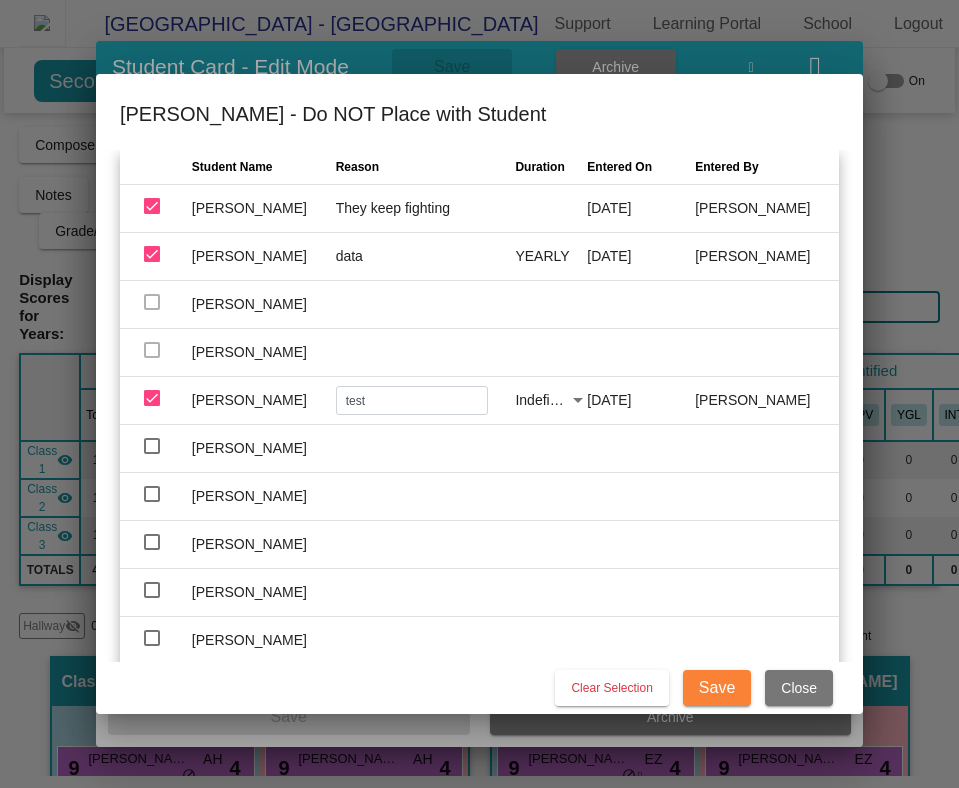 click on "Save" at bounding box center (717, 687) 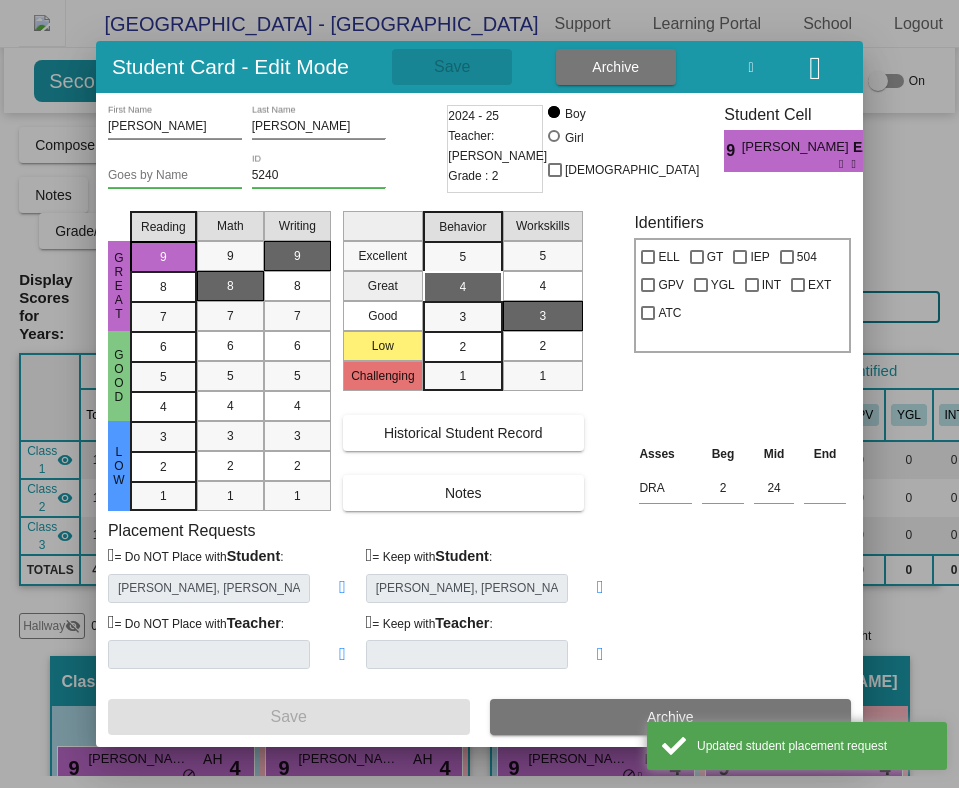 type on "[PERSON_NAME], [PERSON_NAME], [PERSON_NAME]" 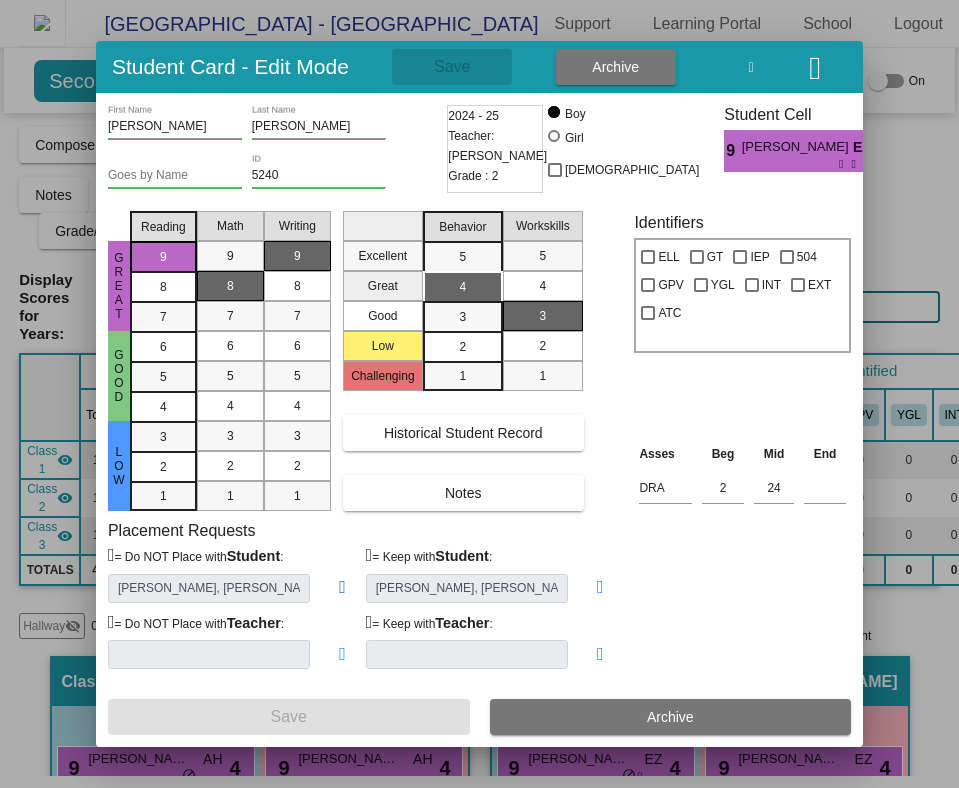 click at bounding box center [342, 587] 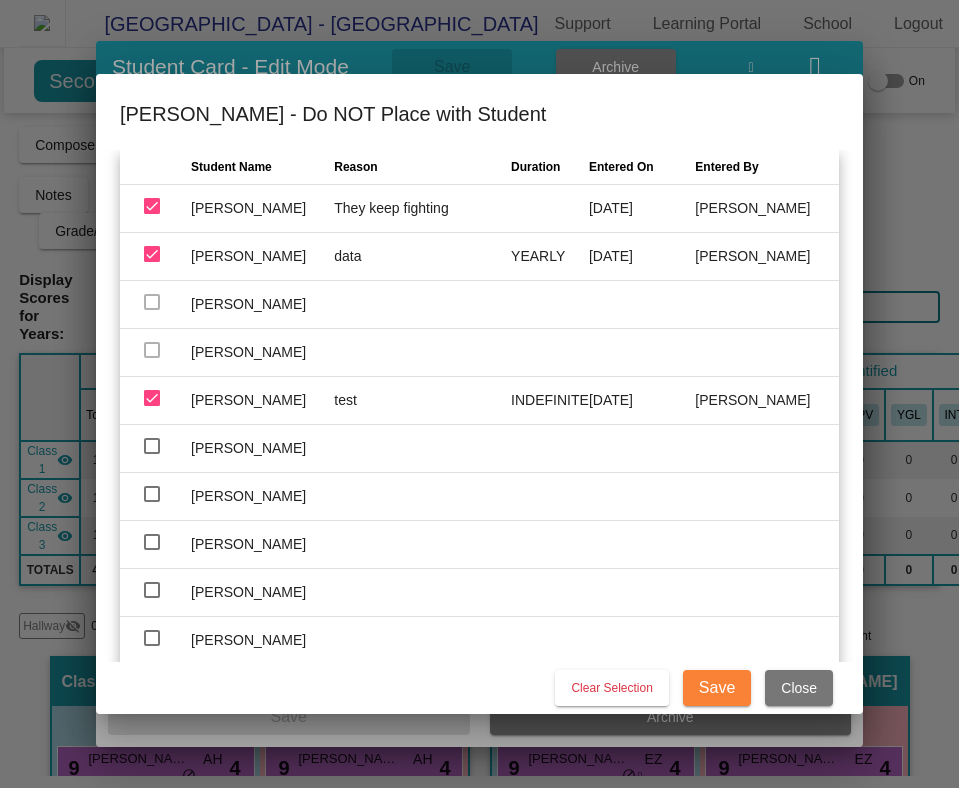 click at bounding box center [479, 394] 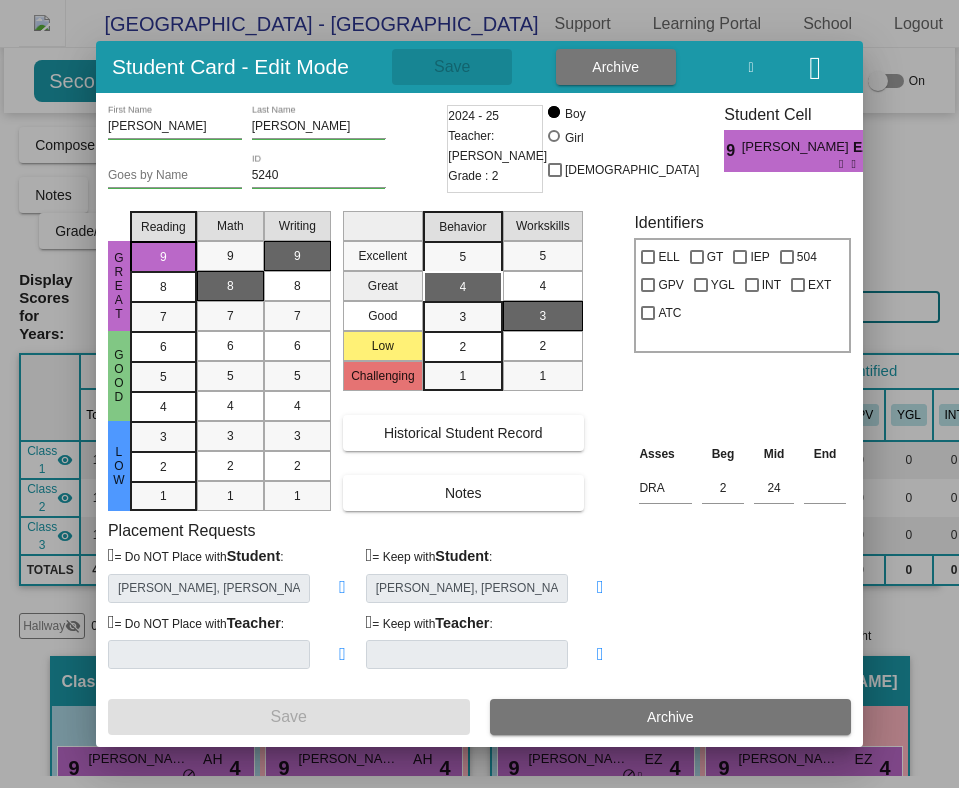 click at bounding box center [815, 68] 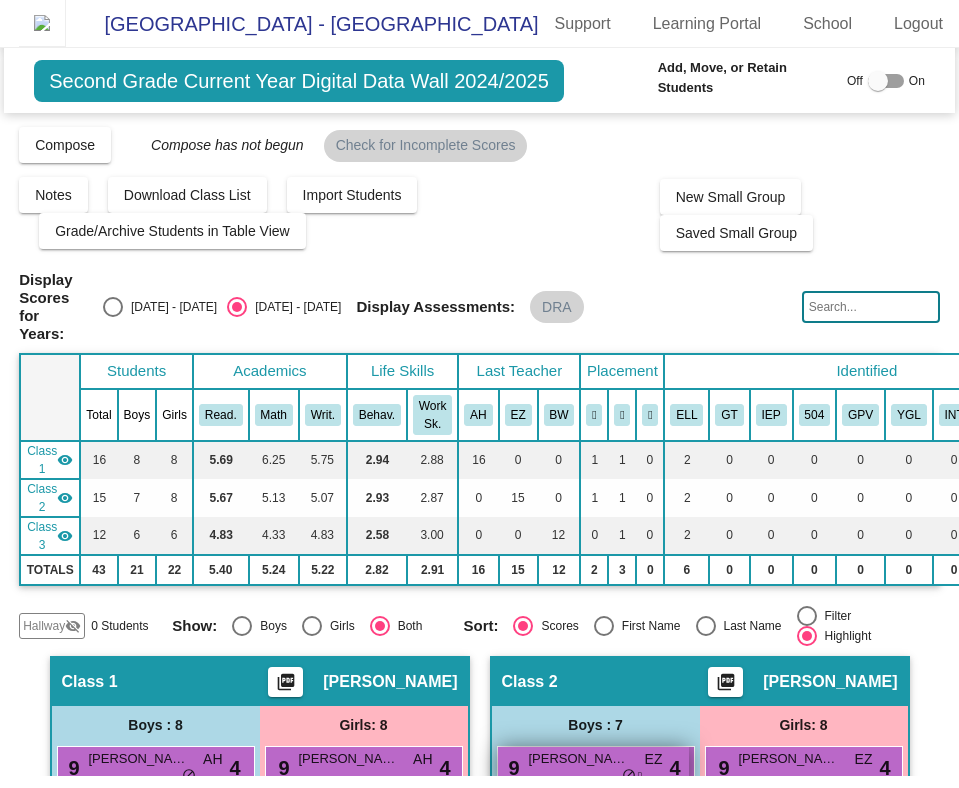 click on "[PERSON_NAME]" at bounding box center (579, 759) 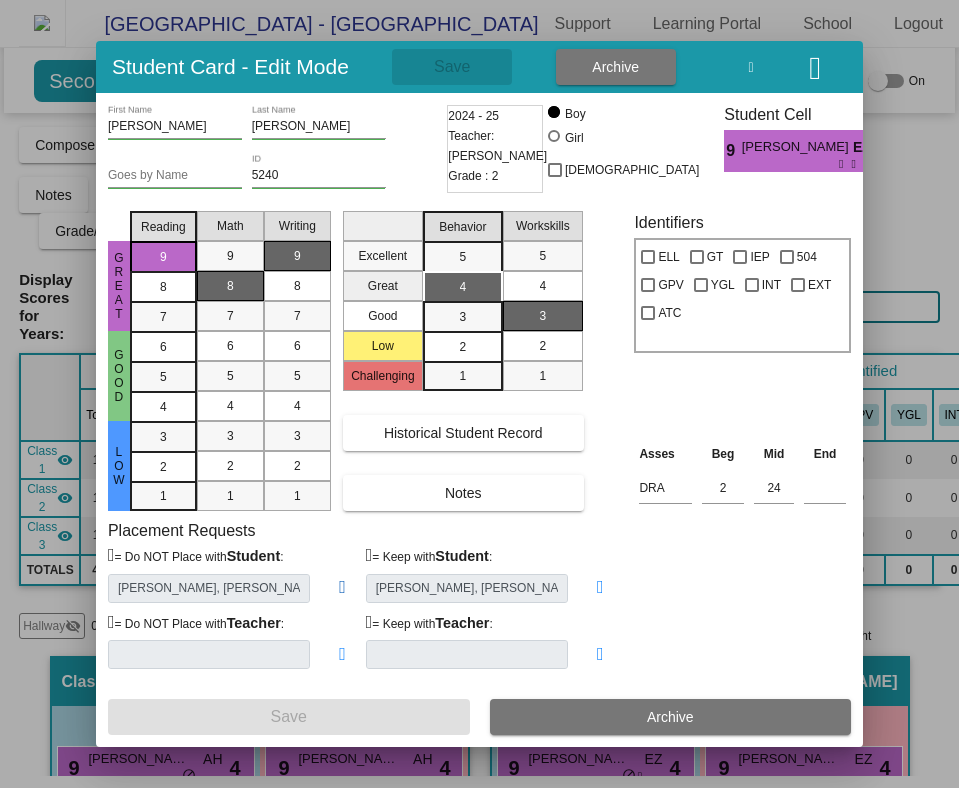 click at bounding box center (342, 587) 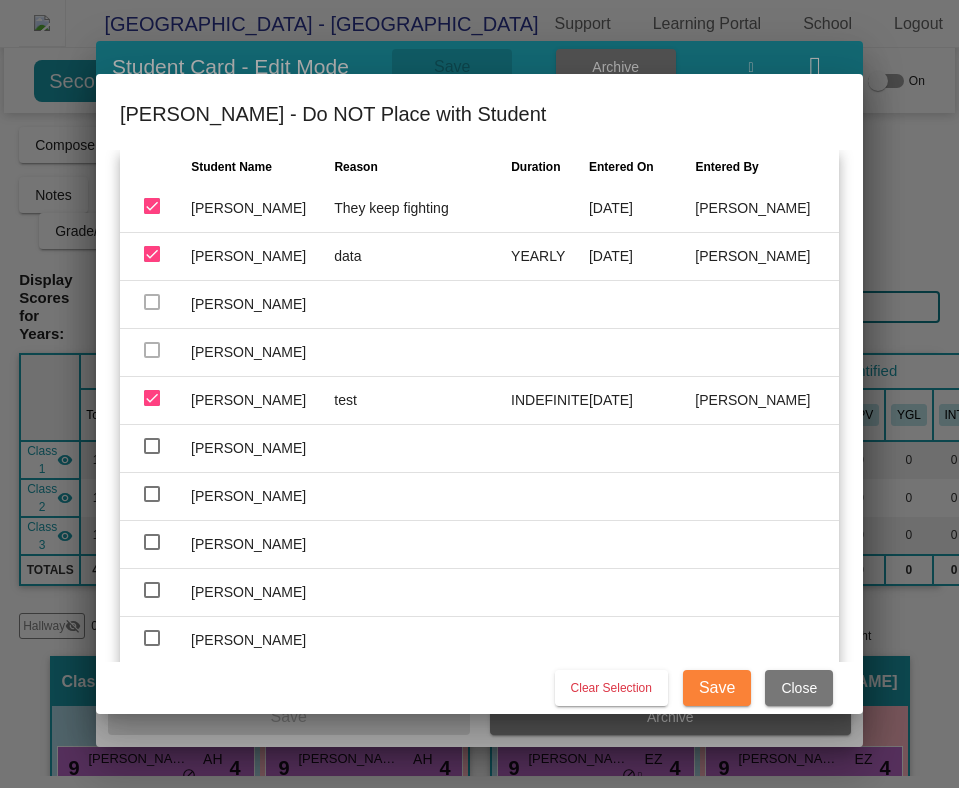 click at bounding box center (152, 206) 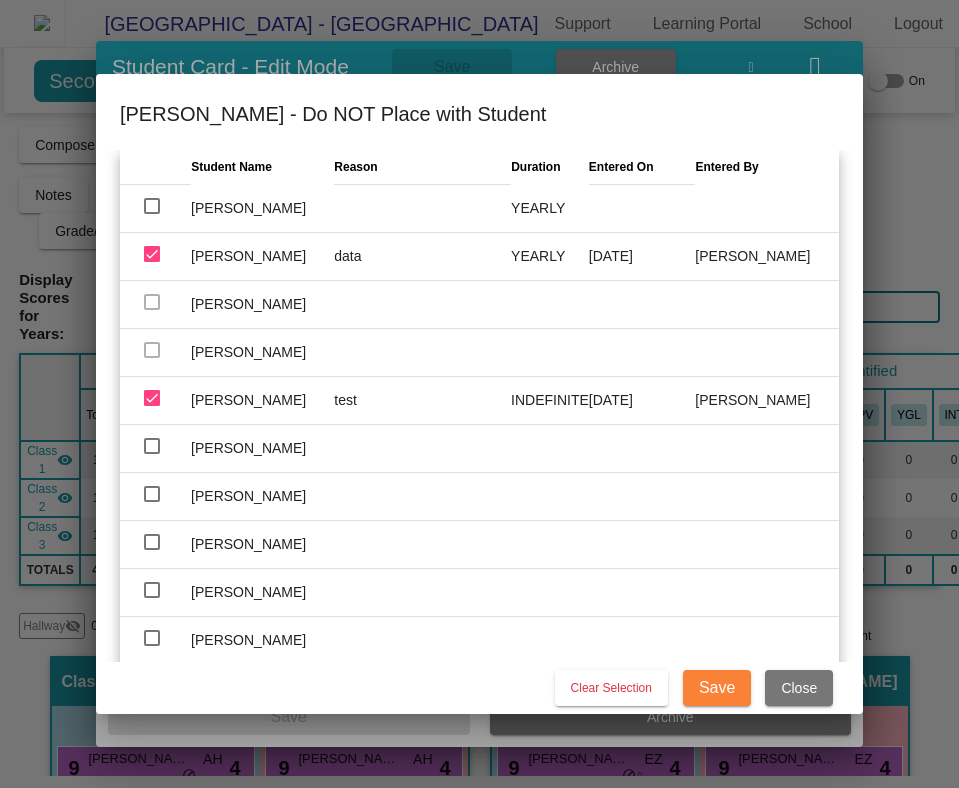 click at bounding box center (155, 257) 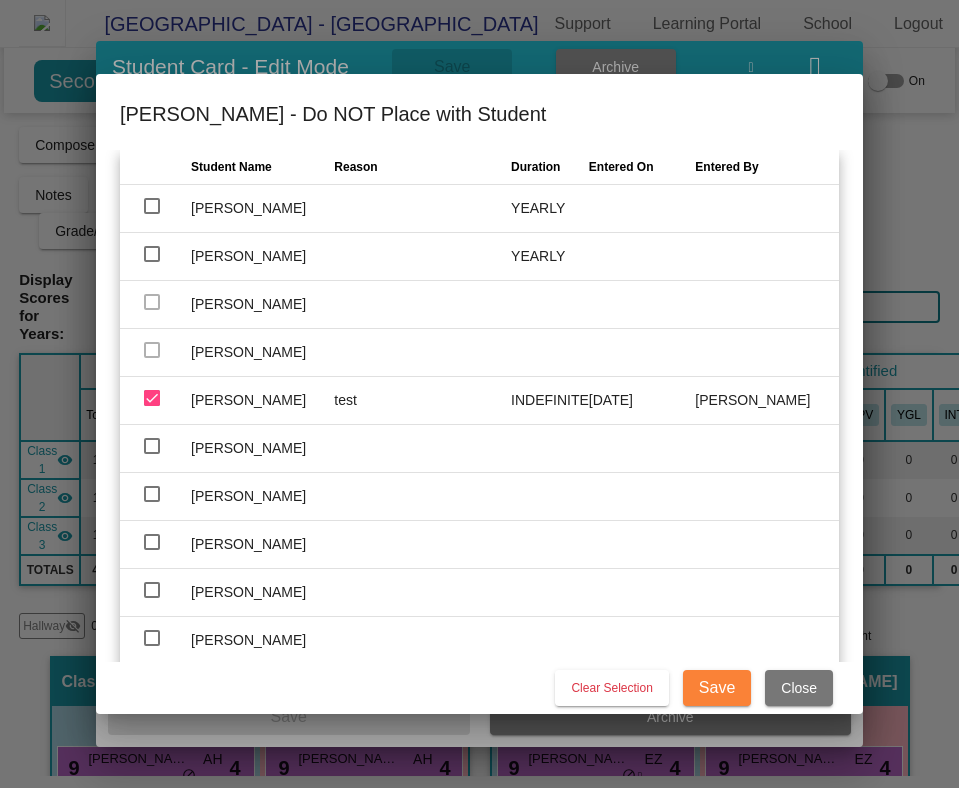 click at bounding box center [152, 398] 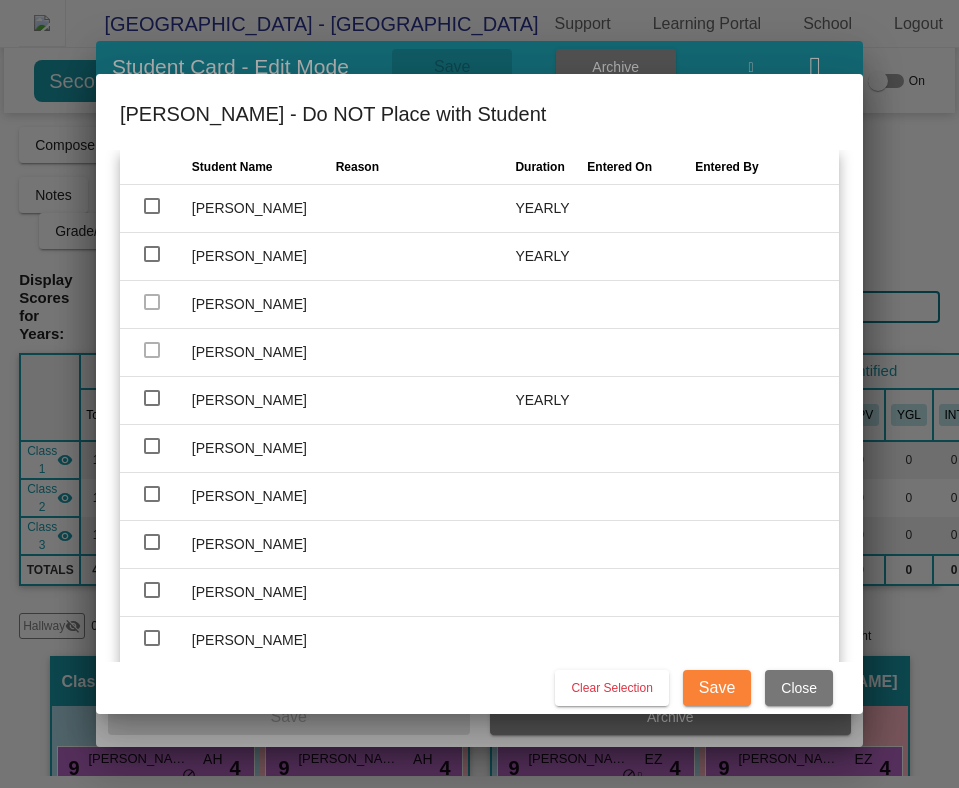 click on "Save" at bounding box center [717, 687] 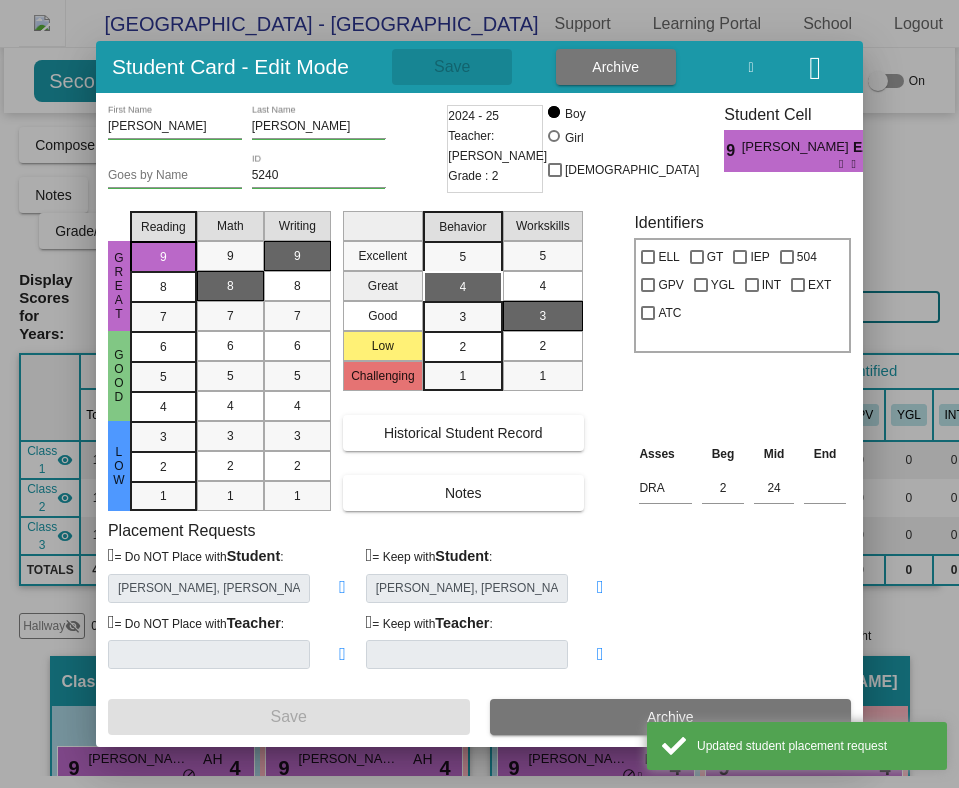 type 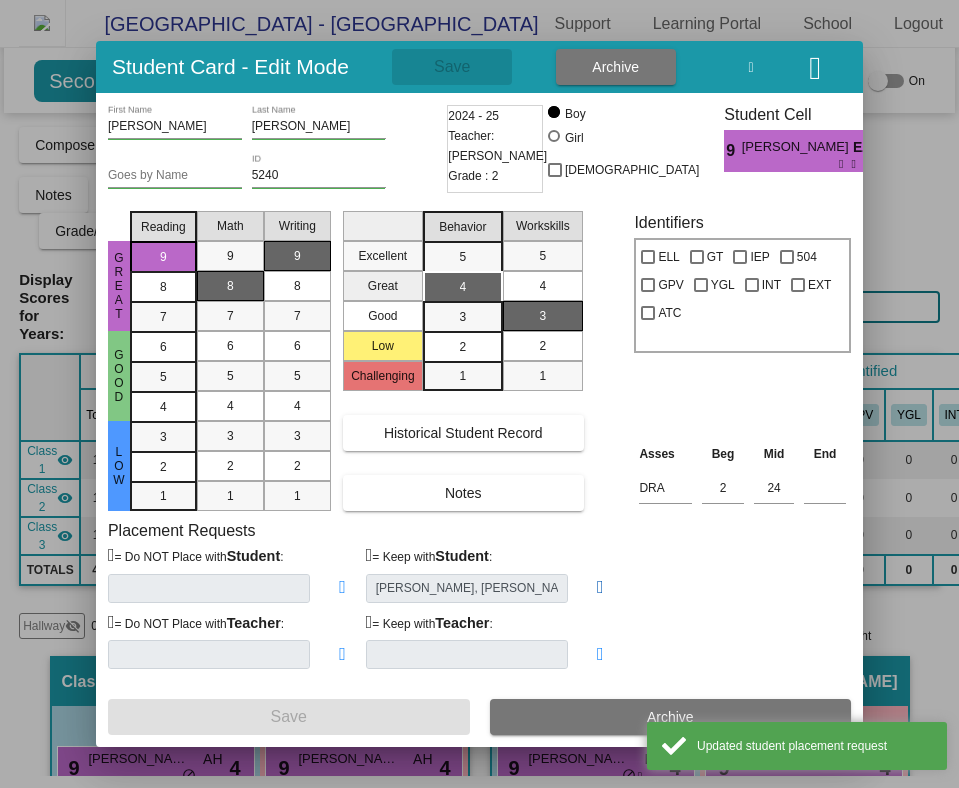 click at bounding box center (600, 587) 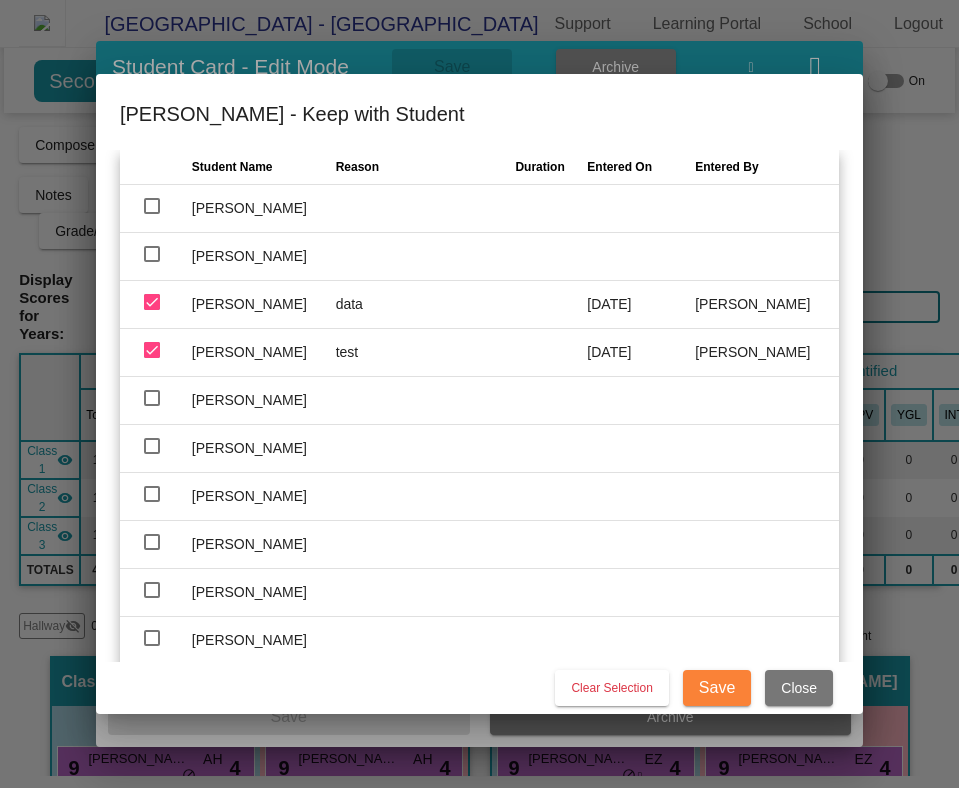 click at bounding box center (152, 302) 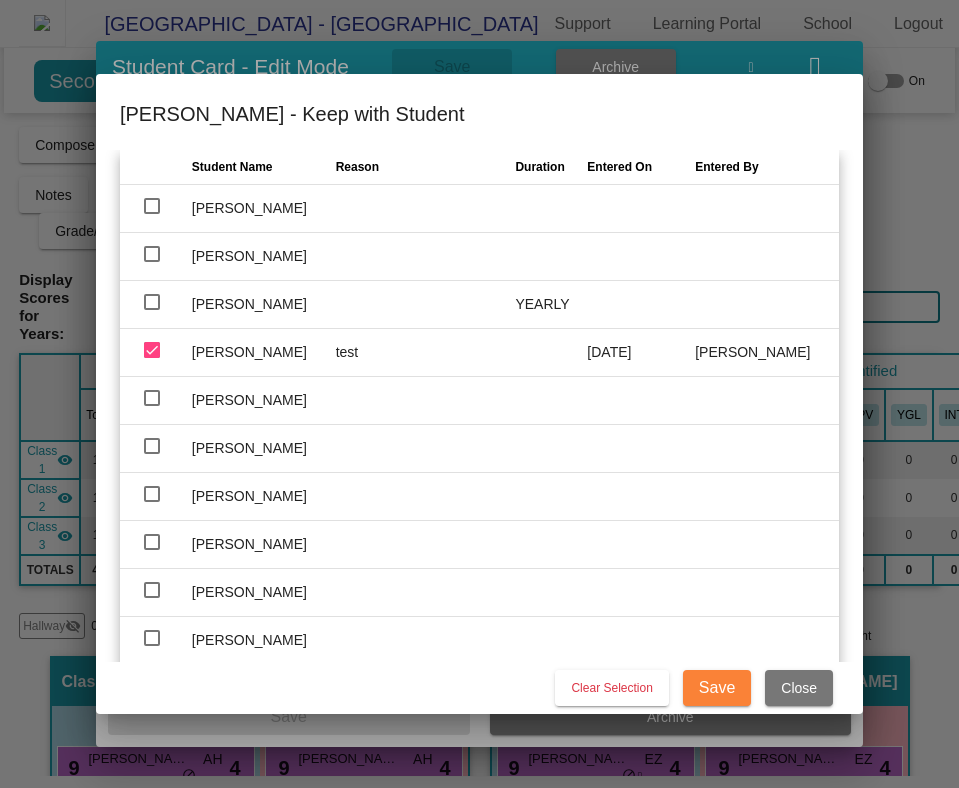 click at bounding box center (152, 350) 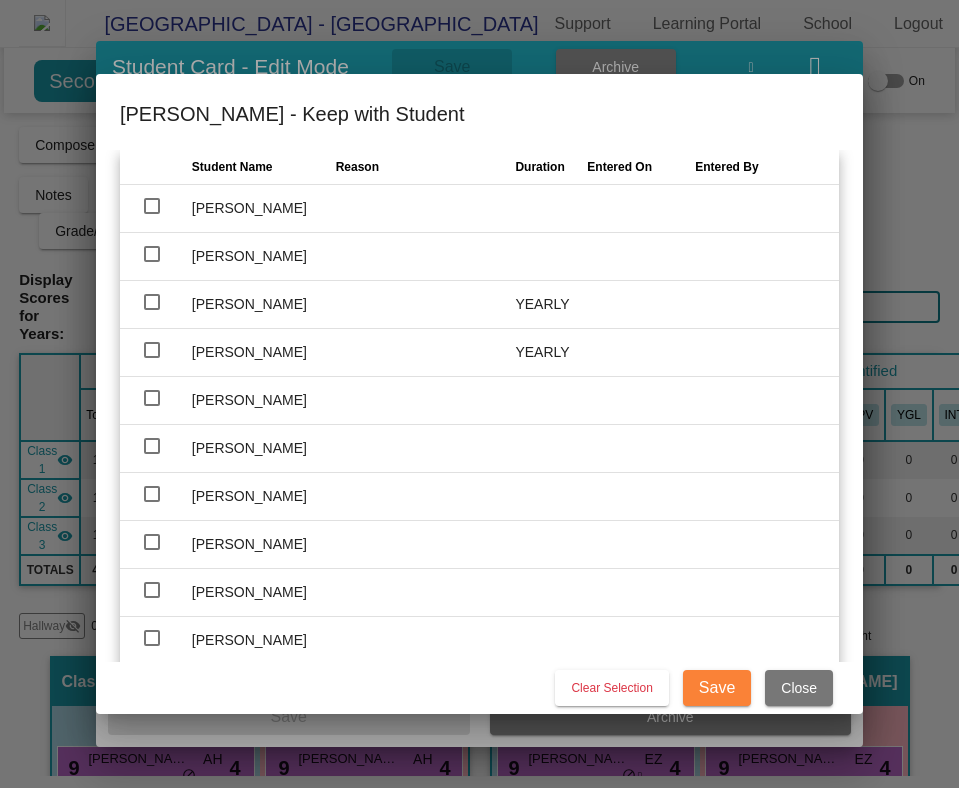 click on "Save" at bounding box center [717, 687] 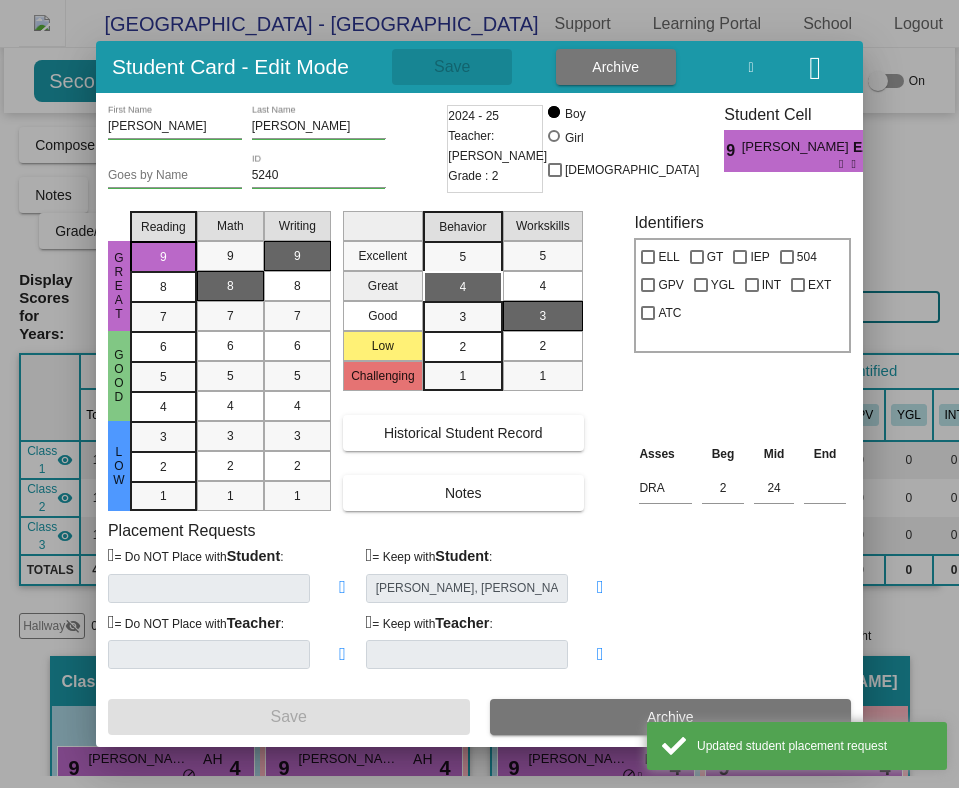 type 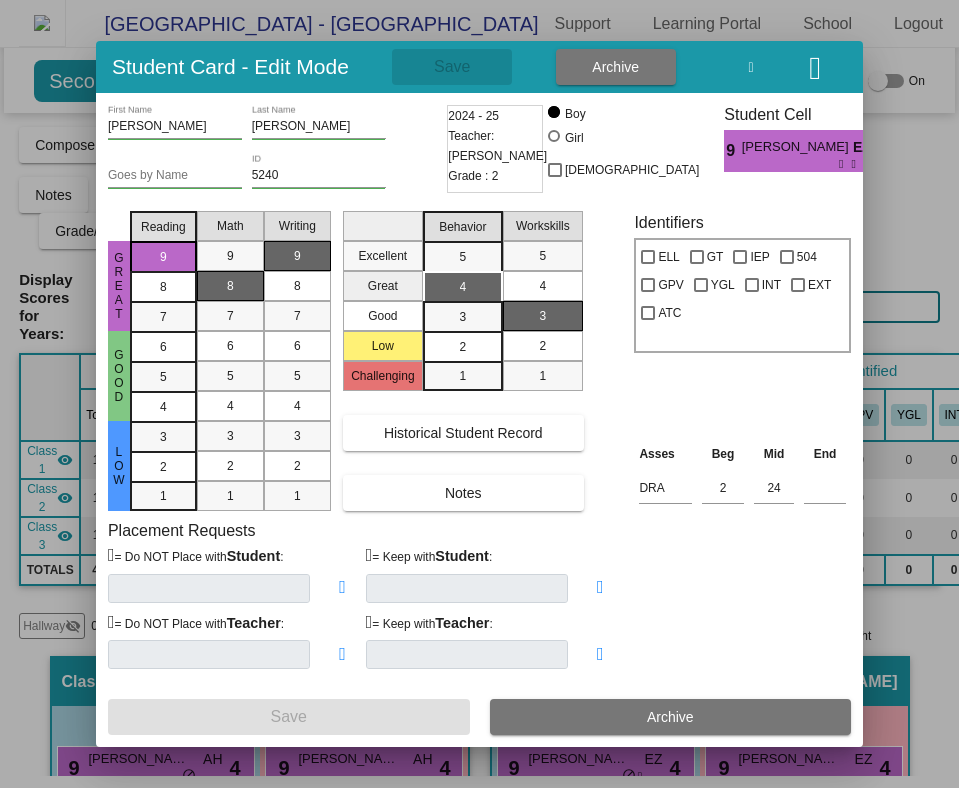 click at bounding box center [479, 394] 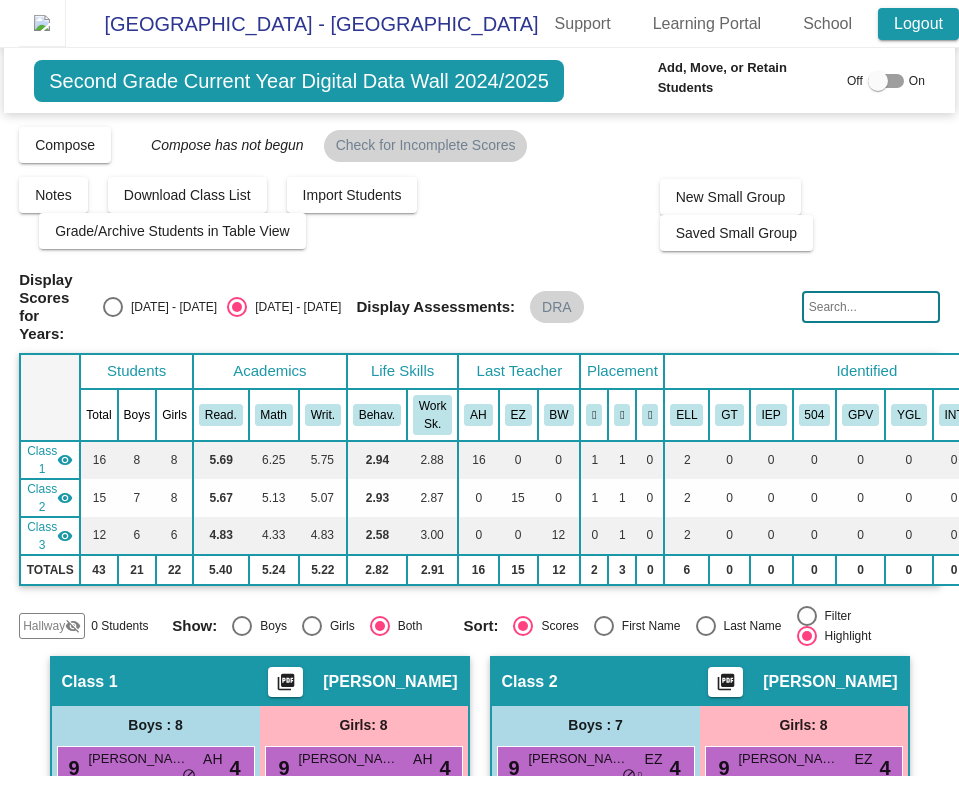 click on "Logout" at bounding box center [918, 24] 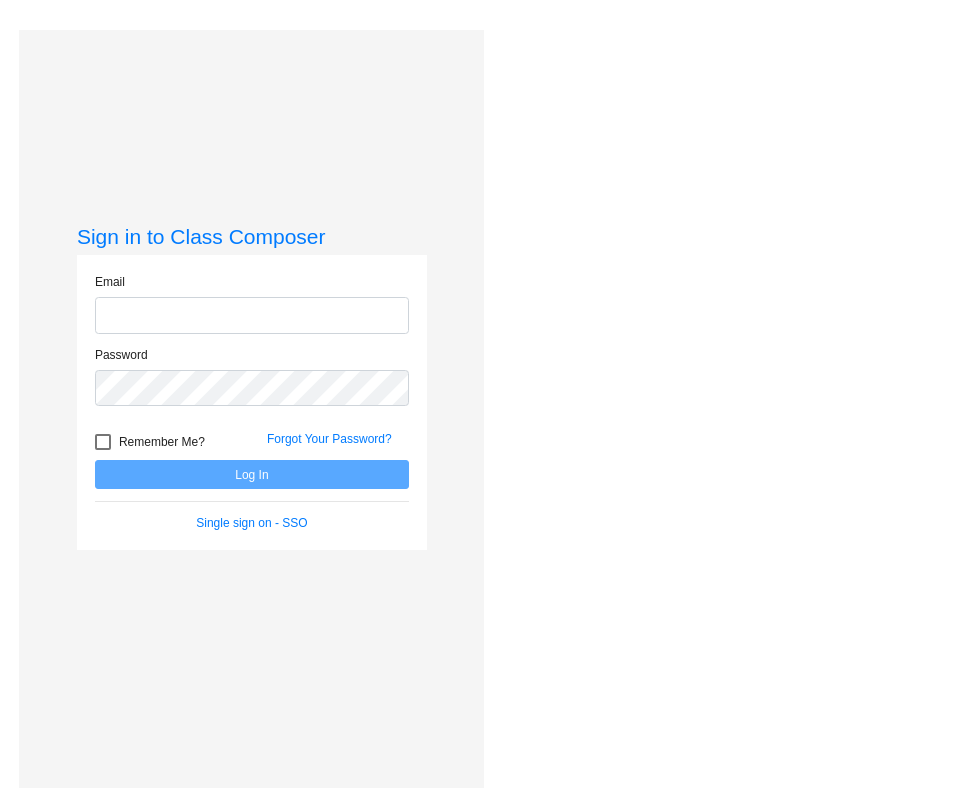 type on "[PERSON_NAME][EMAIL_ADDRESS][DOMAIN_NAME]" 